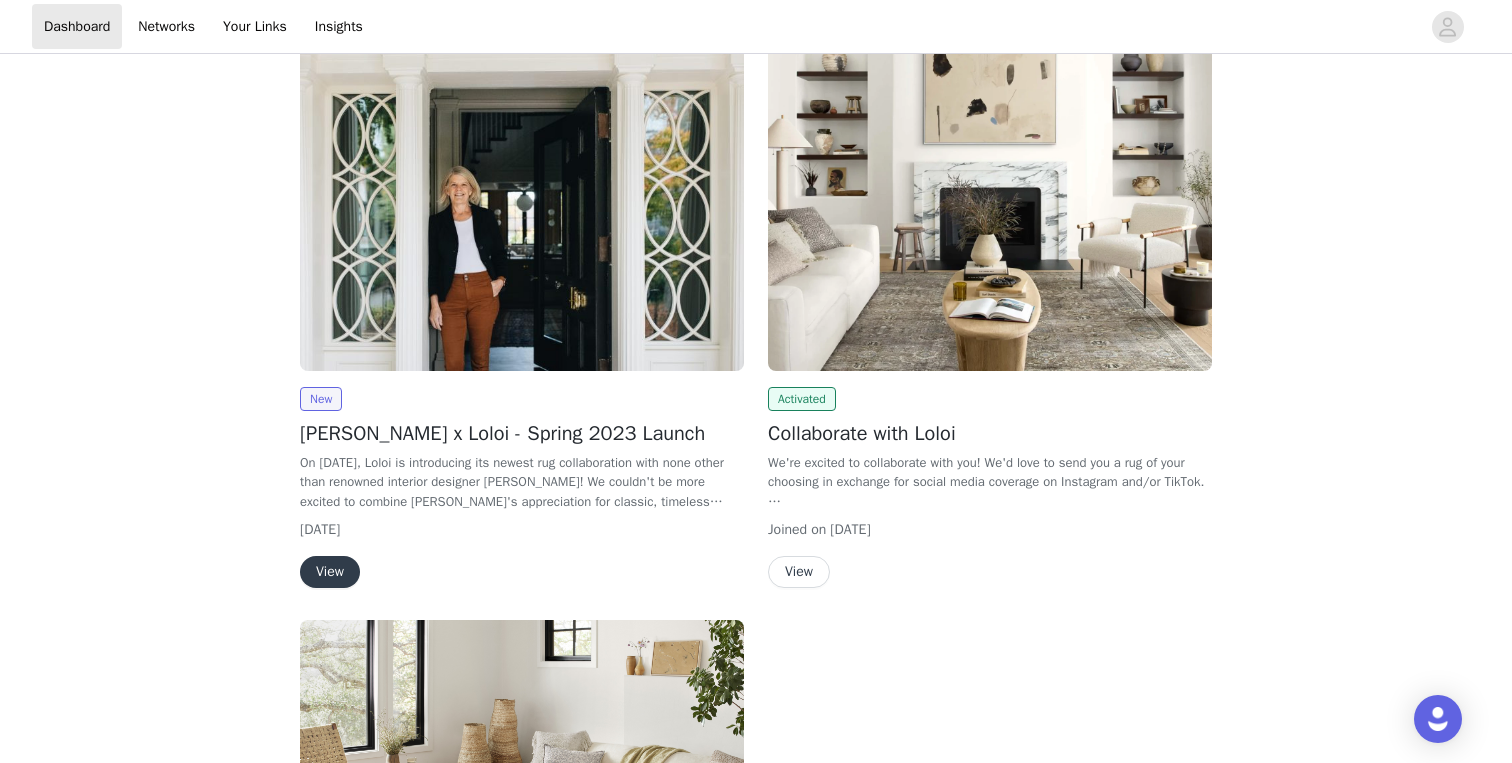scroll, scrollTop: 755, scrollLeft: 0, axis: vertical 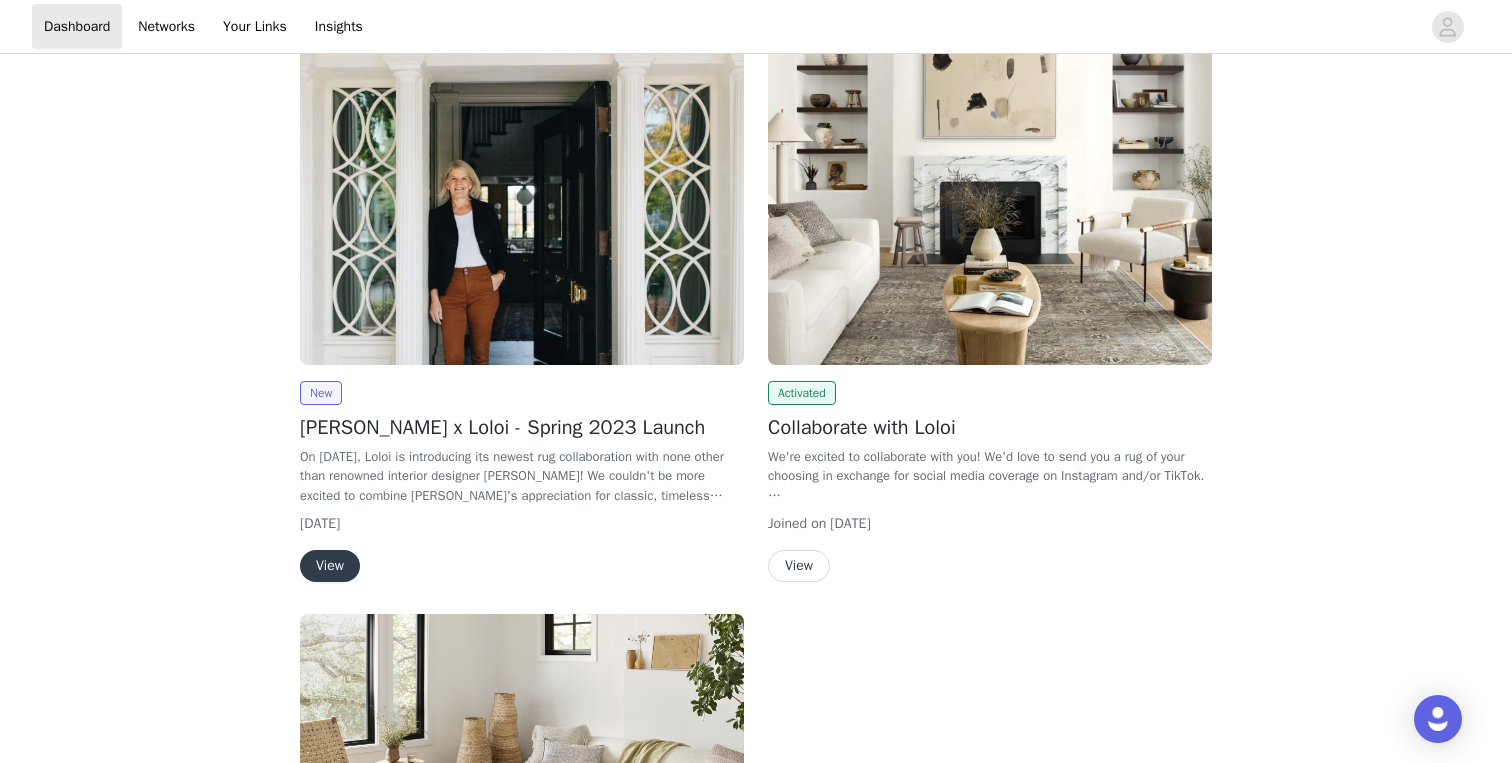 click on "View" at bounding box center (799, 566) 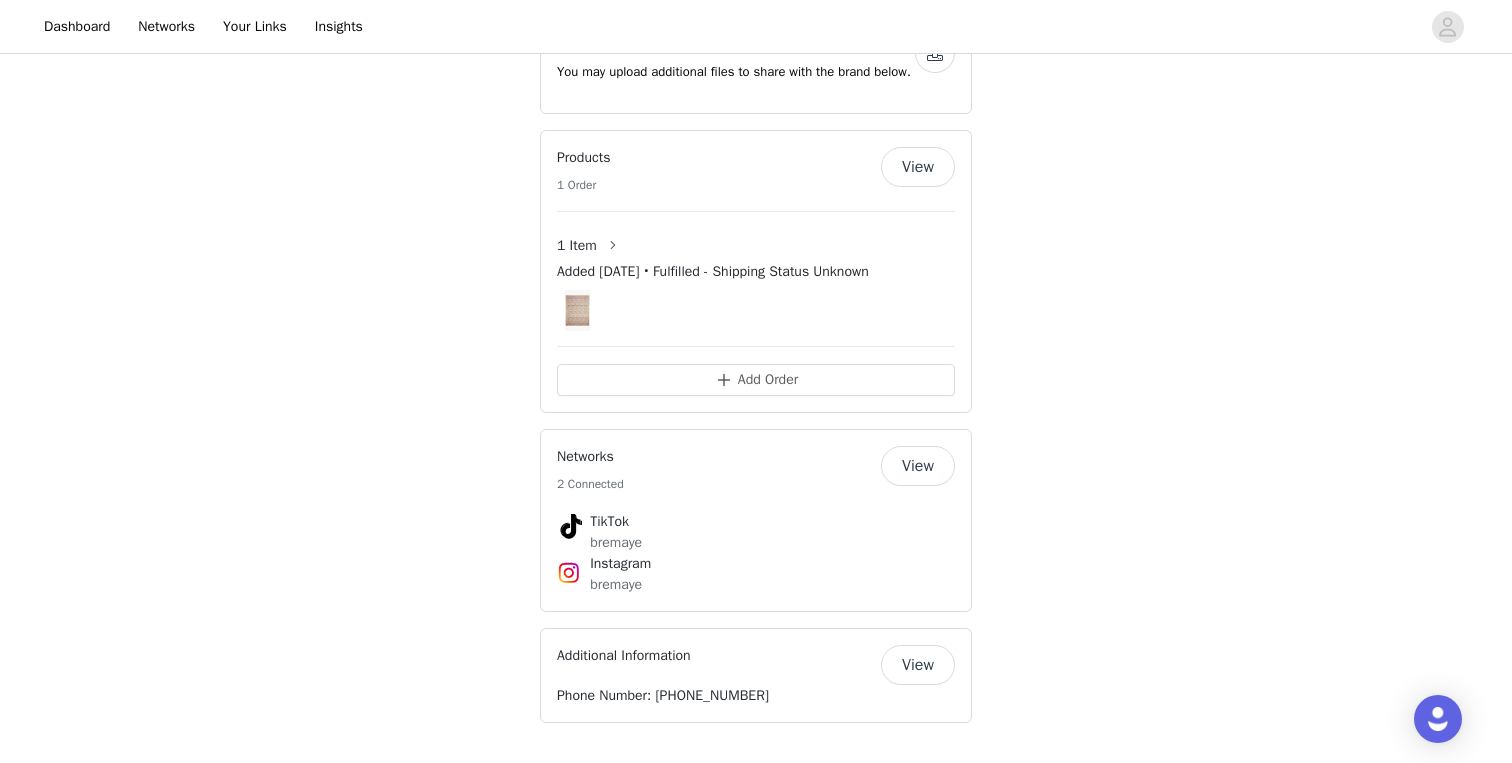 scroll, scrollTop: 1272, scrollLeft: 0, axis: vertical 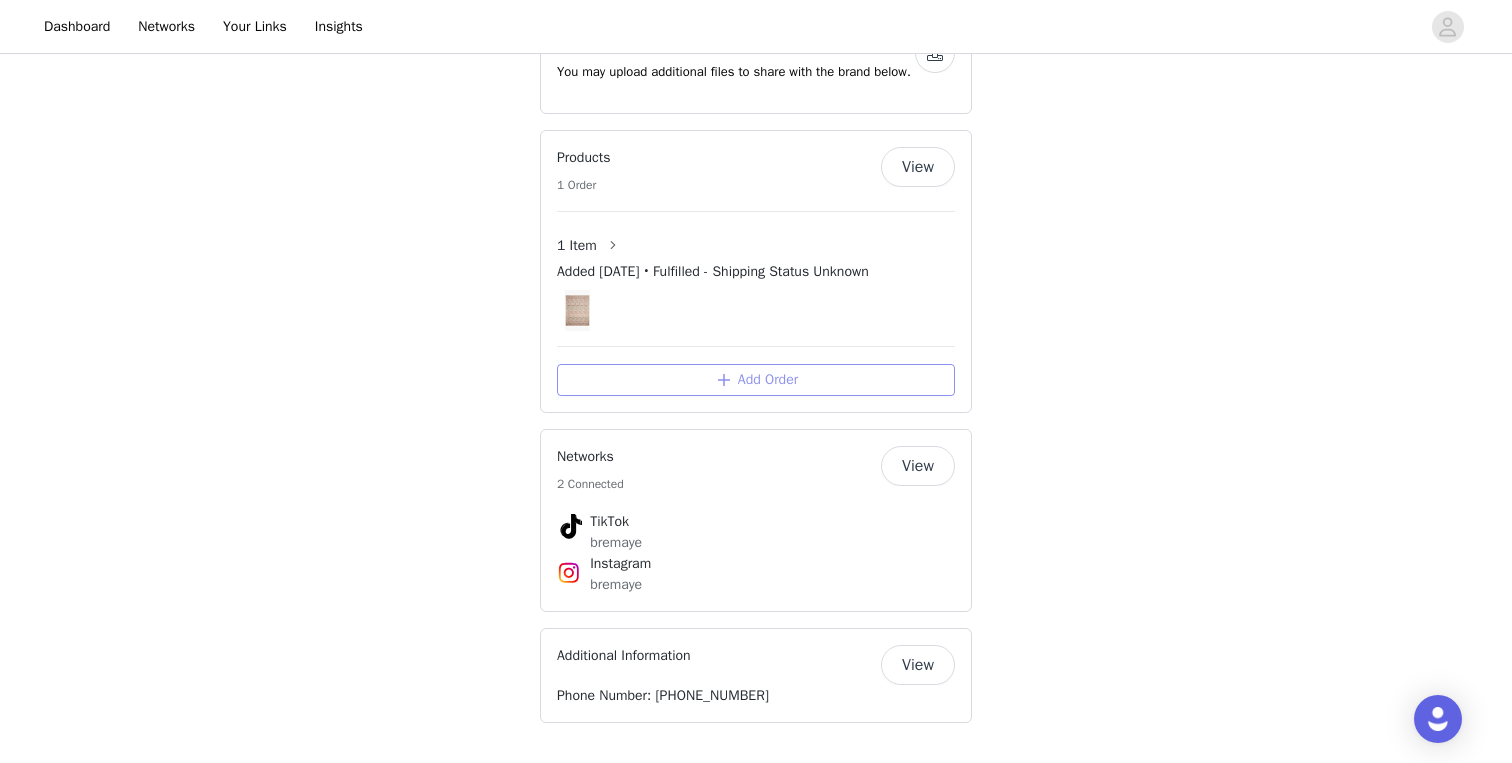 click on "Add Order" at bounding box center (756, 380) 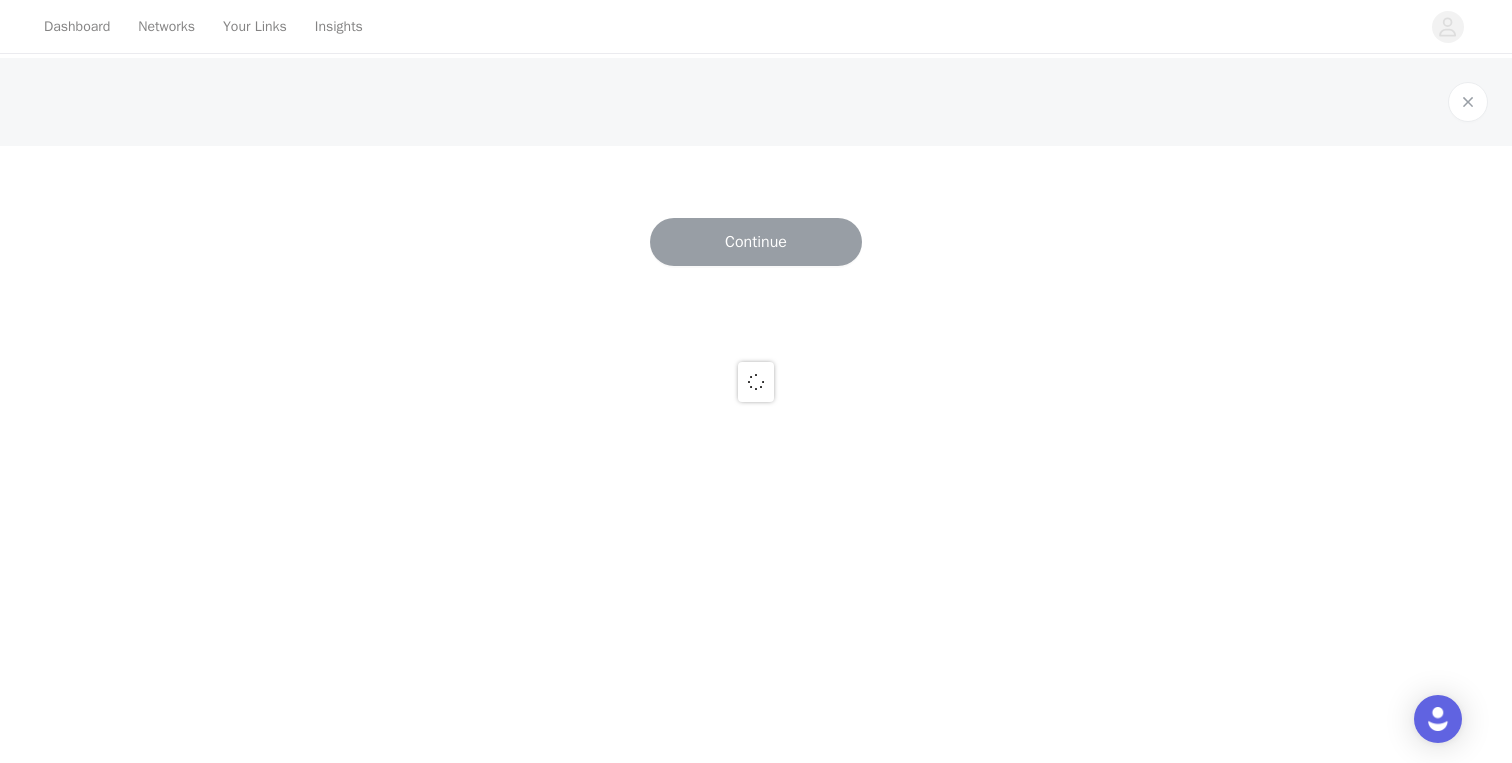 scroll, scrollTop: 0, scrollLeft: 0, axis: both 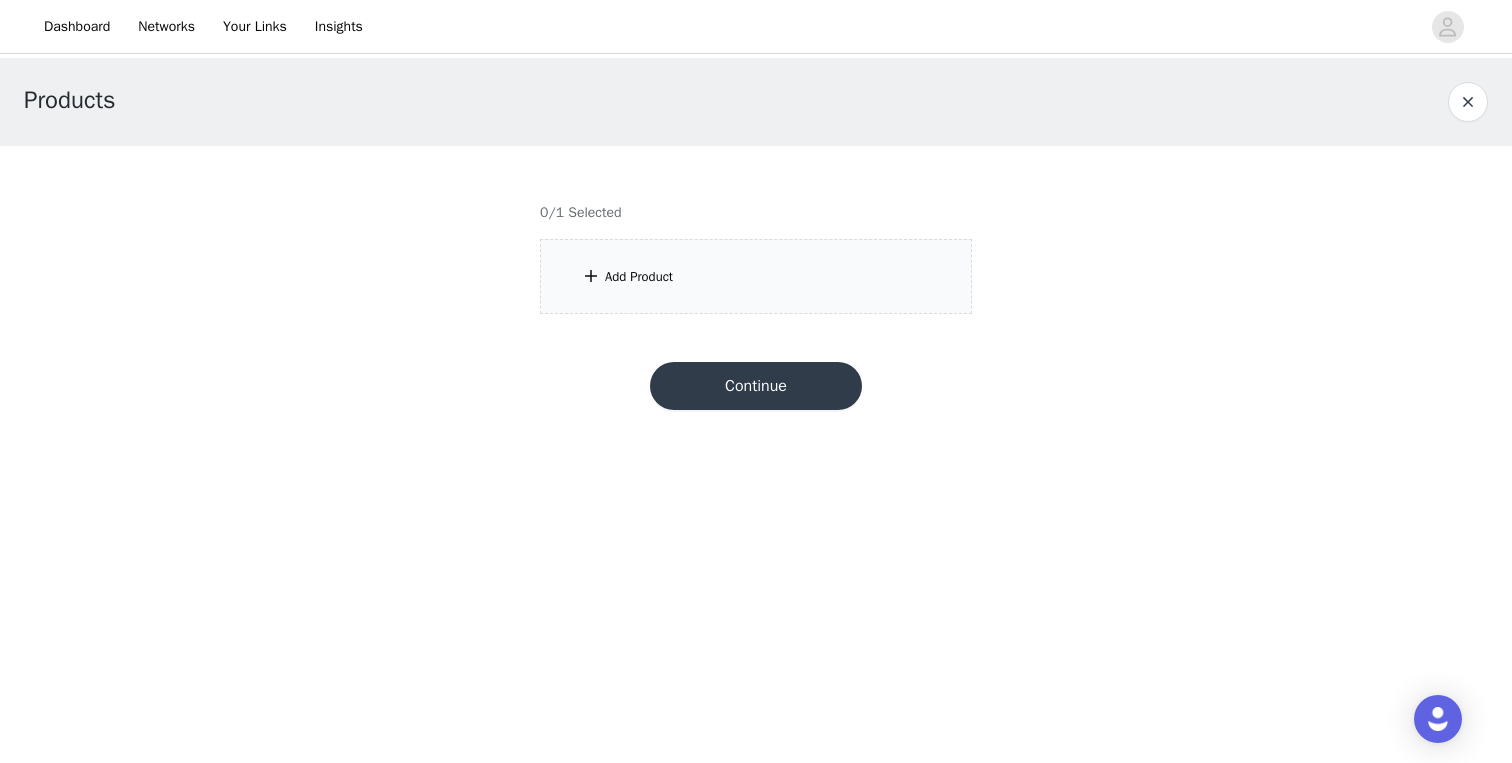 click on "Add Product" at bounding box center (756, 276) 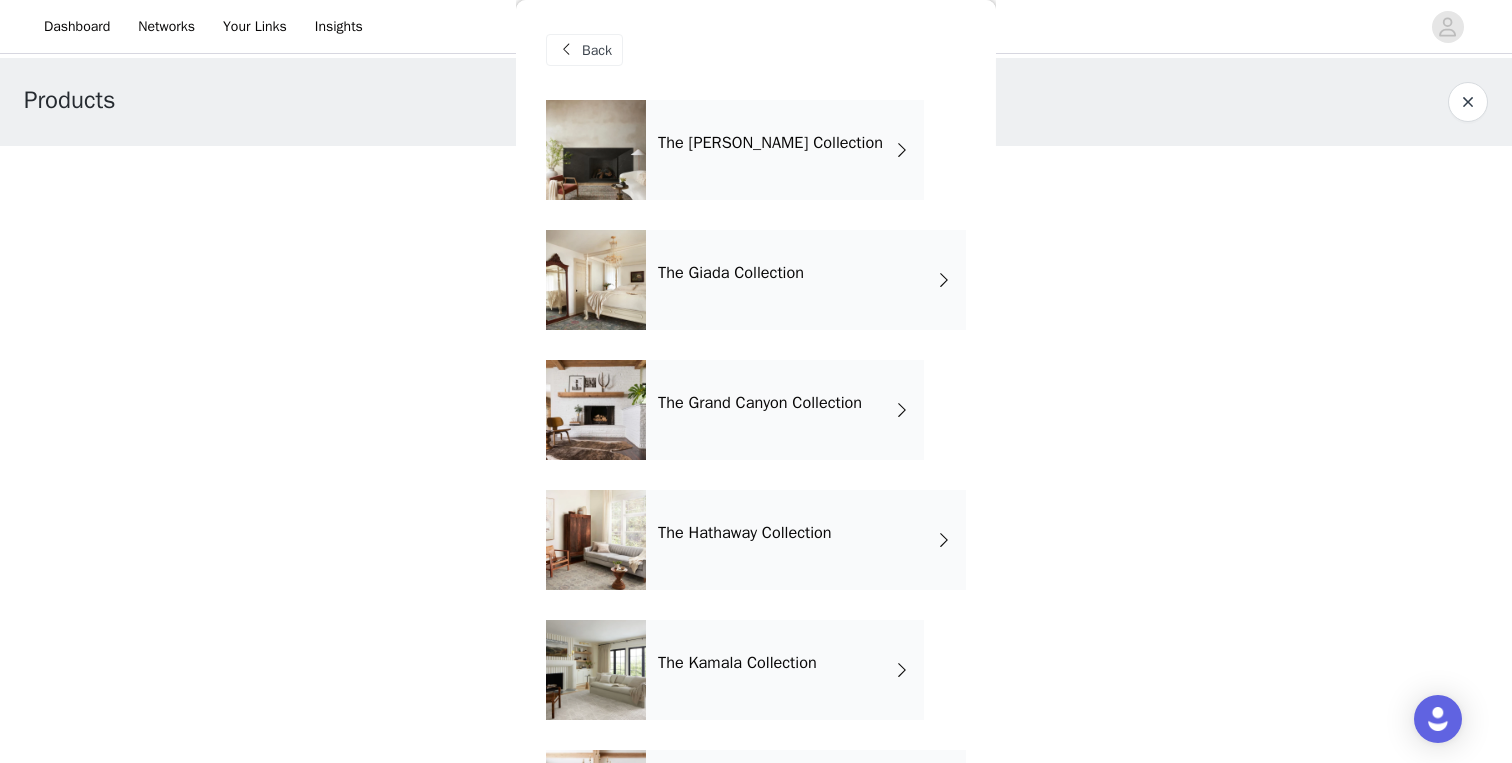 click on "The Hathaway Collection" at bounding box center [806, 540] 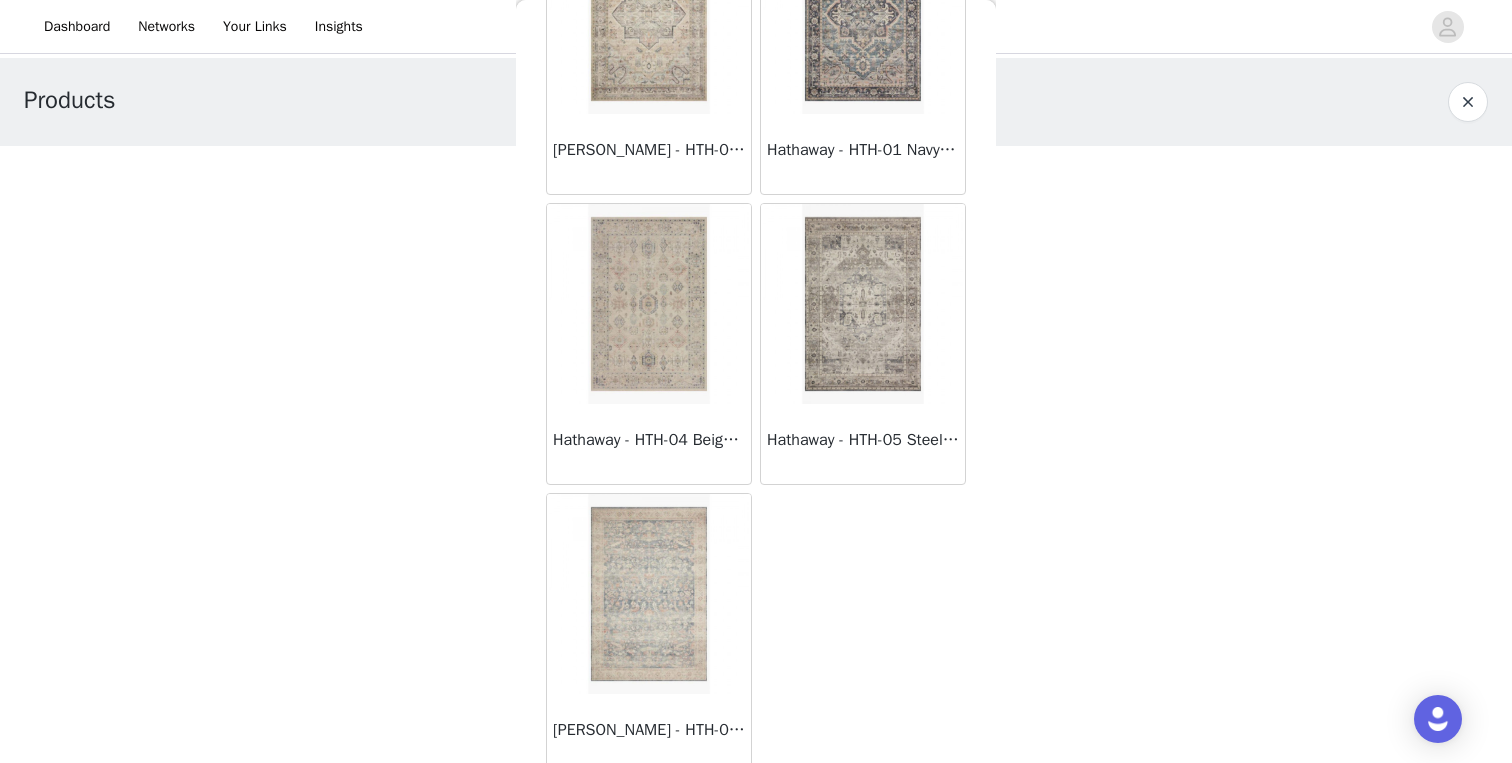 scroll, scrollTop: 493, scrollLeft: 0, axis: vertical 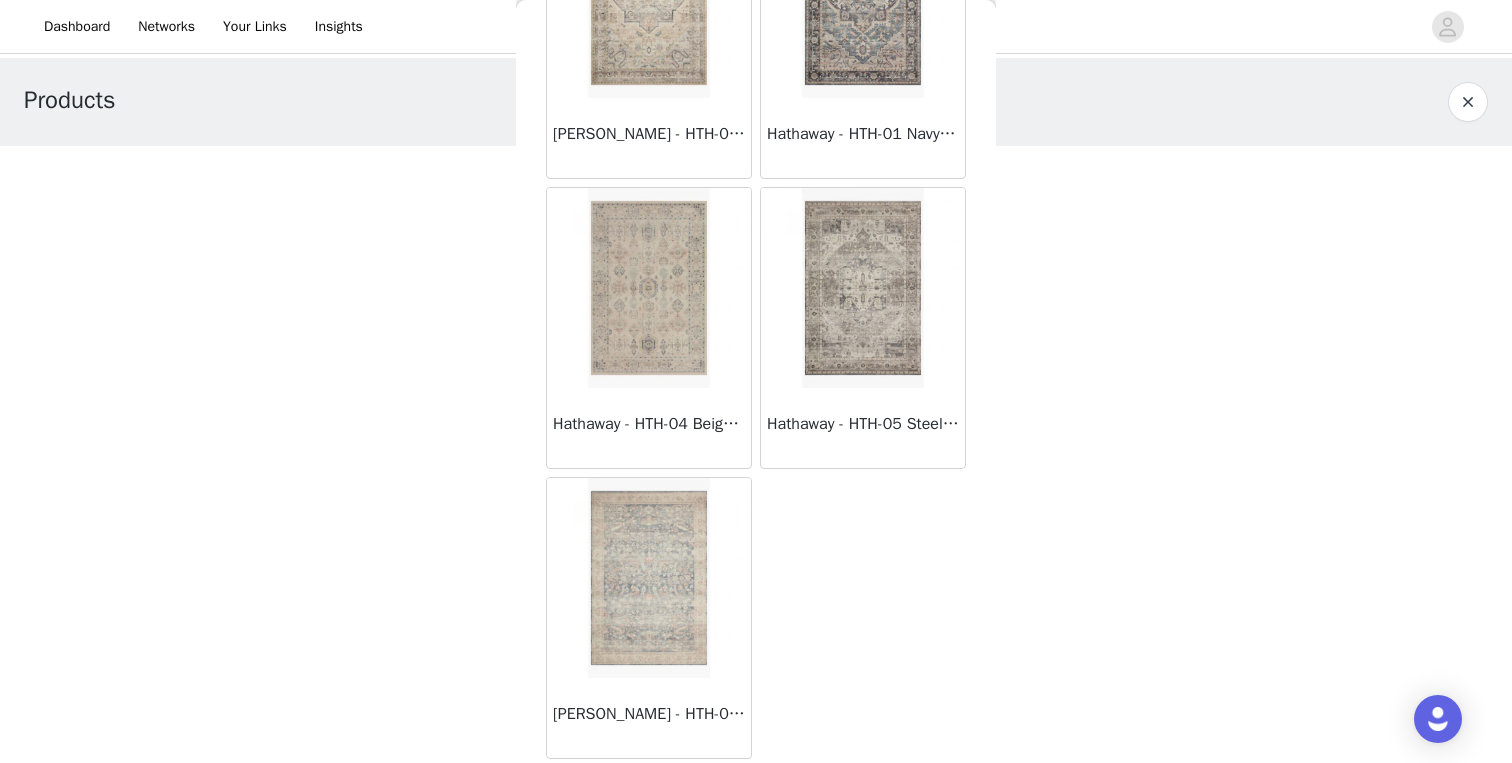 click at bounding box center [649, 578] 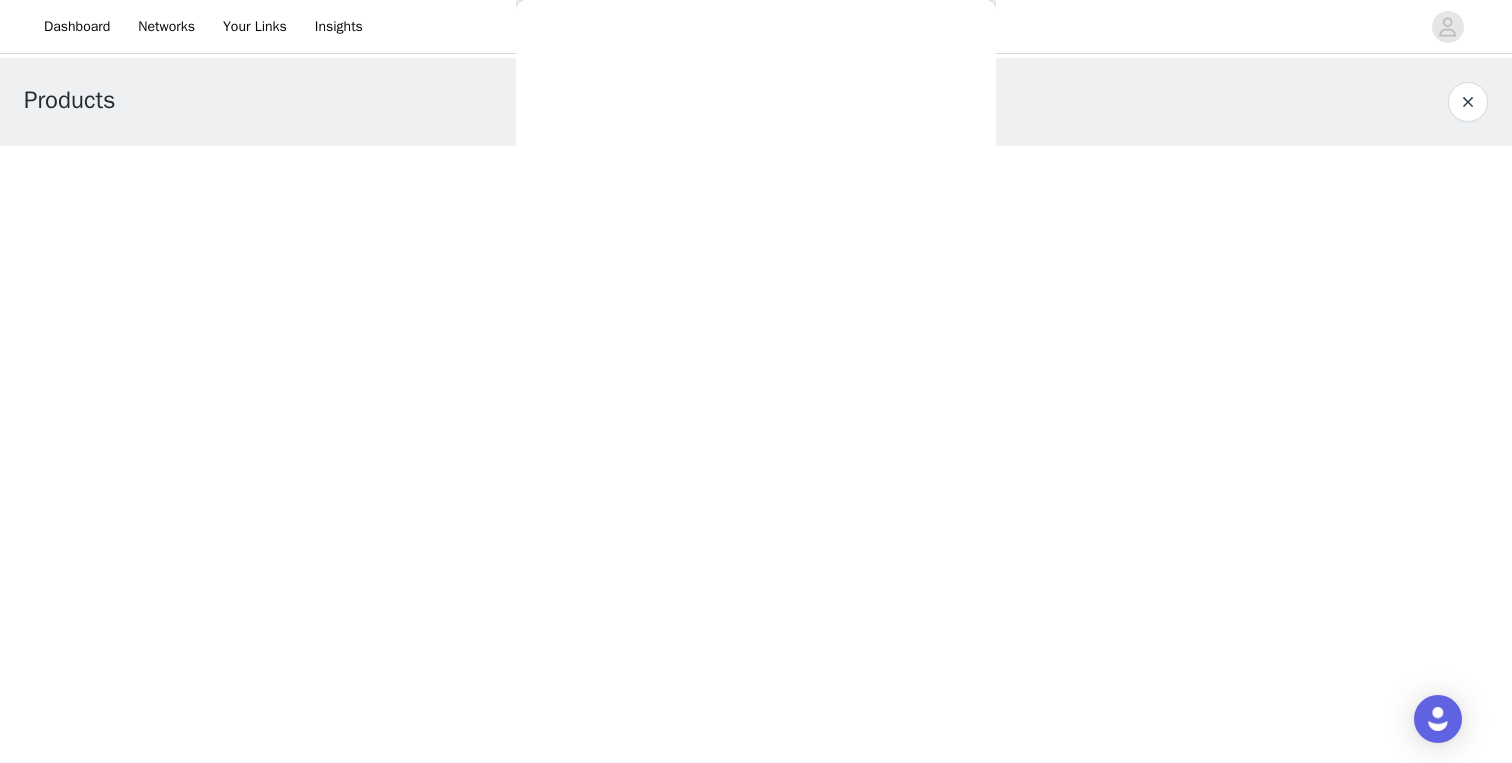 scroll, scrollTop: 0, scrollLeft: 0, axis: both 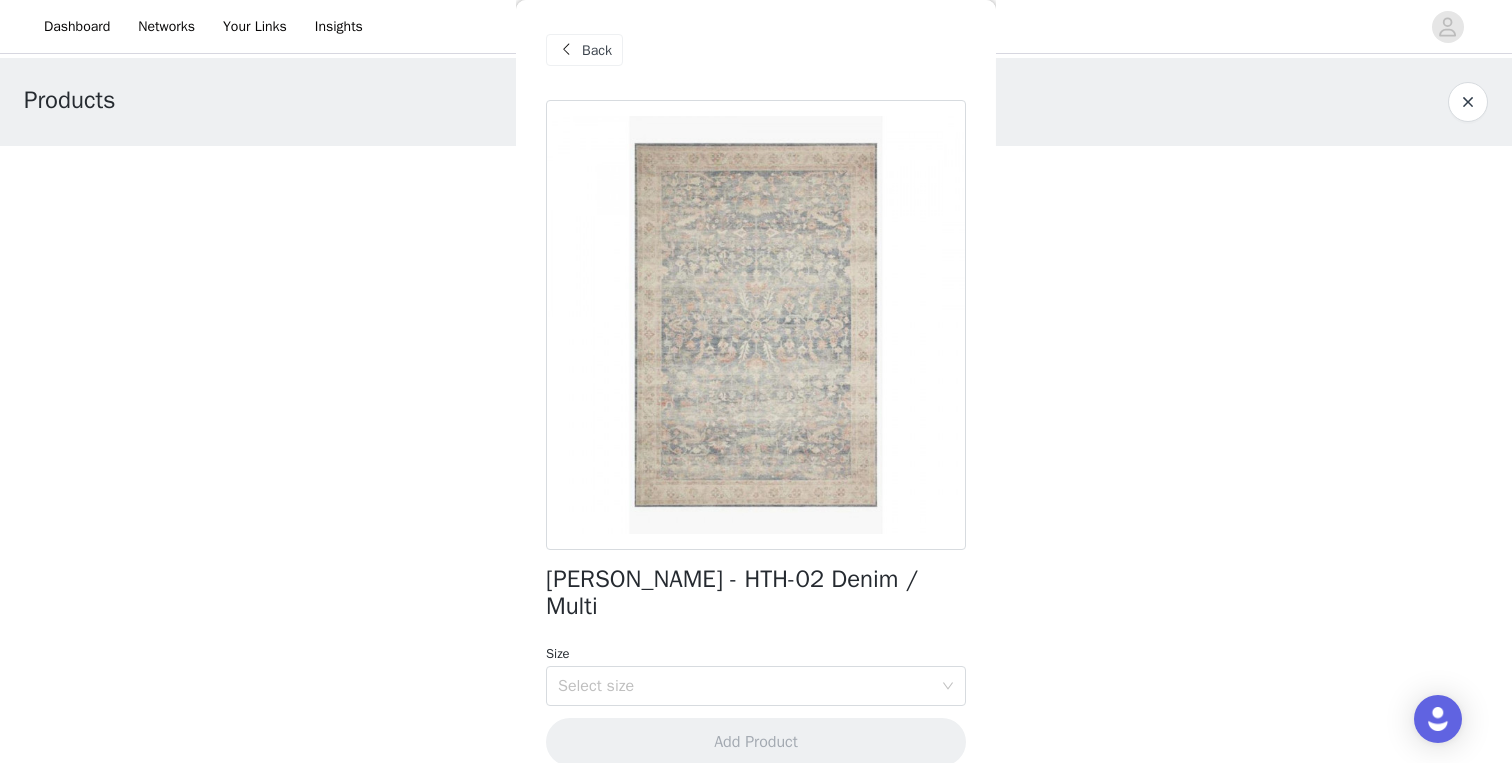 click on "Back" at bounding box center [597, 50] 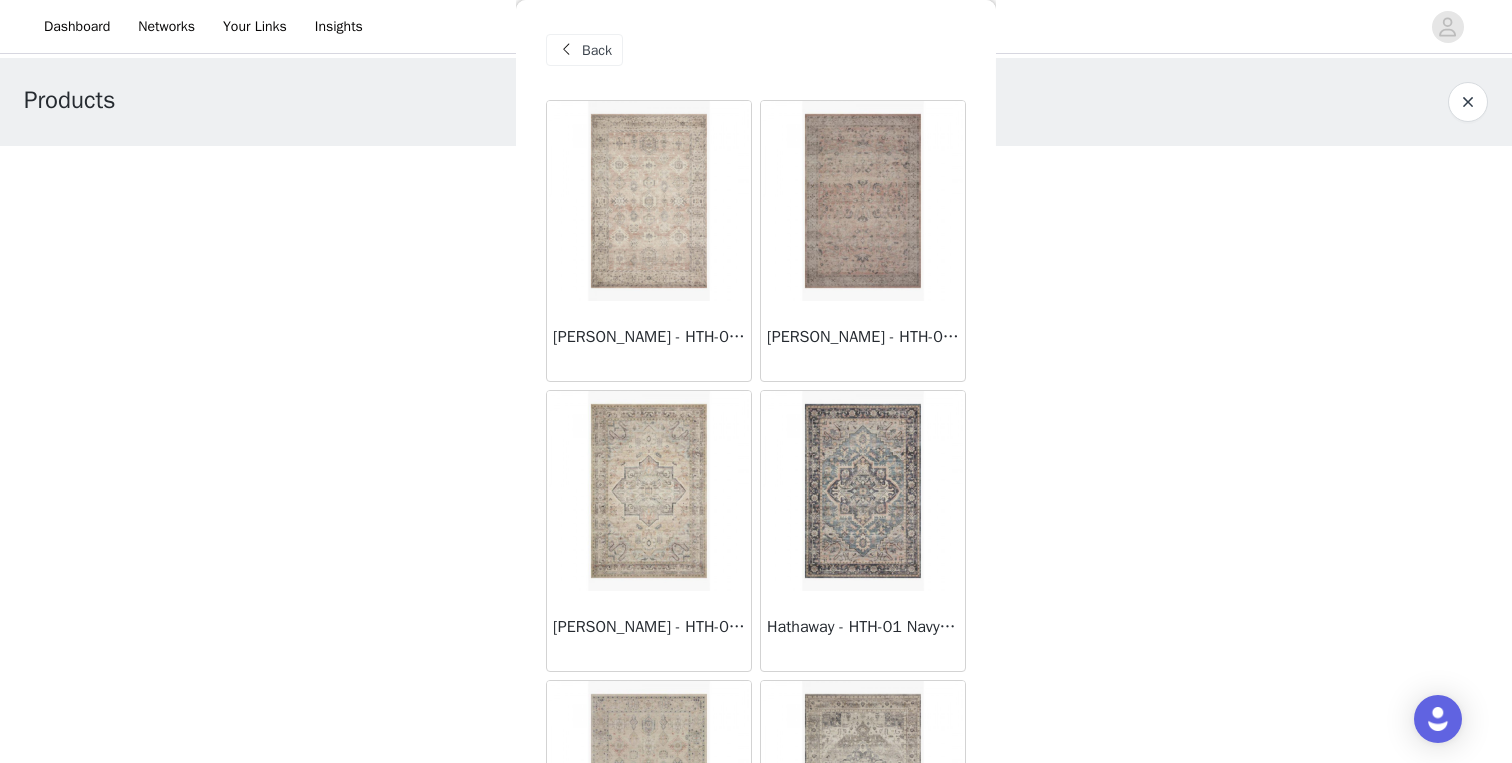 click on "Back" at bounding box center [597, 50] 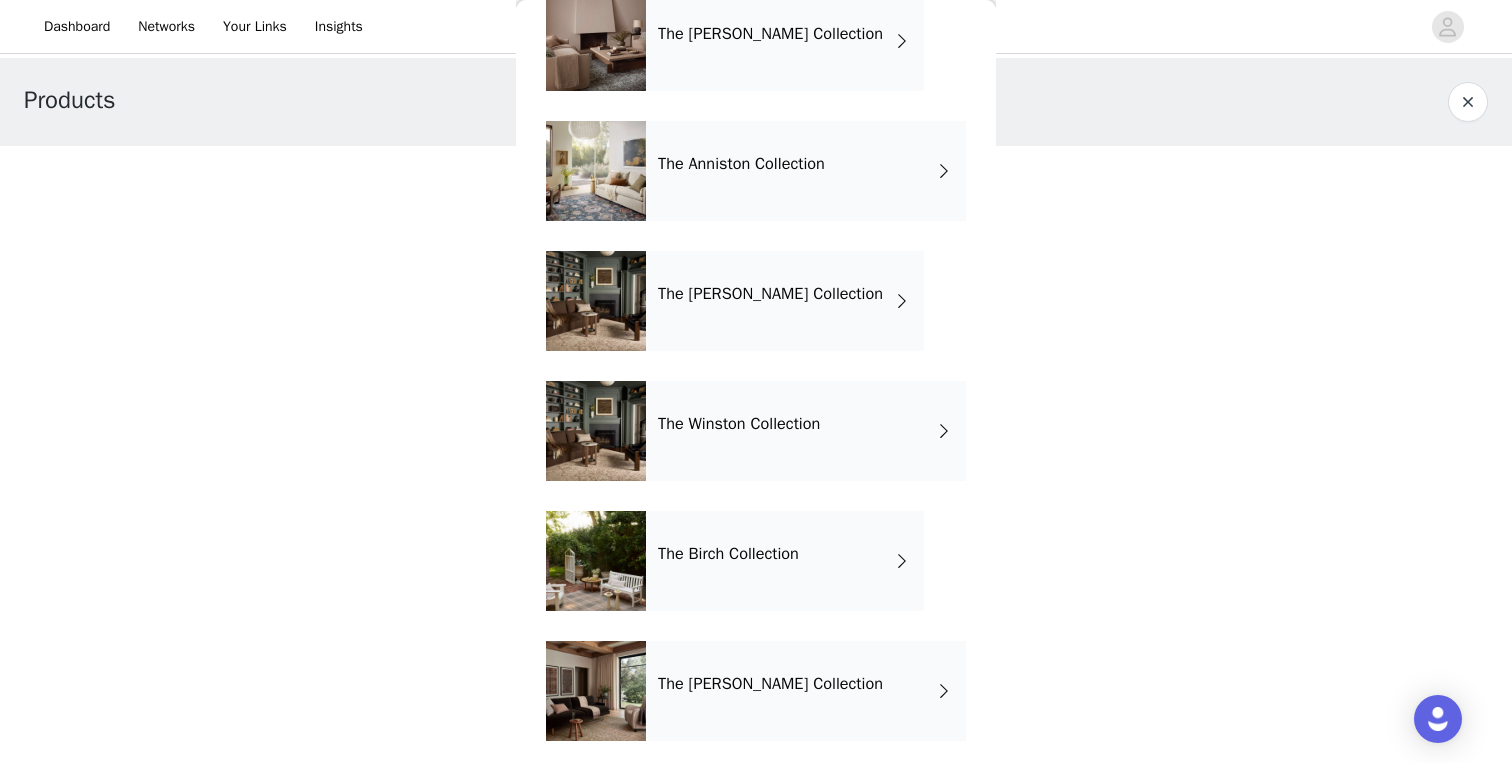 scroll, scrollTop: 8960, scrollLeft: 0, axis: vertical 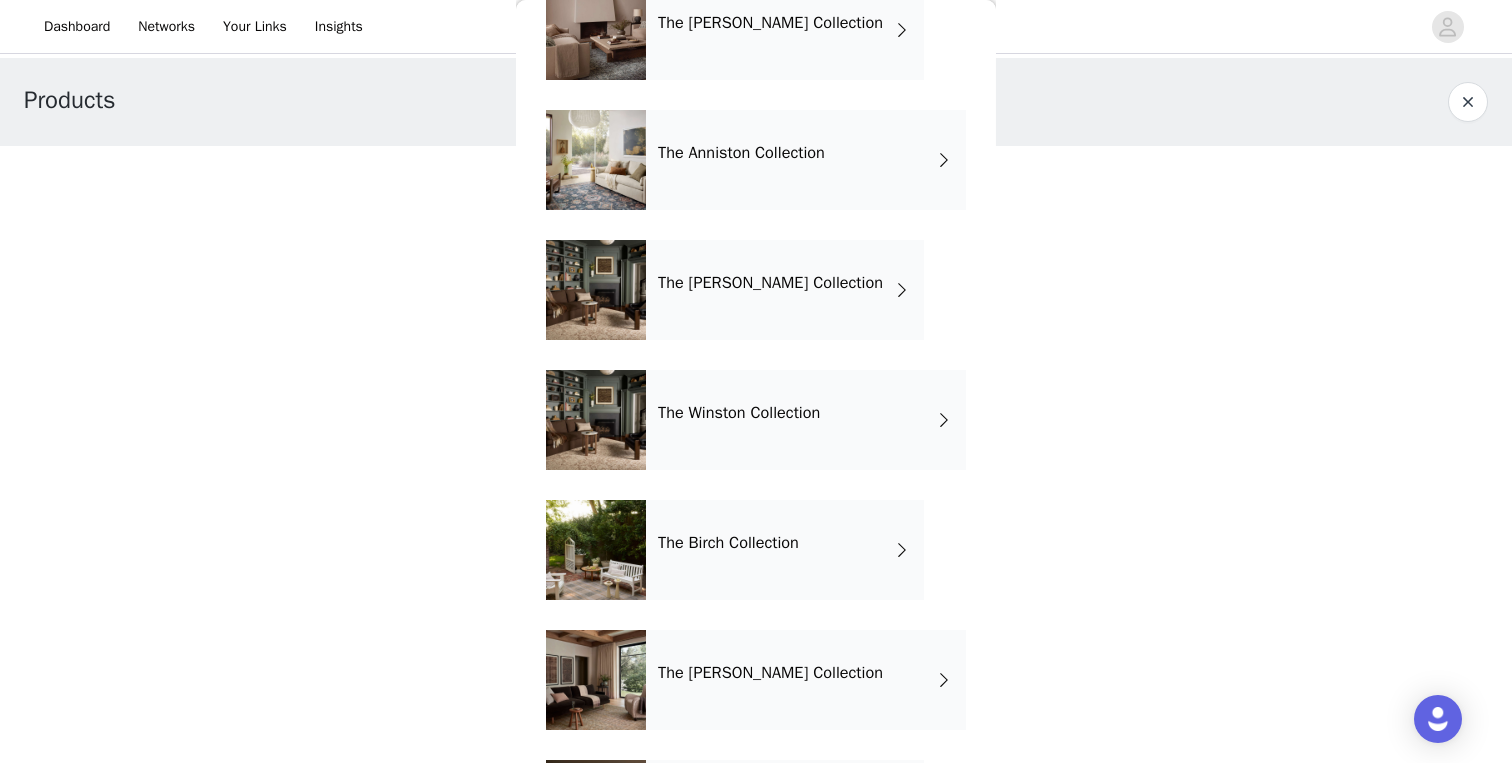 click on "The Birch Collection" at bounding box center (785, 550) 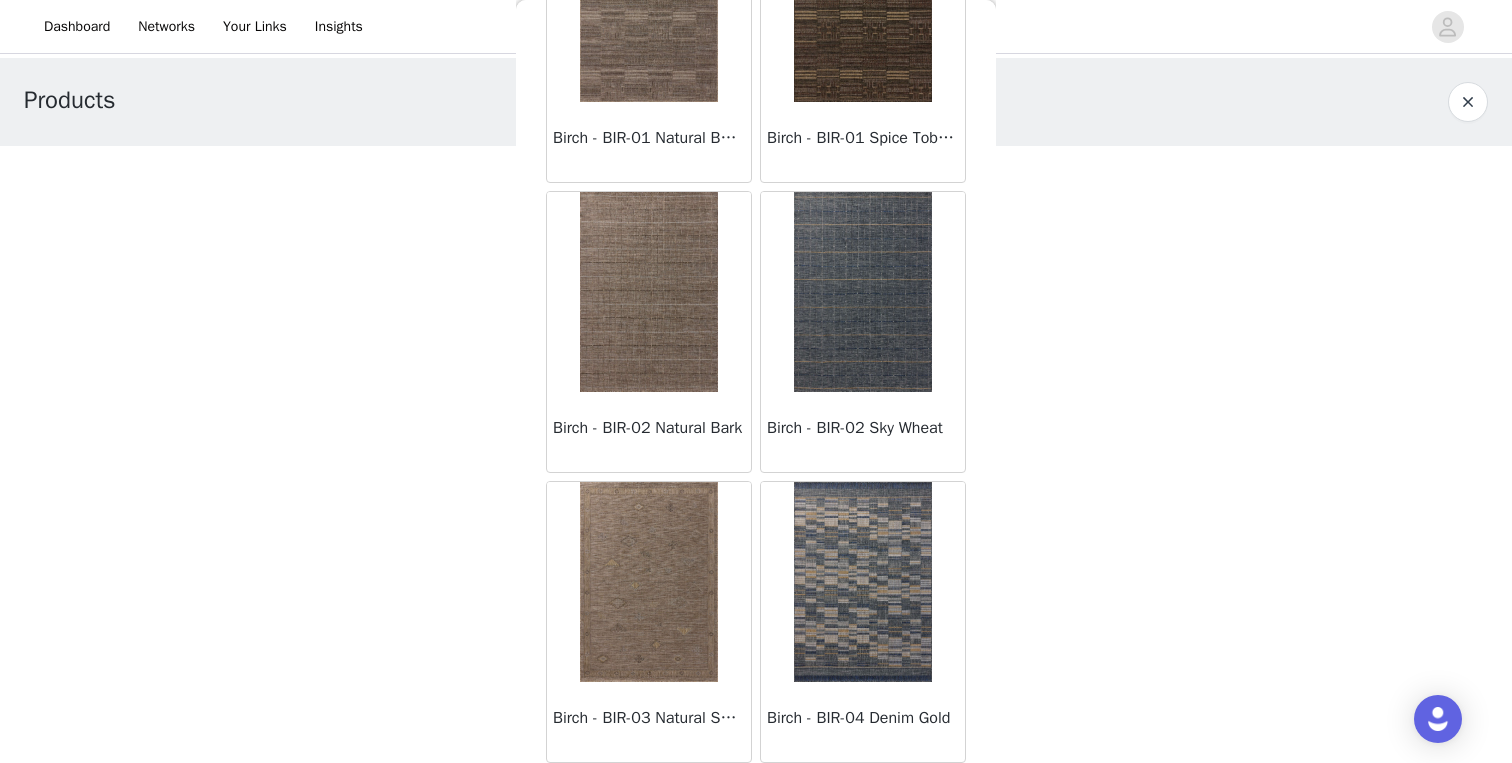 scroll, scrollTop: 0, scrollLeft: 0, axis: both 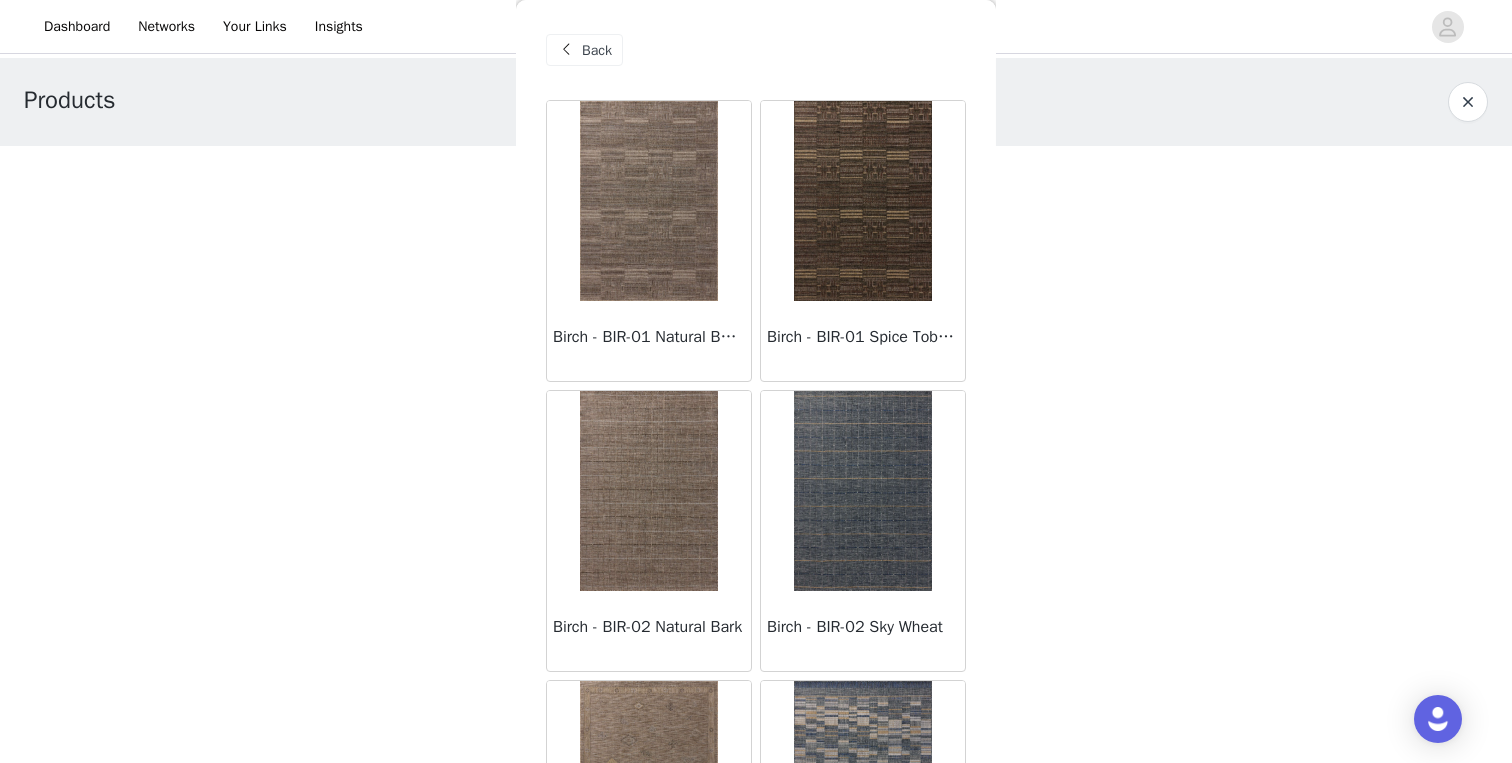 click on "Back" at bounding box center (584, 50) 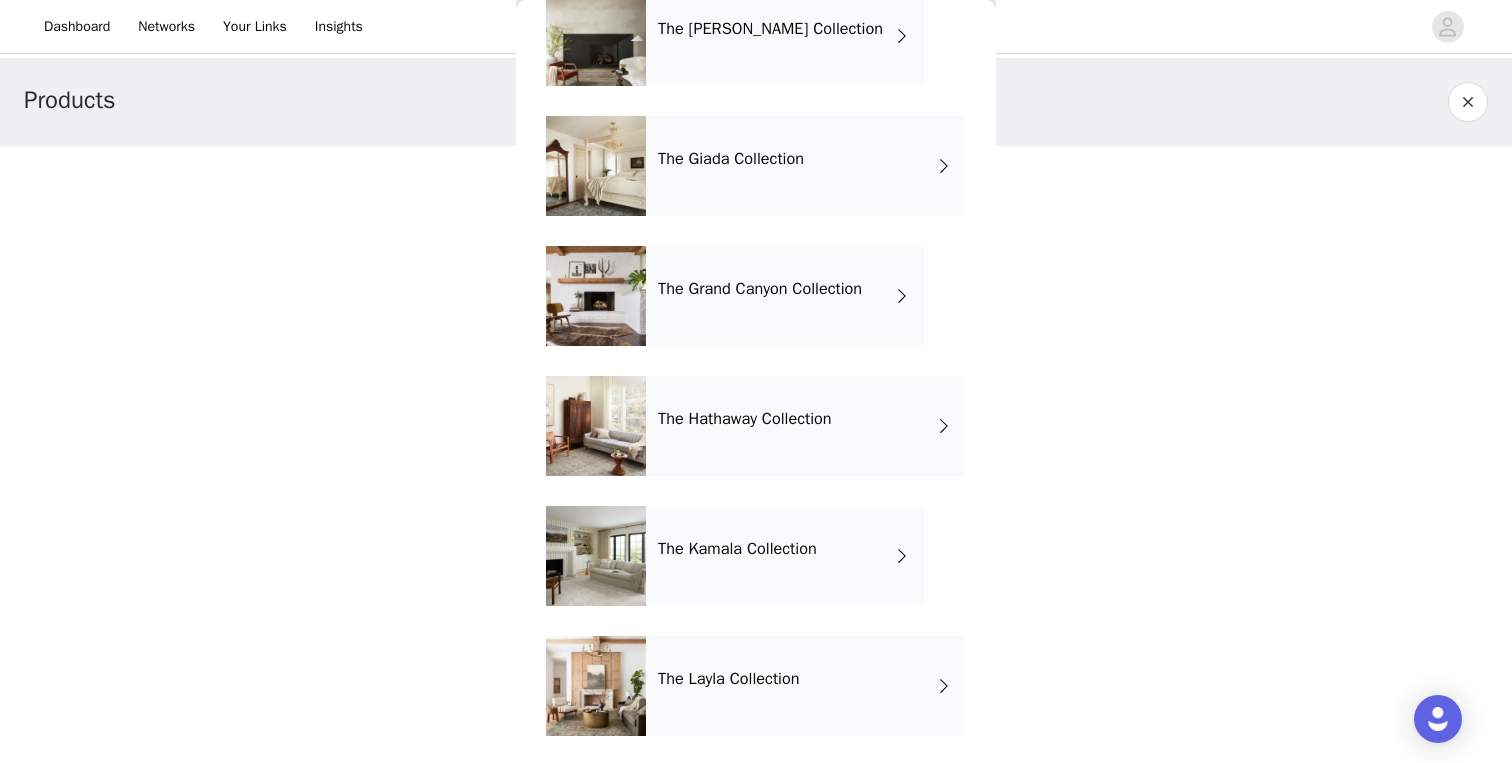 scroll, scrollTop: 126, scrollLeft: 0, axis: vertical 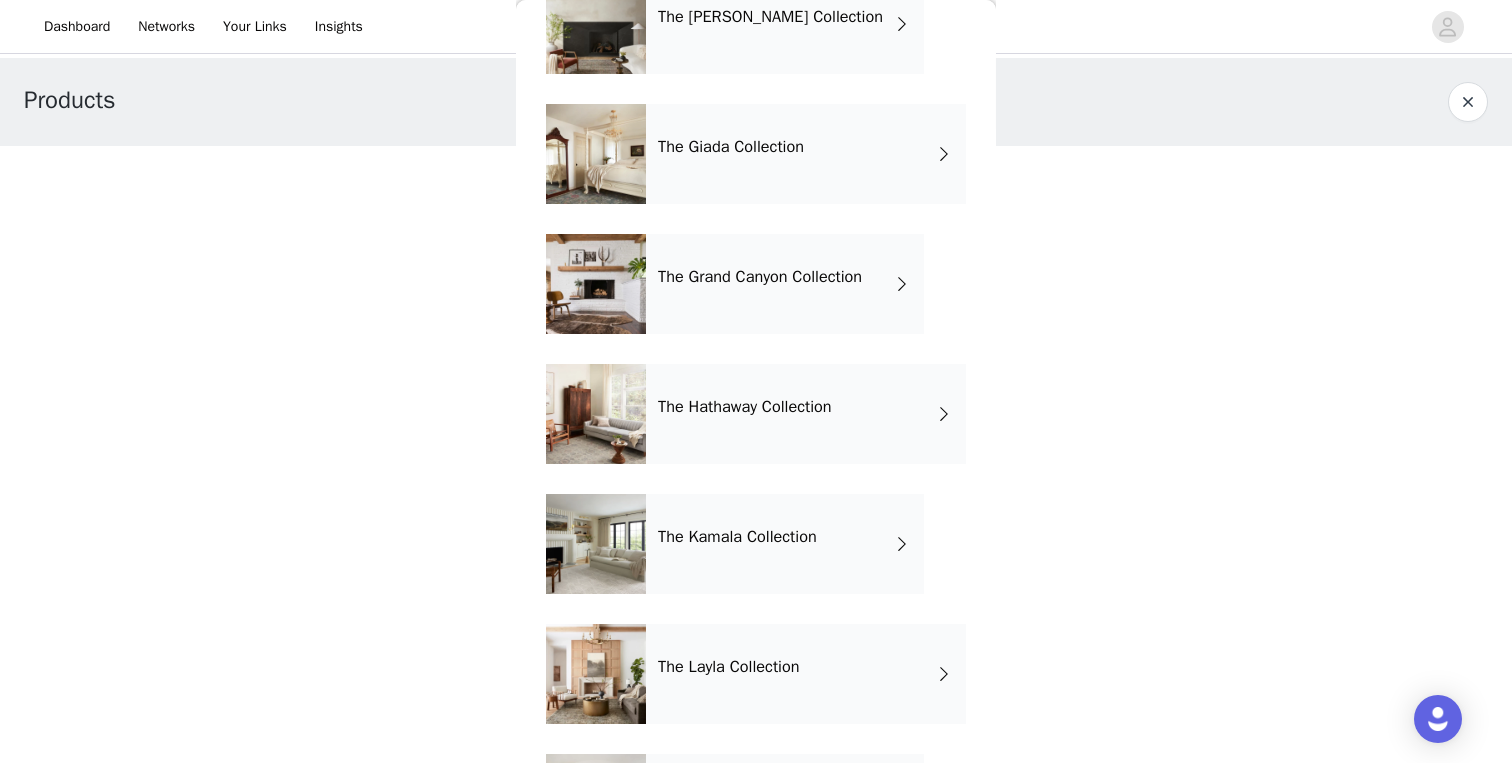 click on "The Kamala Collection" at bounding box center [785, 544] 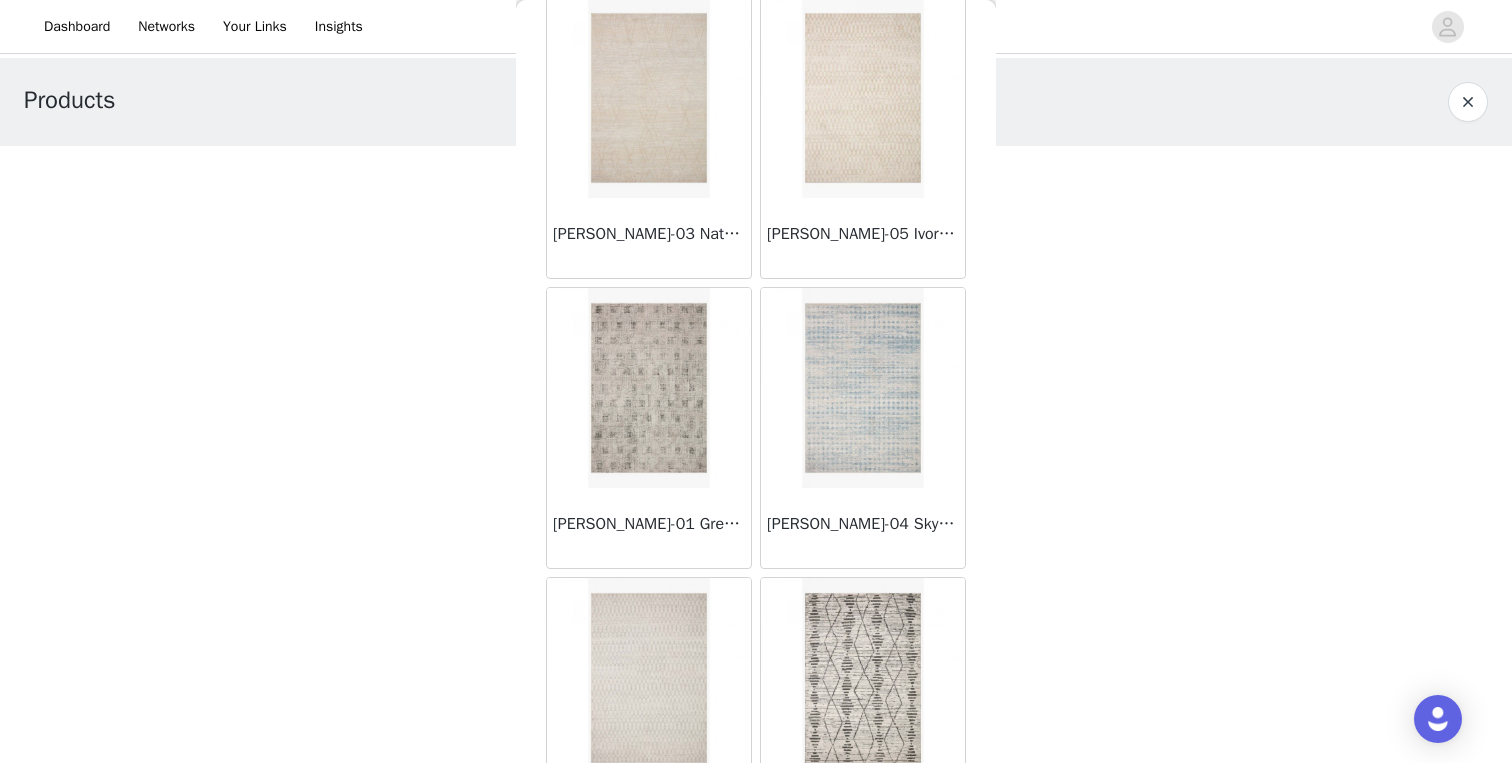 scroll, scrollTop: 420, scrollLeft: 0, axis: vertical 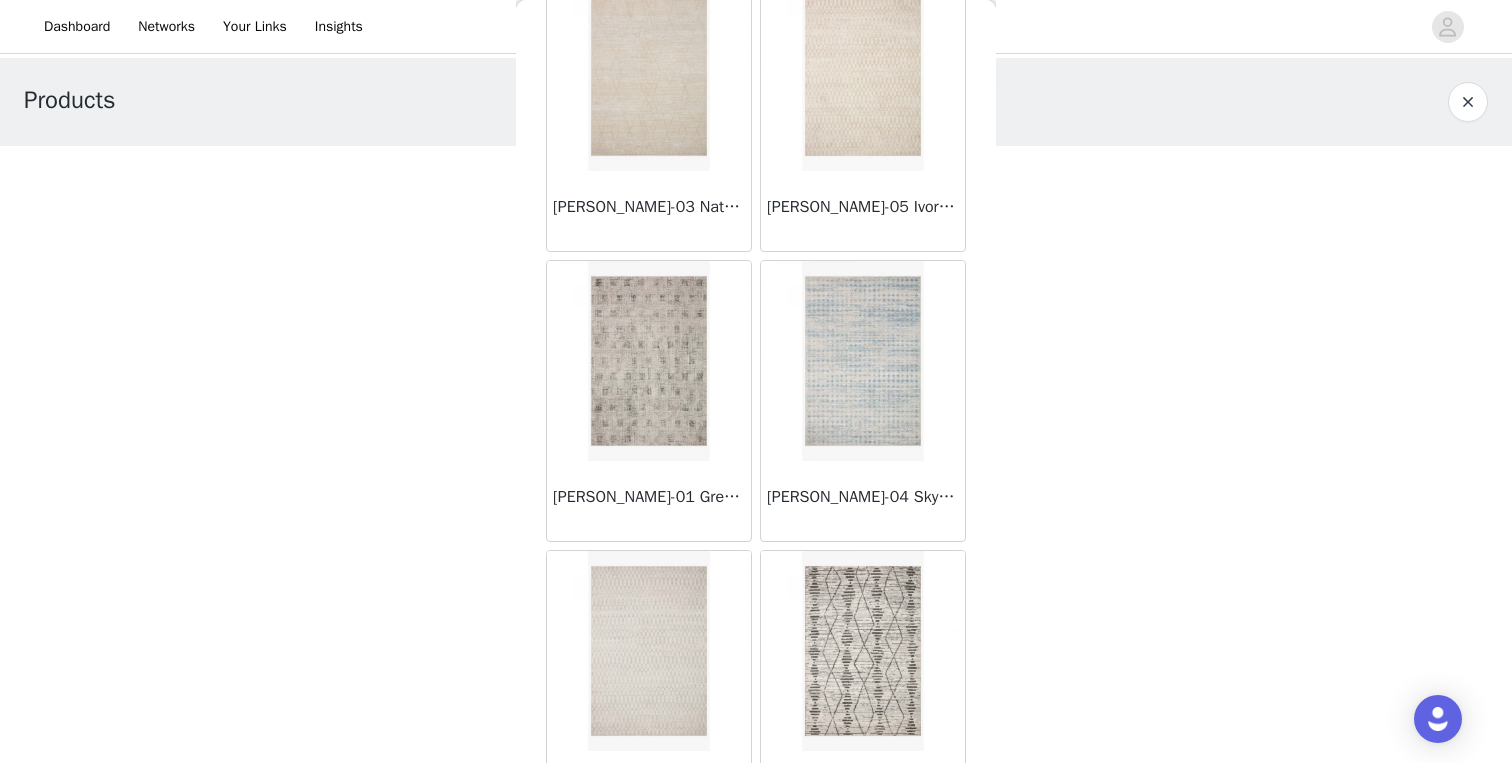 click at bounding box center [863, 361] 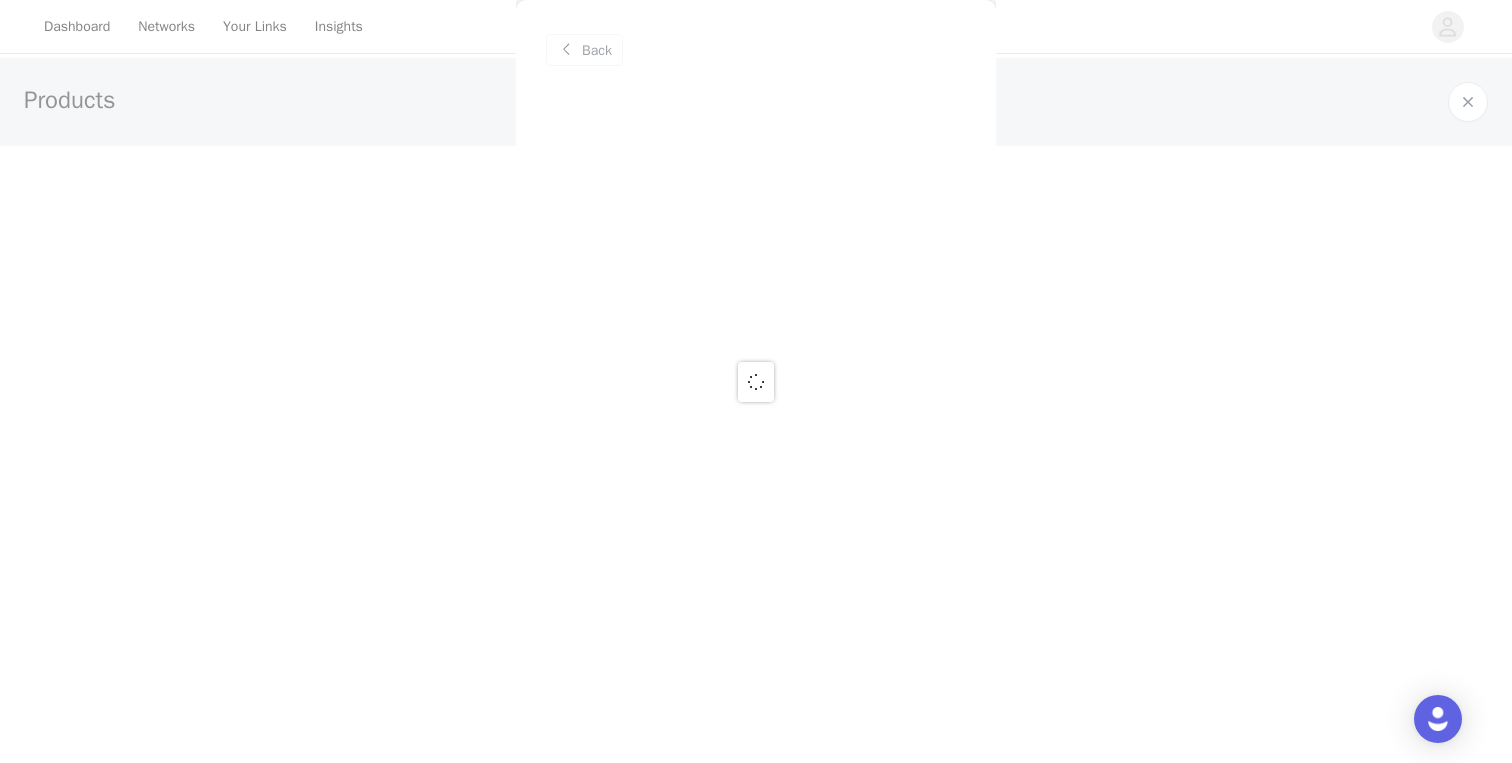 scroll, scrollTop: 0, scrollLeft: 0, axis: both 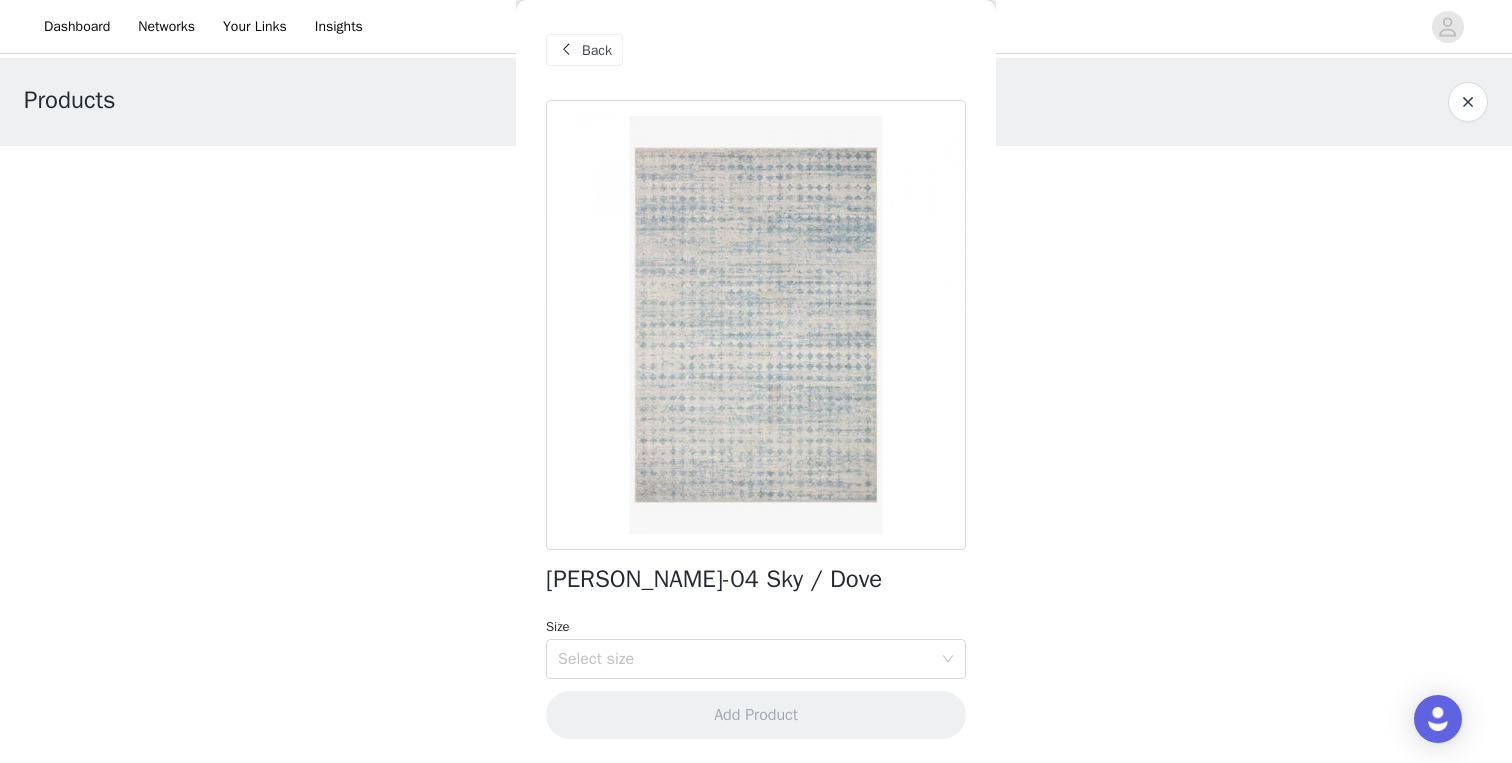 click on "Back" at bounding box center [597, 50] 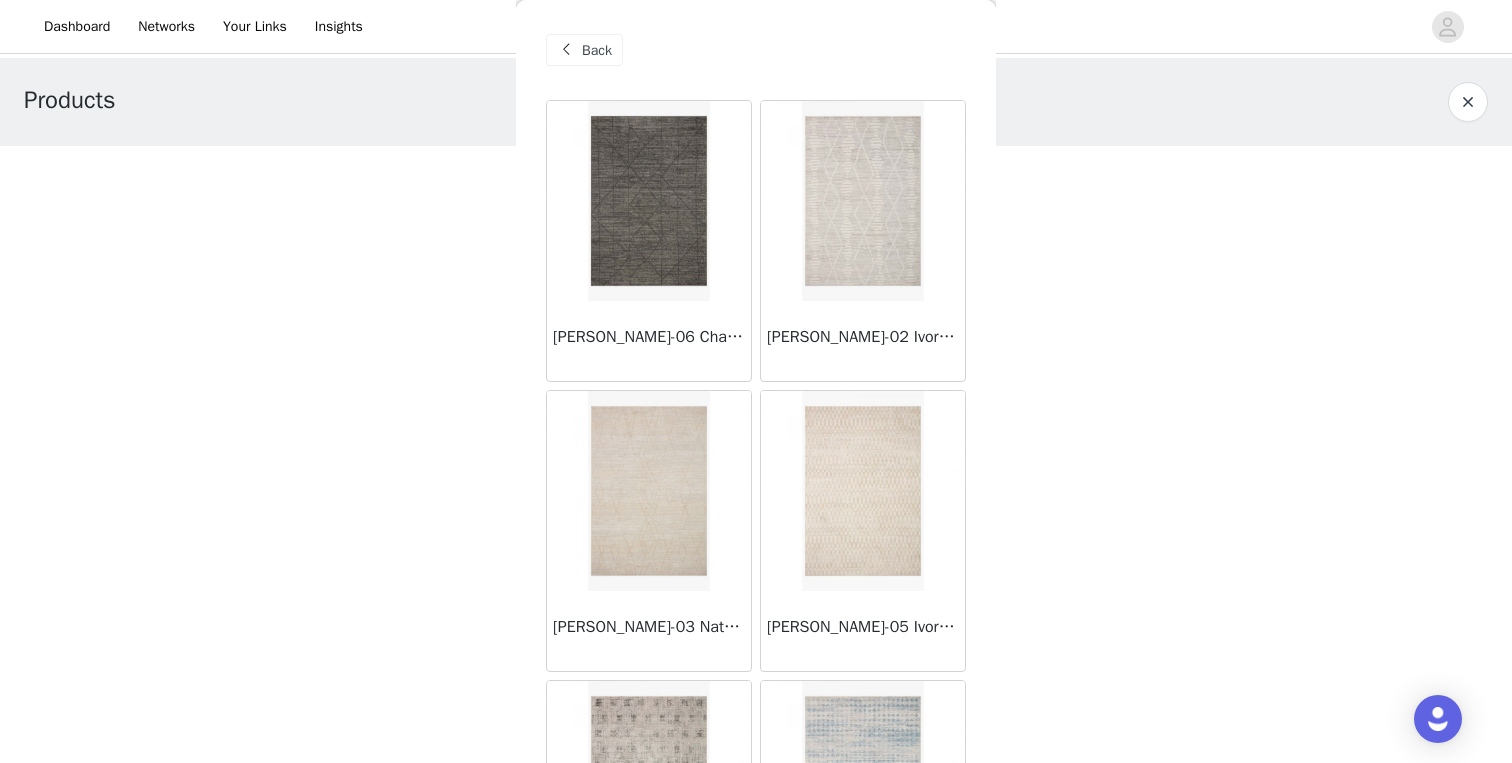 click on "Back" at bounding box center [597, 50] 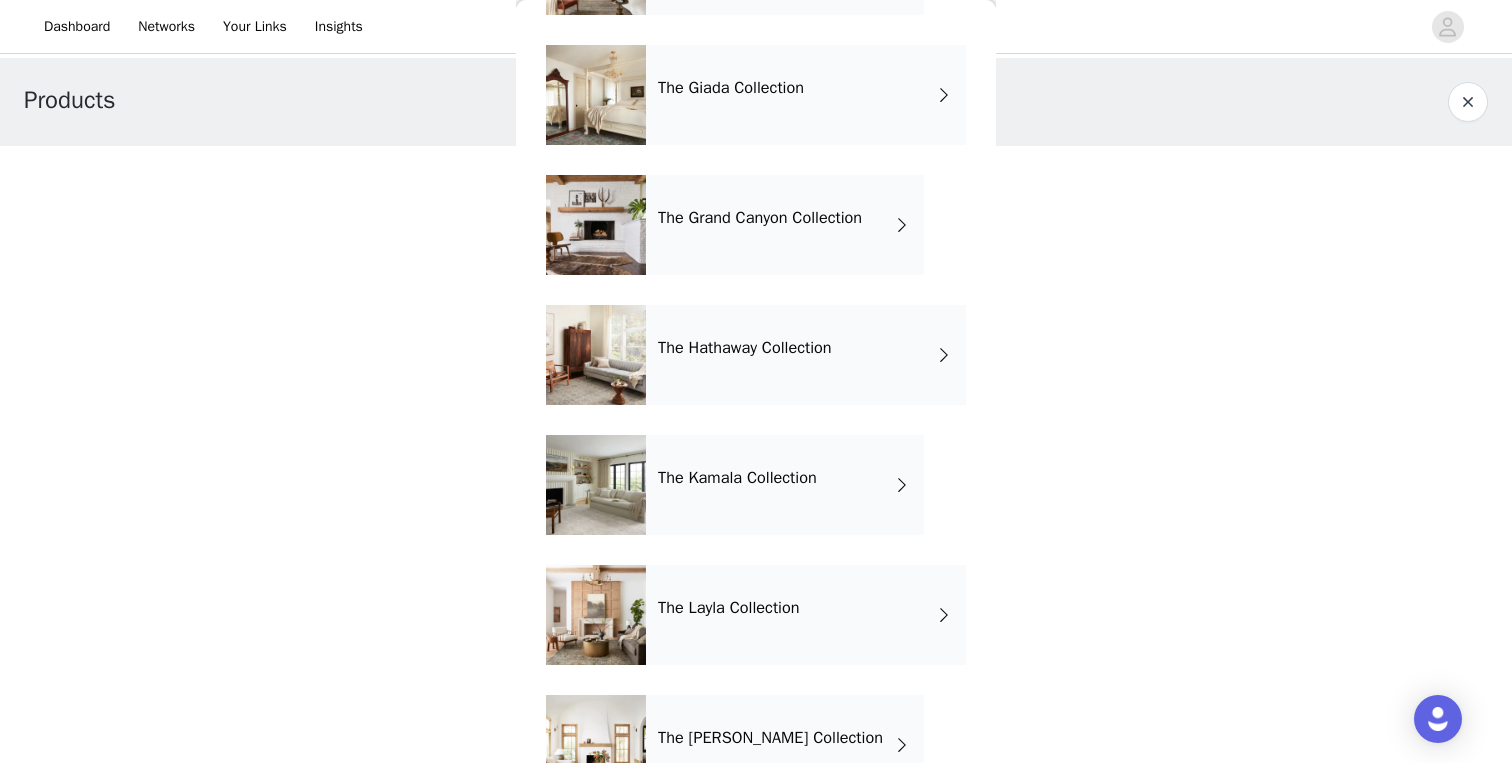 scroll, scrollTop: 275, scrollLeft: 0, axis: vertical 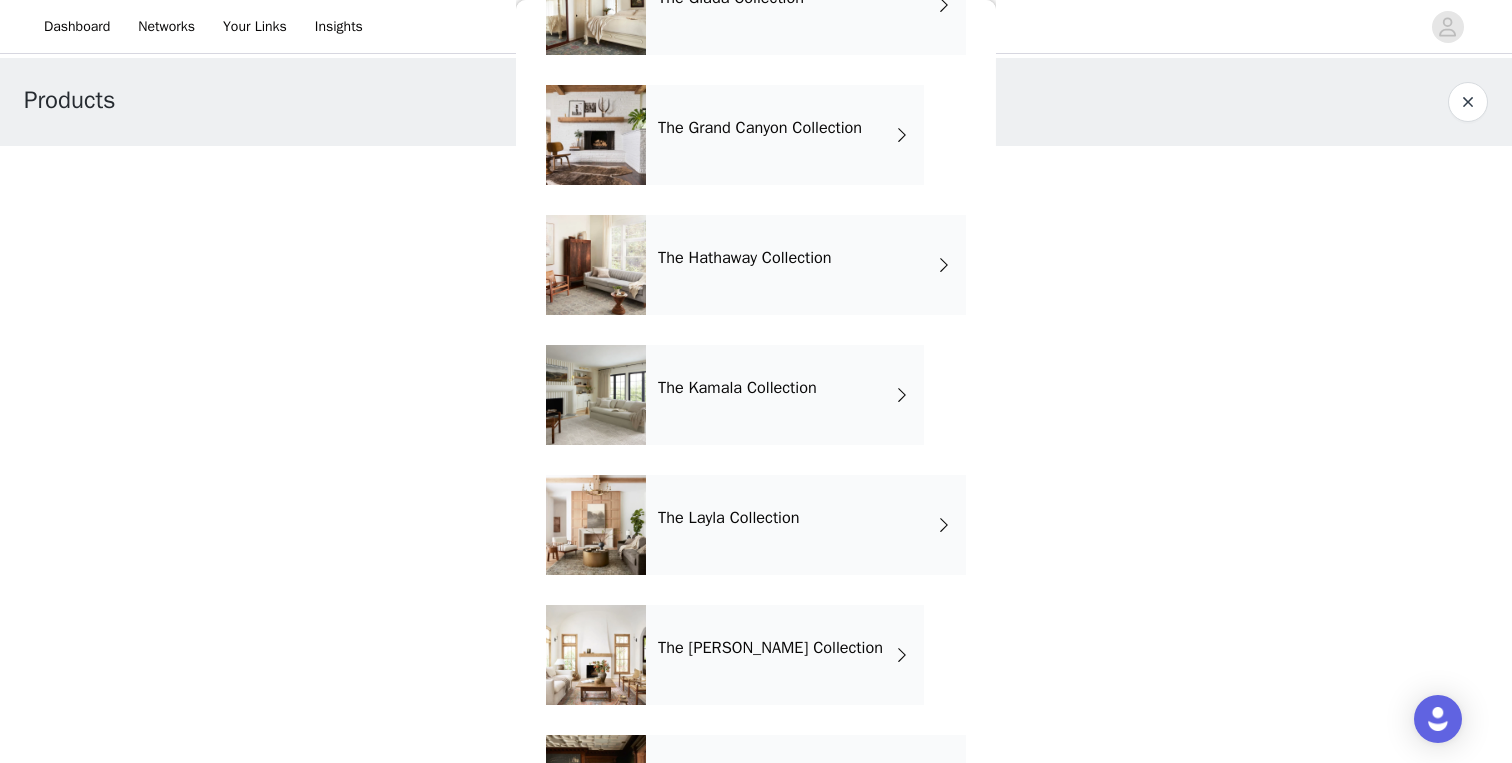 click on "The Layla Collection" at bounding box center [806, 525] 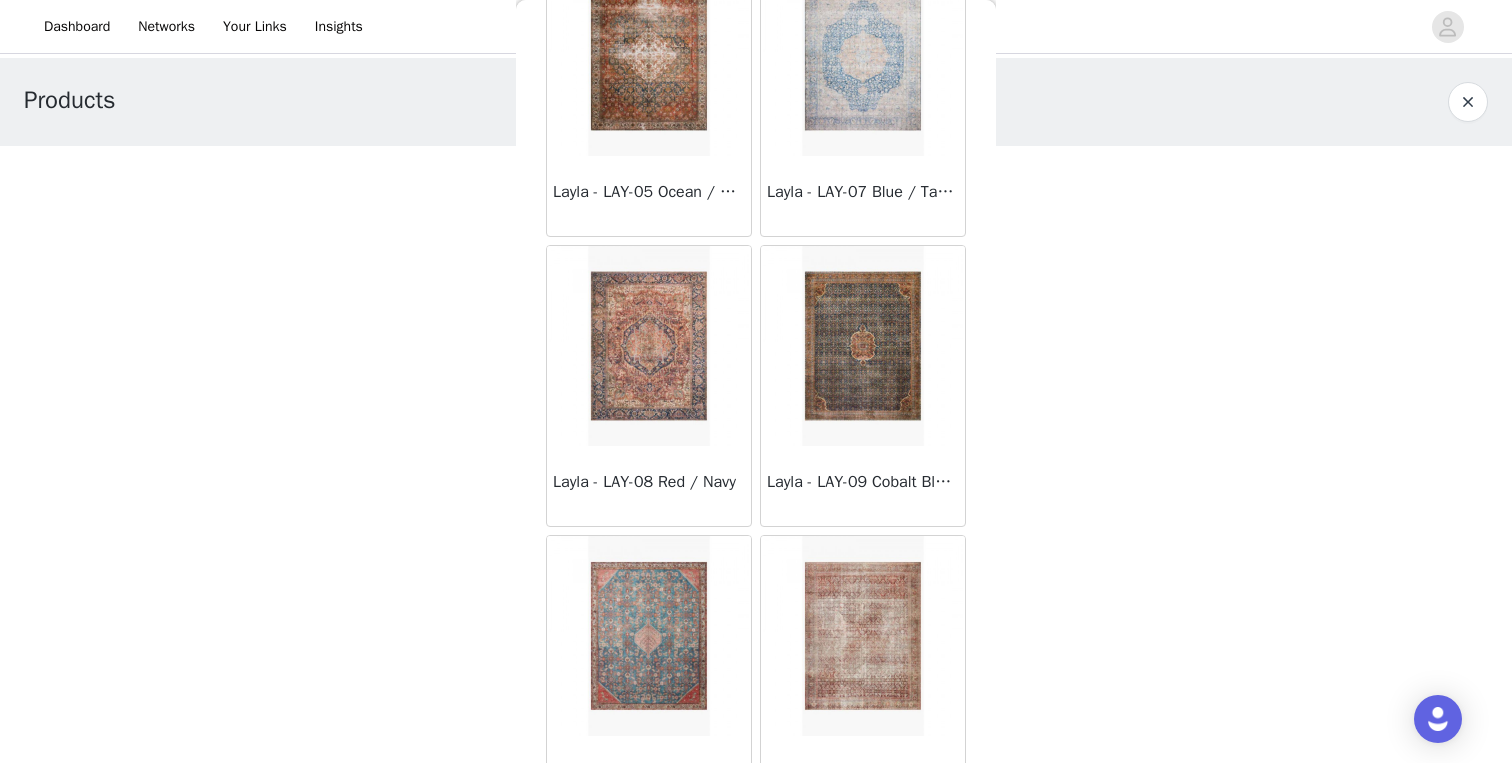 scroll, scrollTop: 0, scrollLeft: 0, axis: both 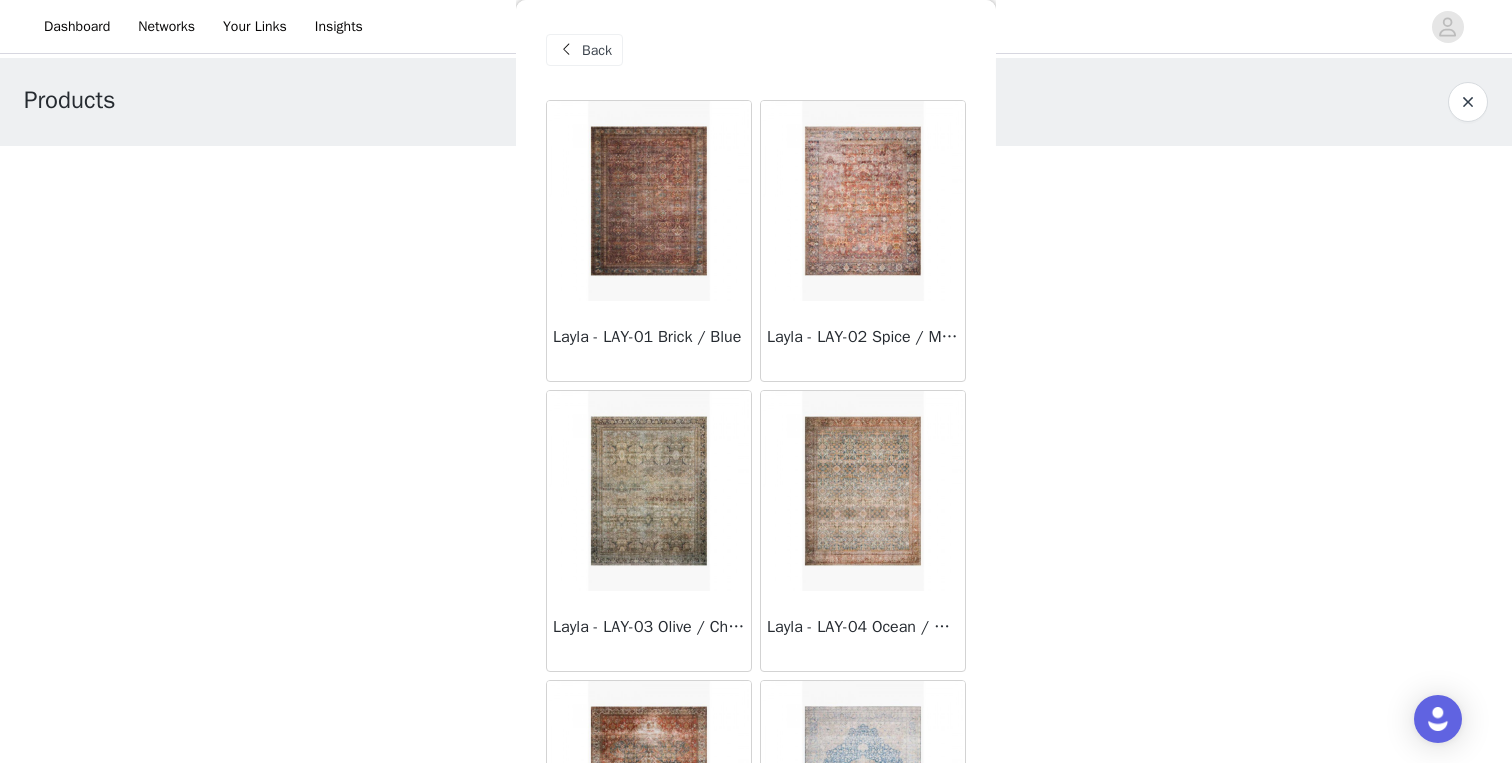 click on "Back" at bounding box center (584, 50) 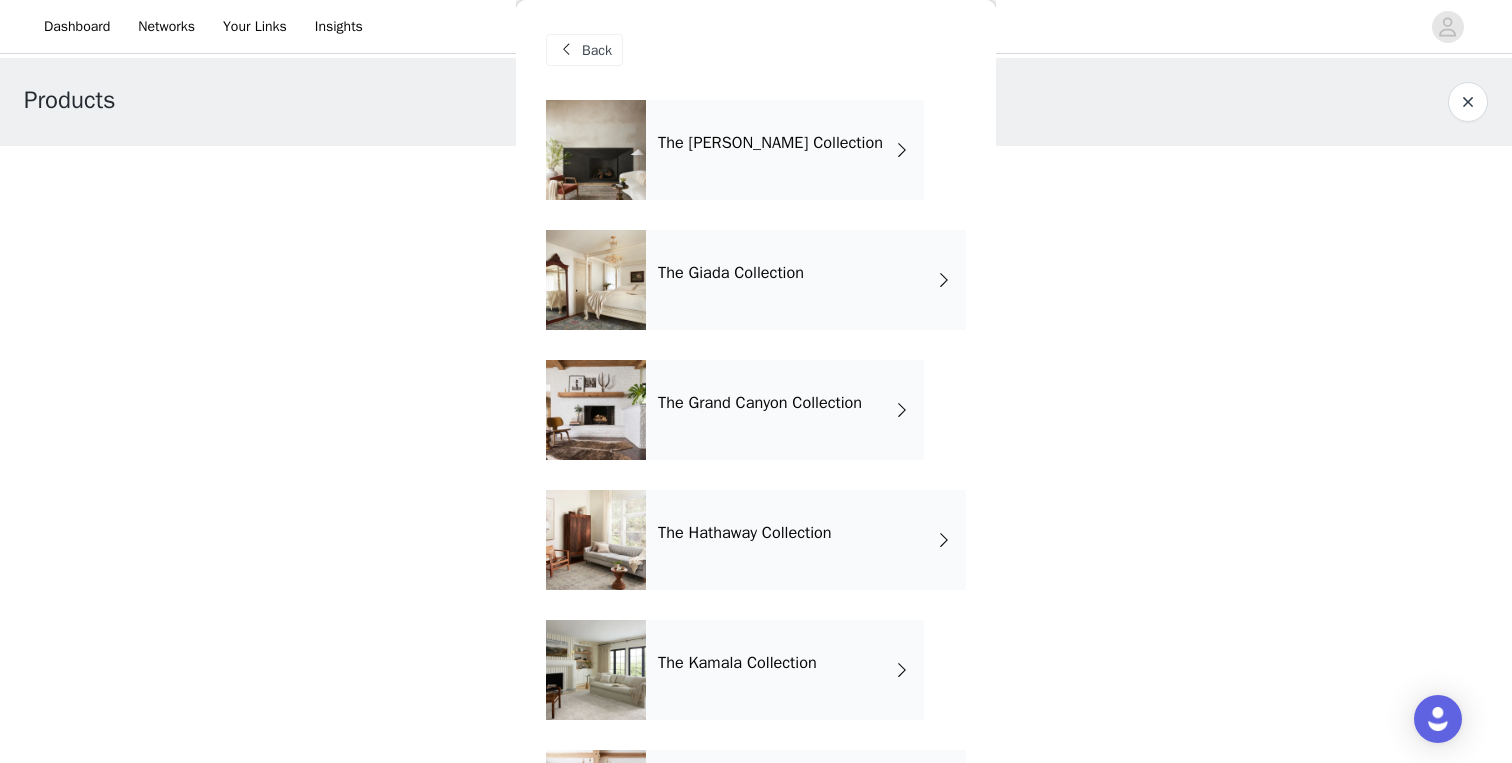 click on "The Adrian Collection" at bounding box center (785, 150) 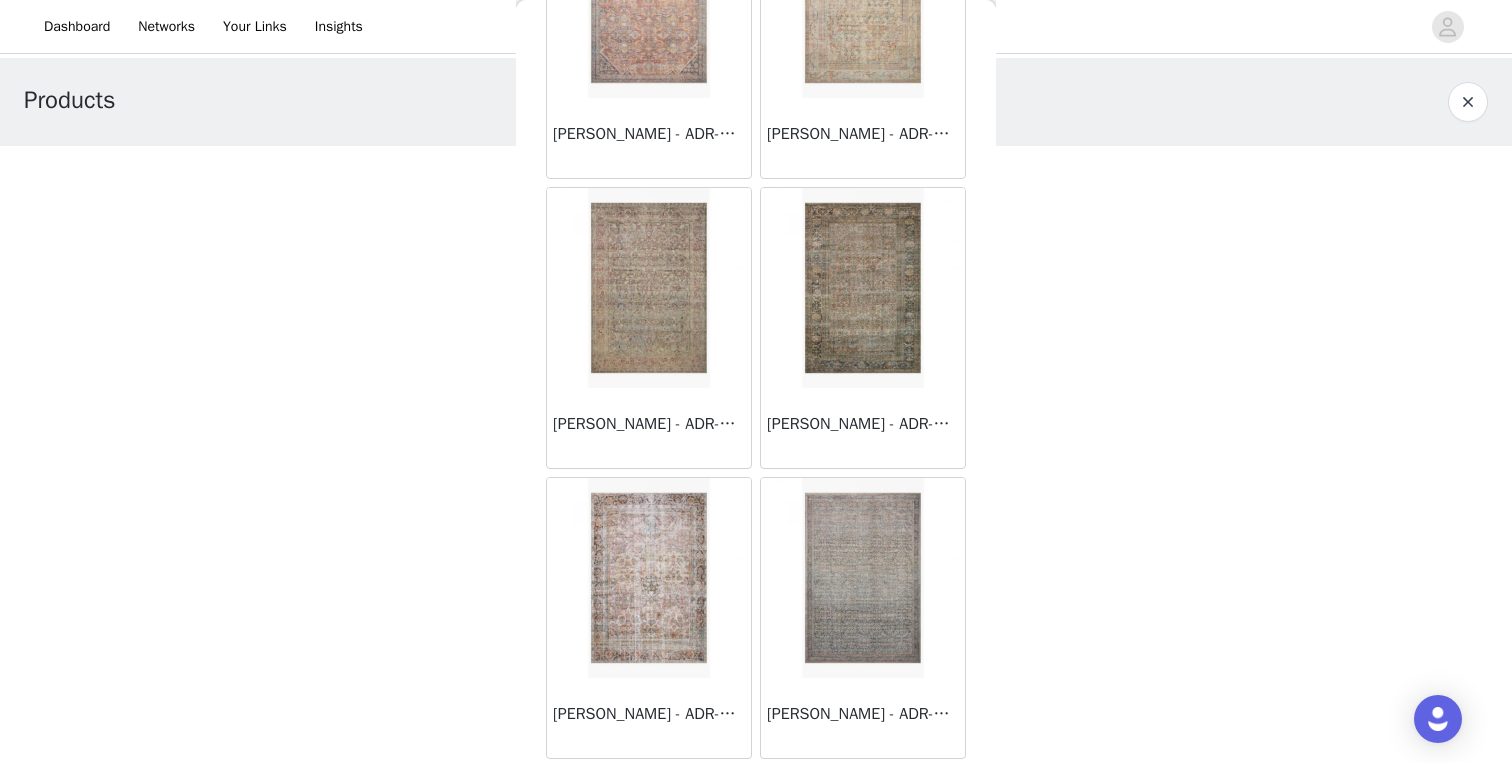 scroll, scrollTop: 0, scrollLeft: 0, axis: both 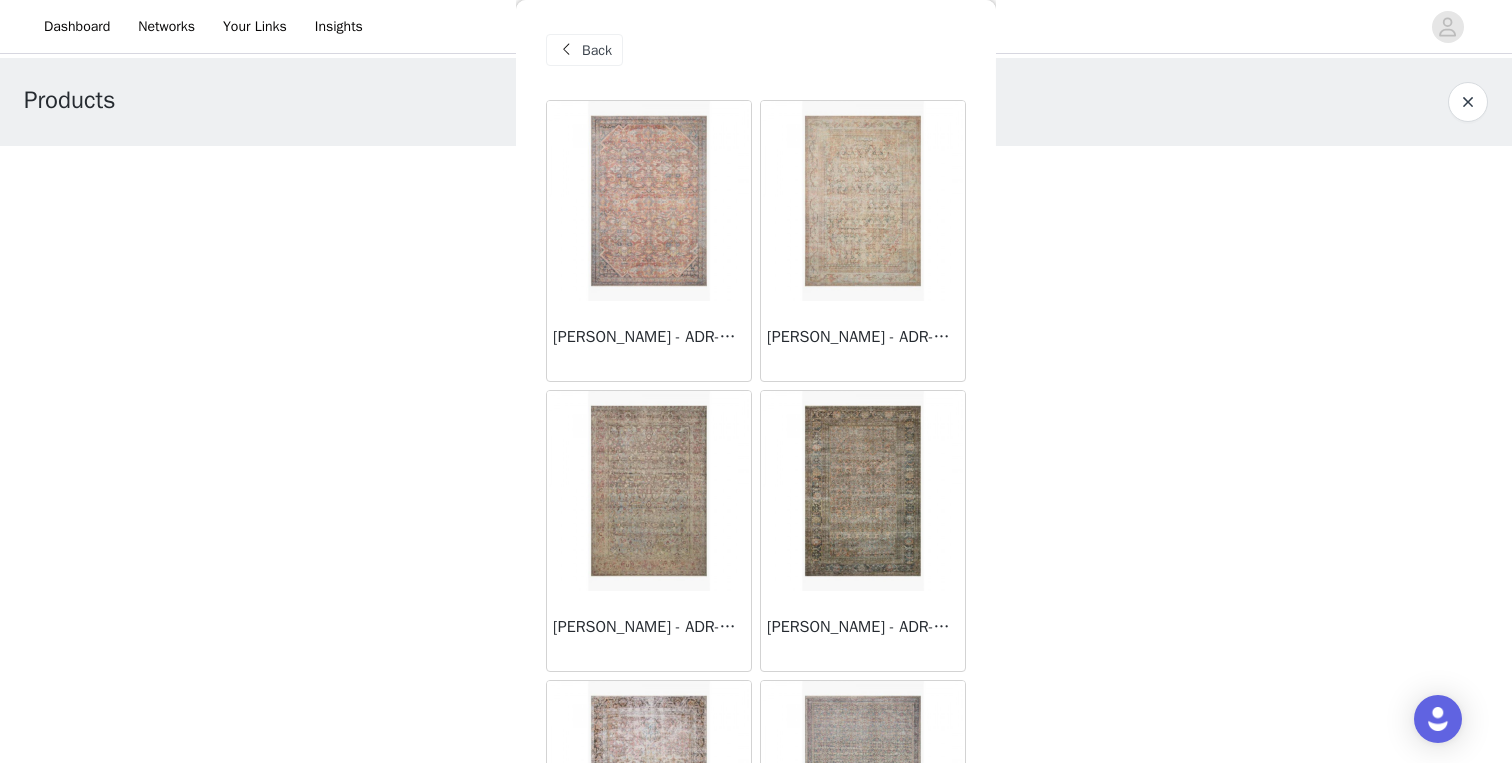 click on "Back" at bounding box center [597, 50] 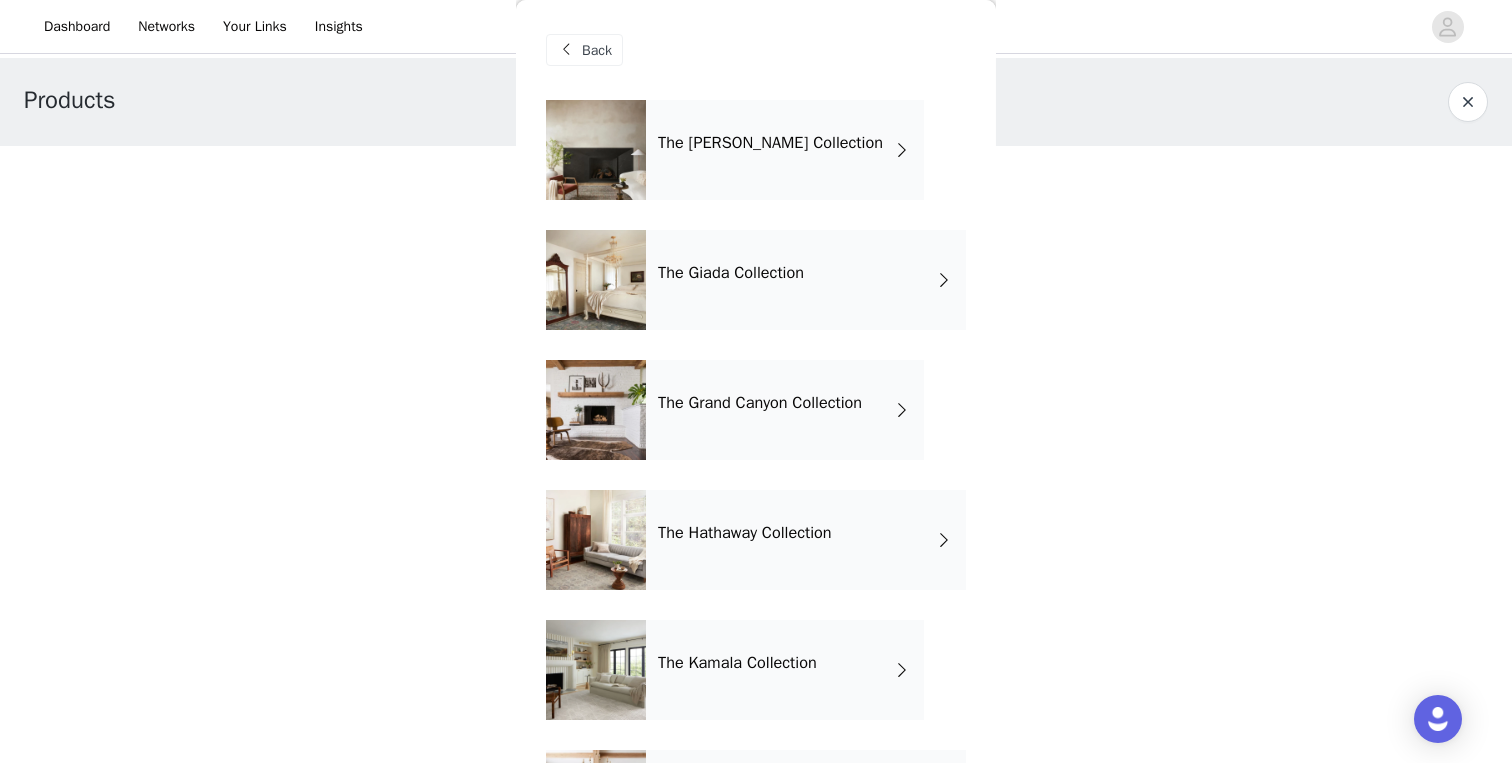 click on "The Giada Collection" at bounding box center (806, 280) 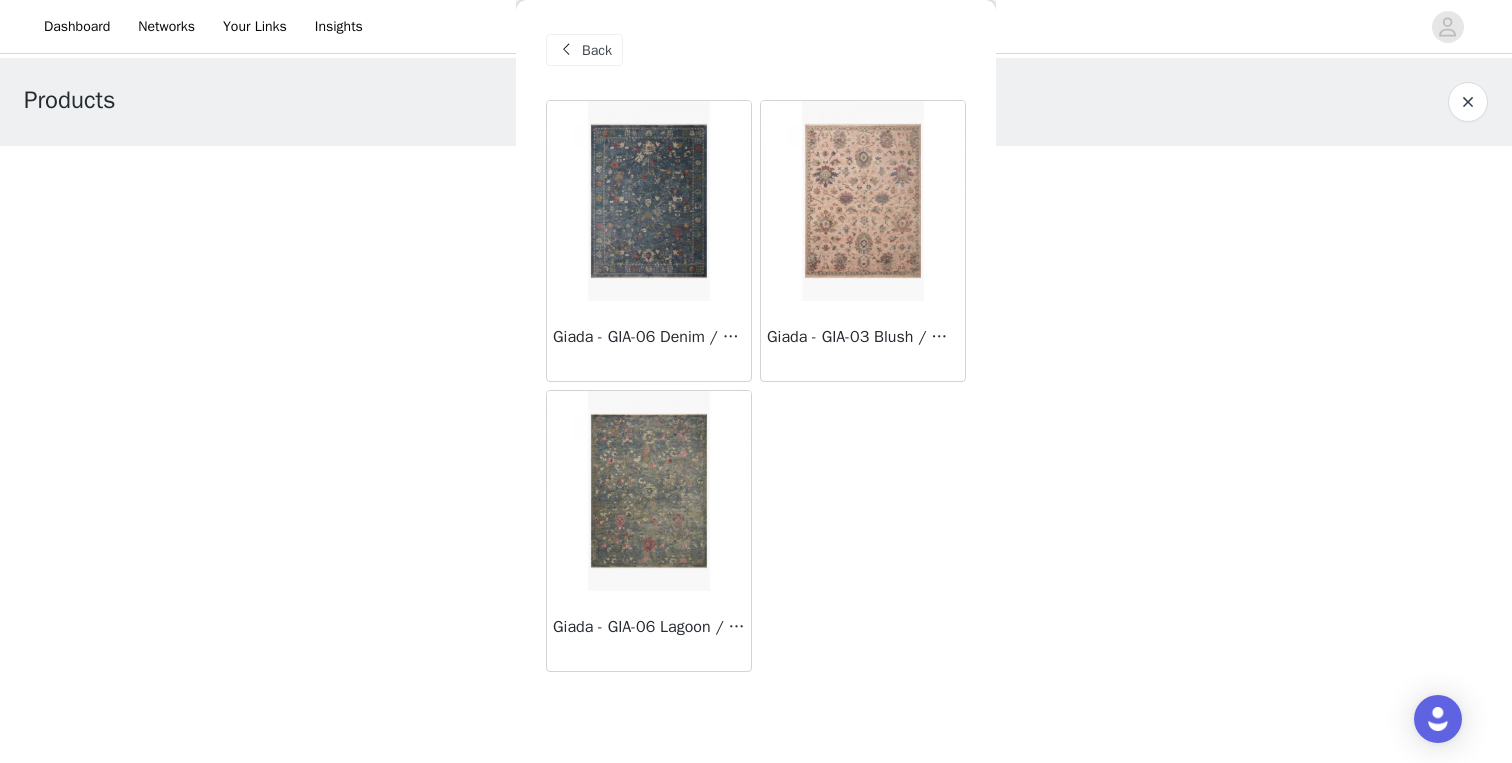 click on "Back" at bounding box center (597, 50) 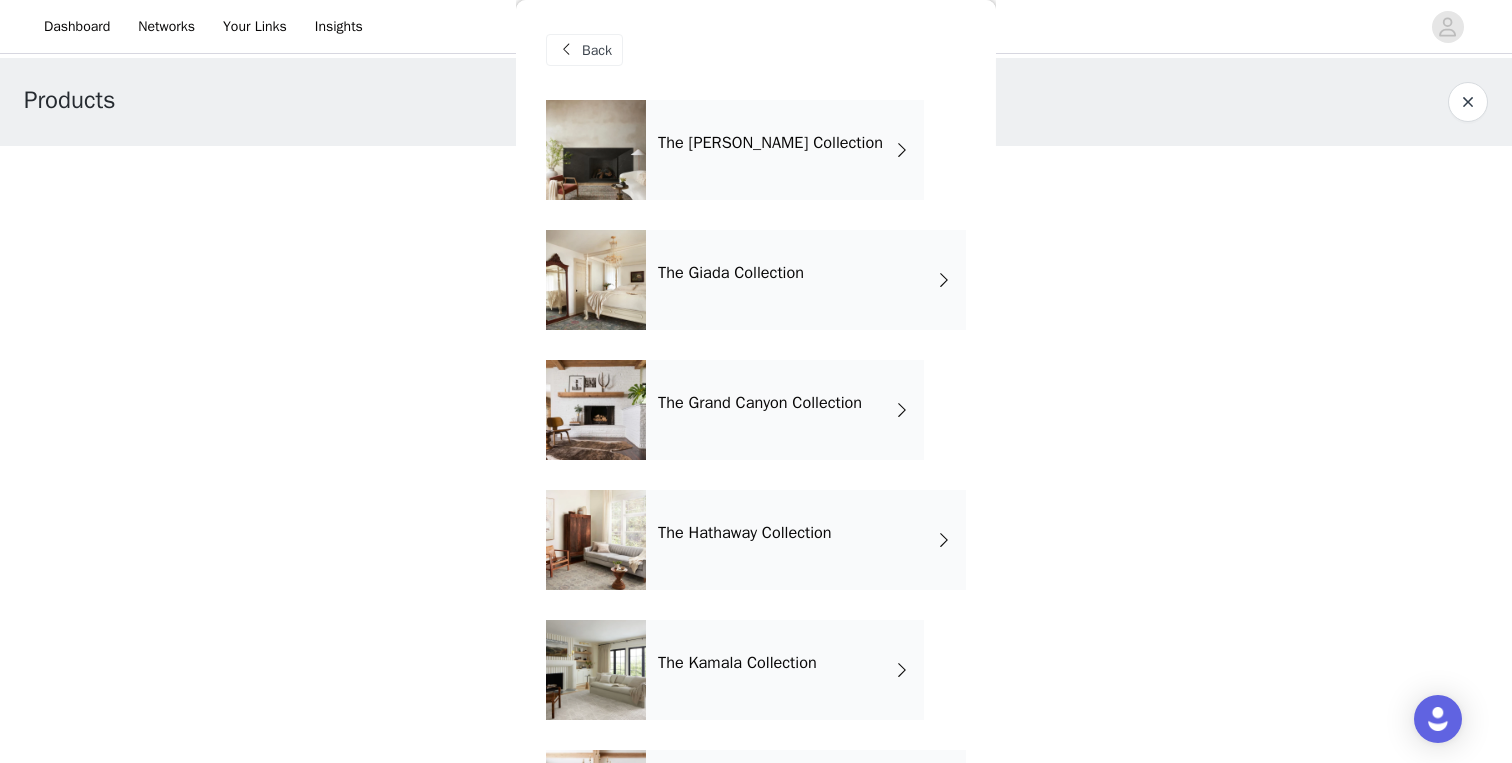 click on "The Grand Canyon Collection" at bounding box center (760, 403) 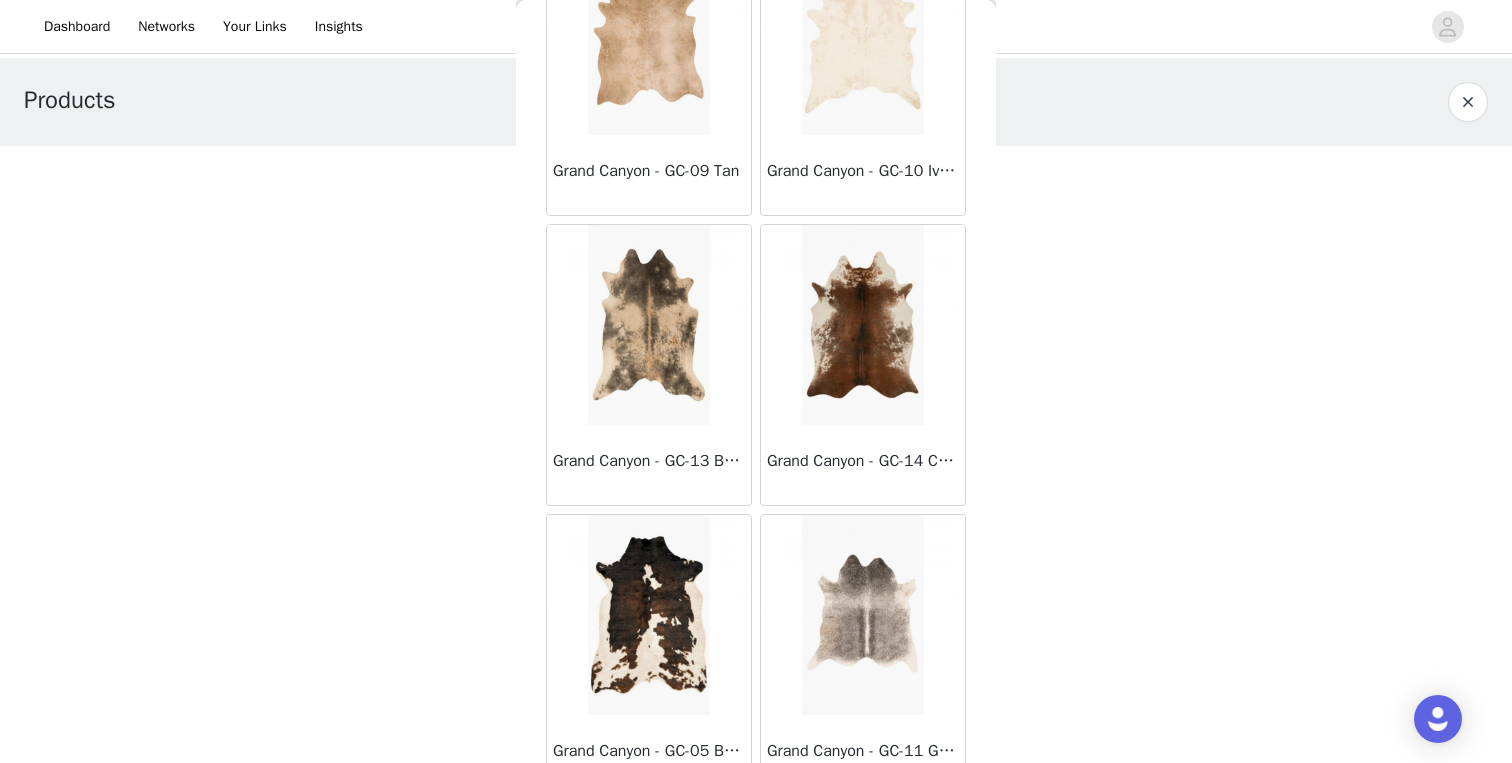 scroll, scrollTop: 0, scrollLeft: 0, axis: both 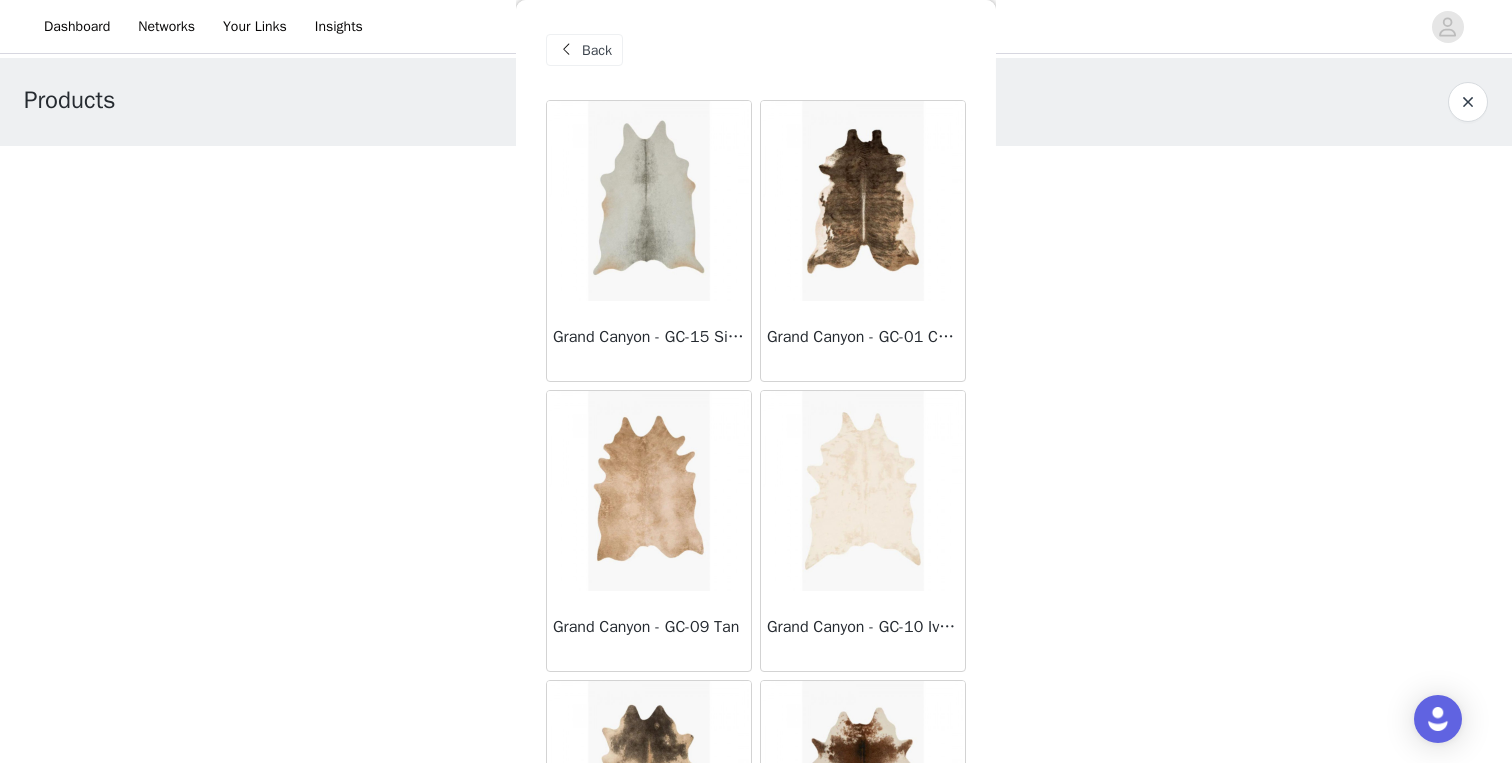 click on "Back" at bounding box center [756, 50] 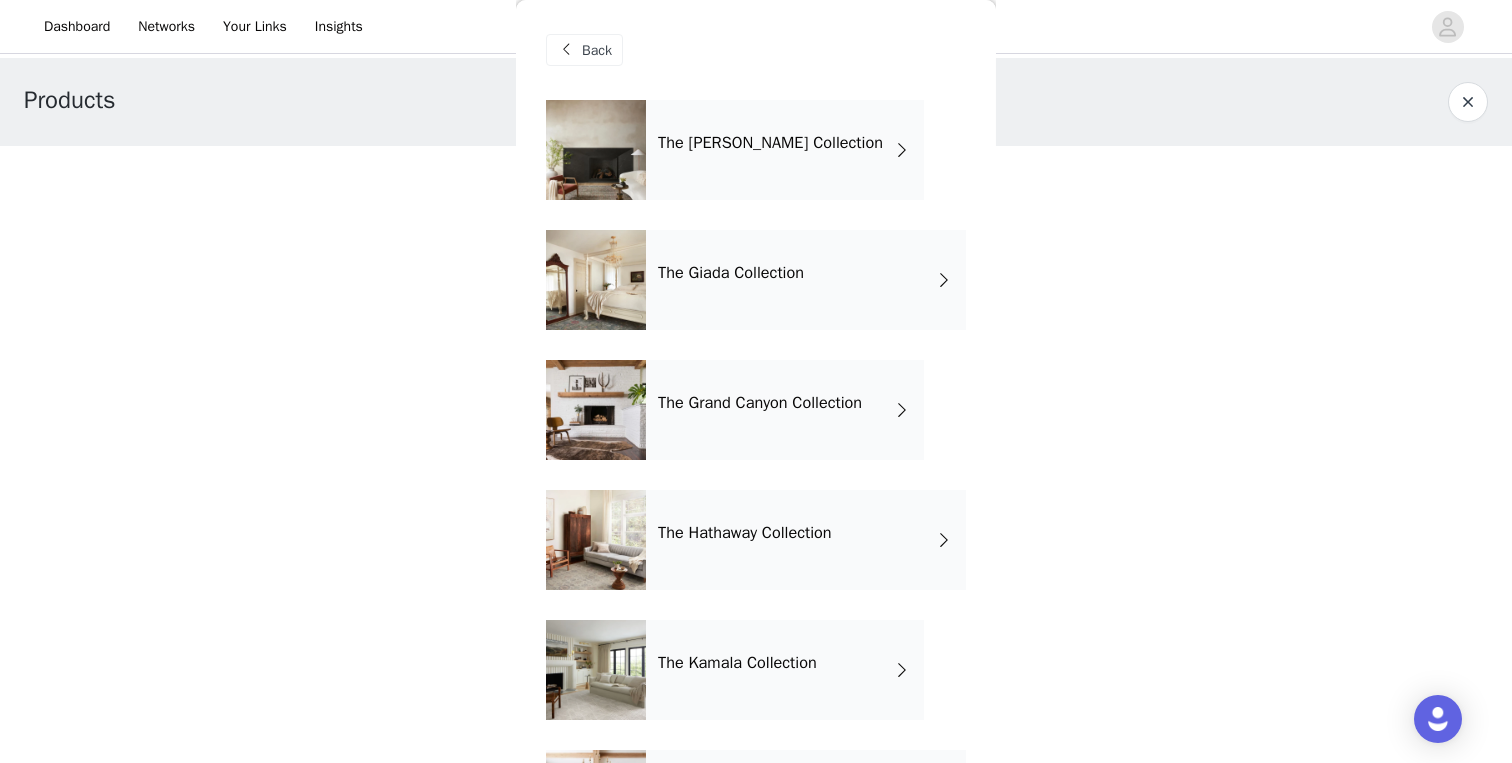 click on "The Hathaway Collection" at bounding box center (806, 540) 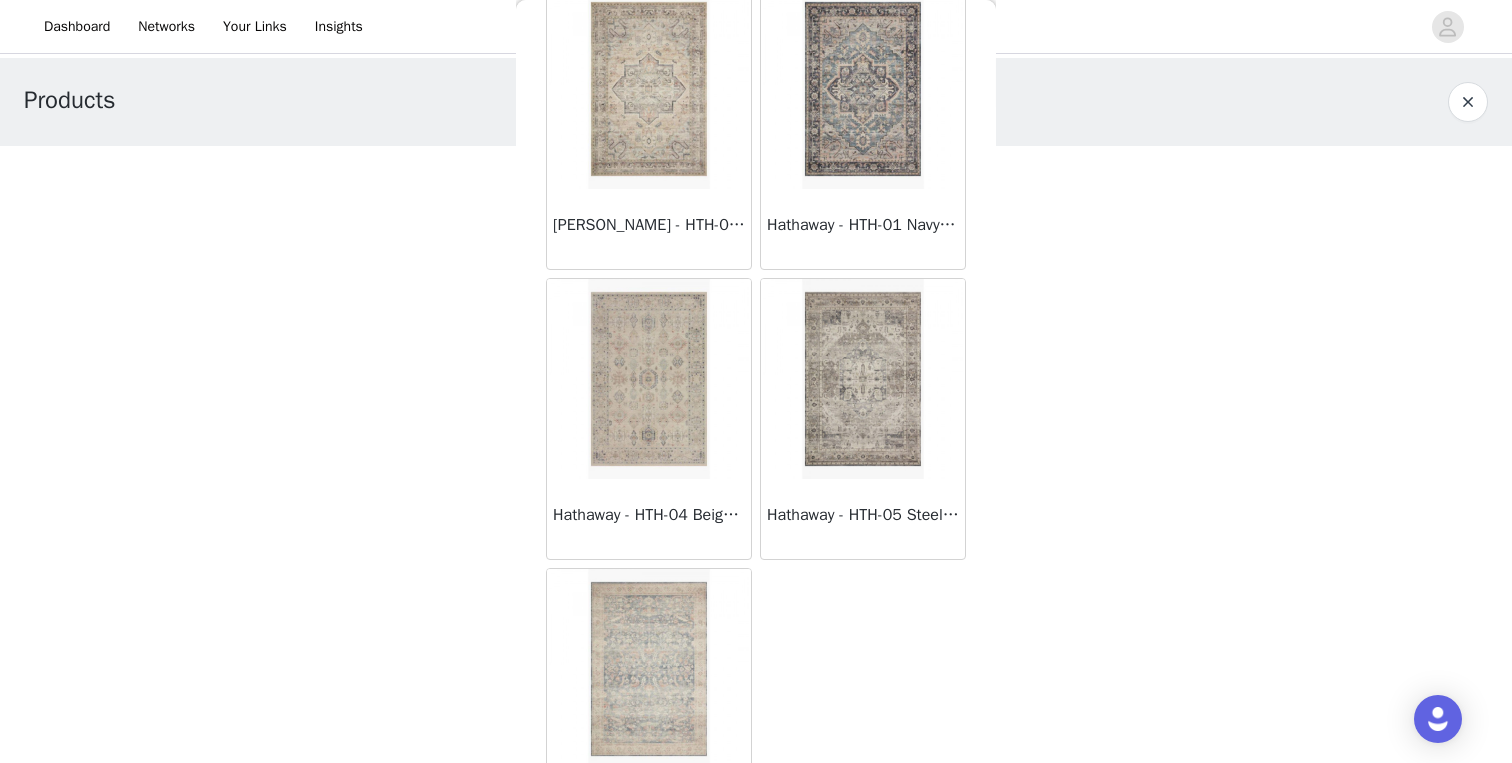 scroll, scrollTop: 493, scrollLeft: 0, axis: vertical 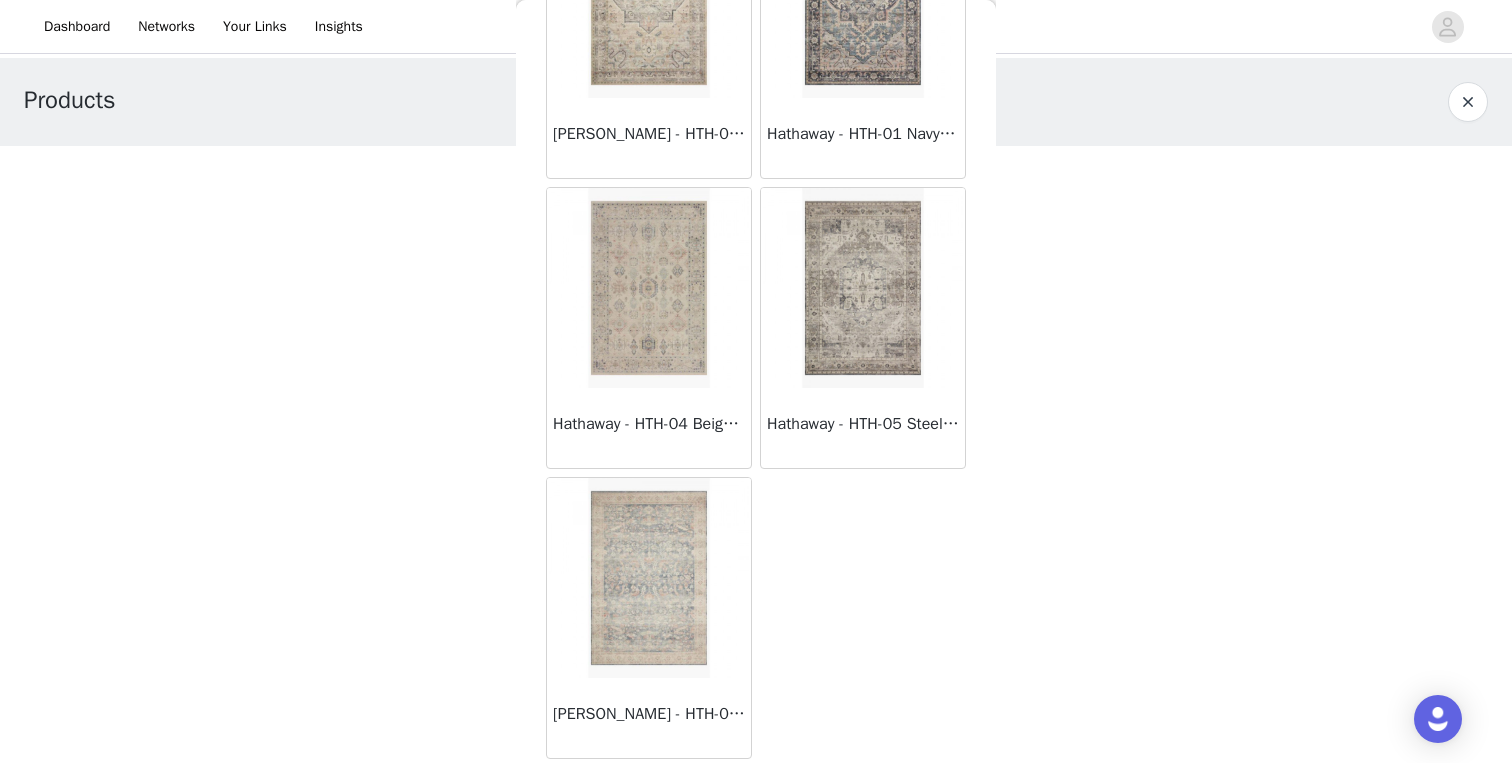 click at bounding box center (649, 578) 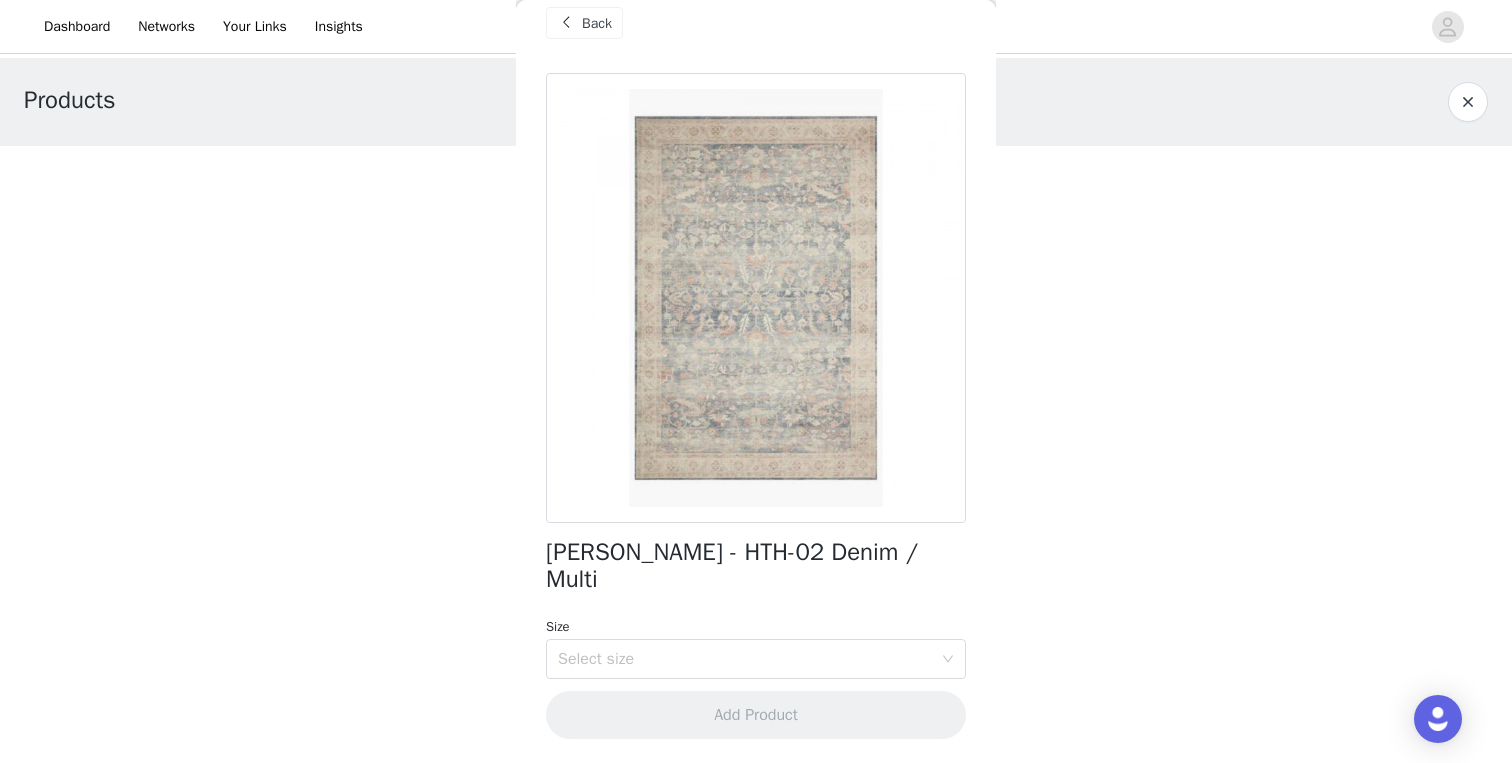 scroll, scrollTop: 0, scrollLeft: 0, axis: both 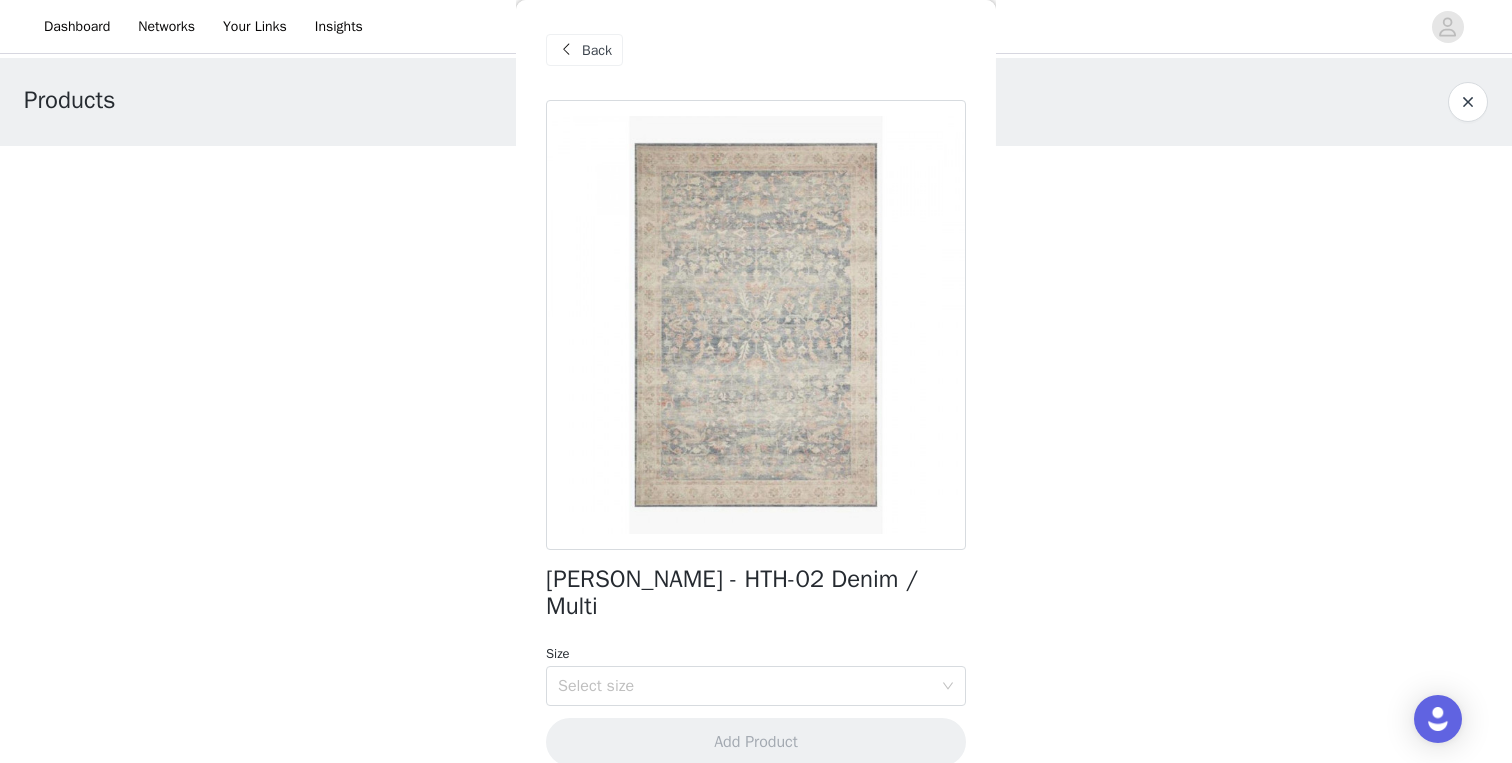 click on "Back" at bounding box center (597, 50) 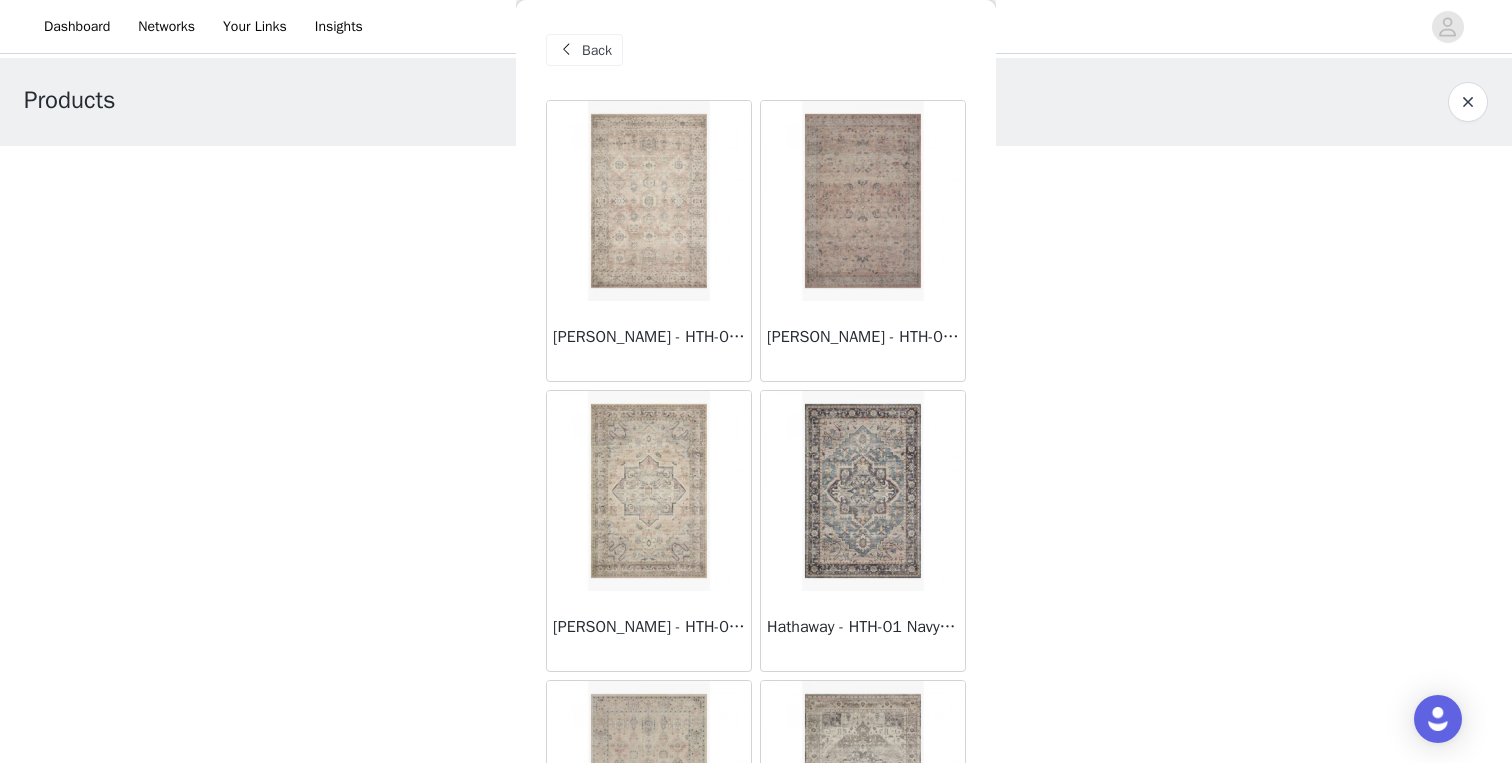 click on "Back" at bounding box center (584, 50) 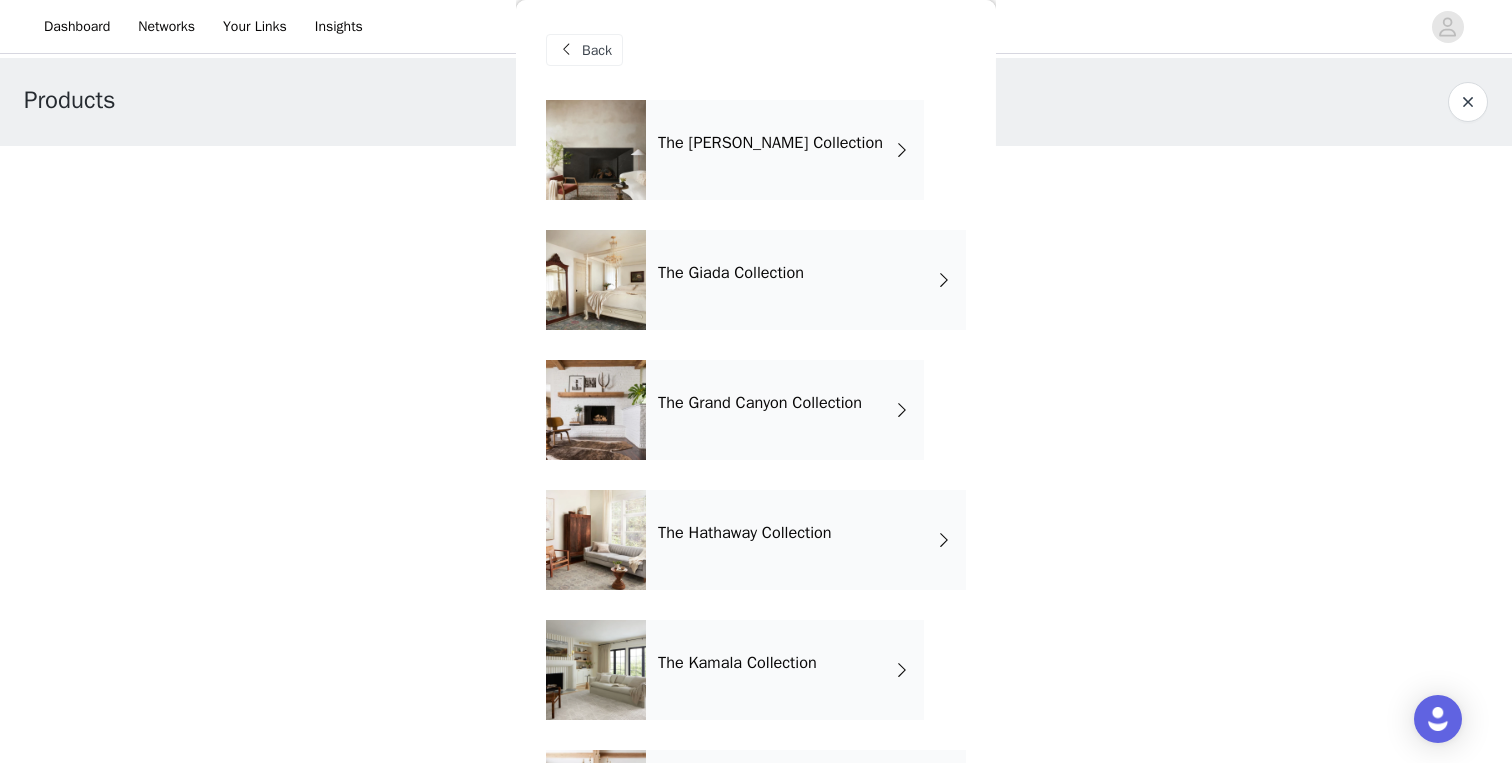 click on "The Kamala Collection" at bounding box center [737, 663] 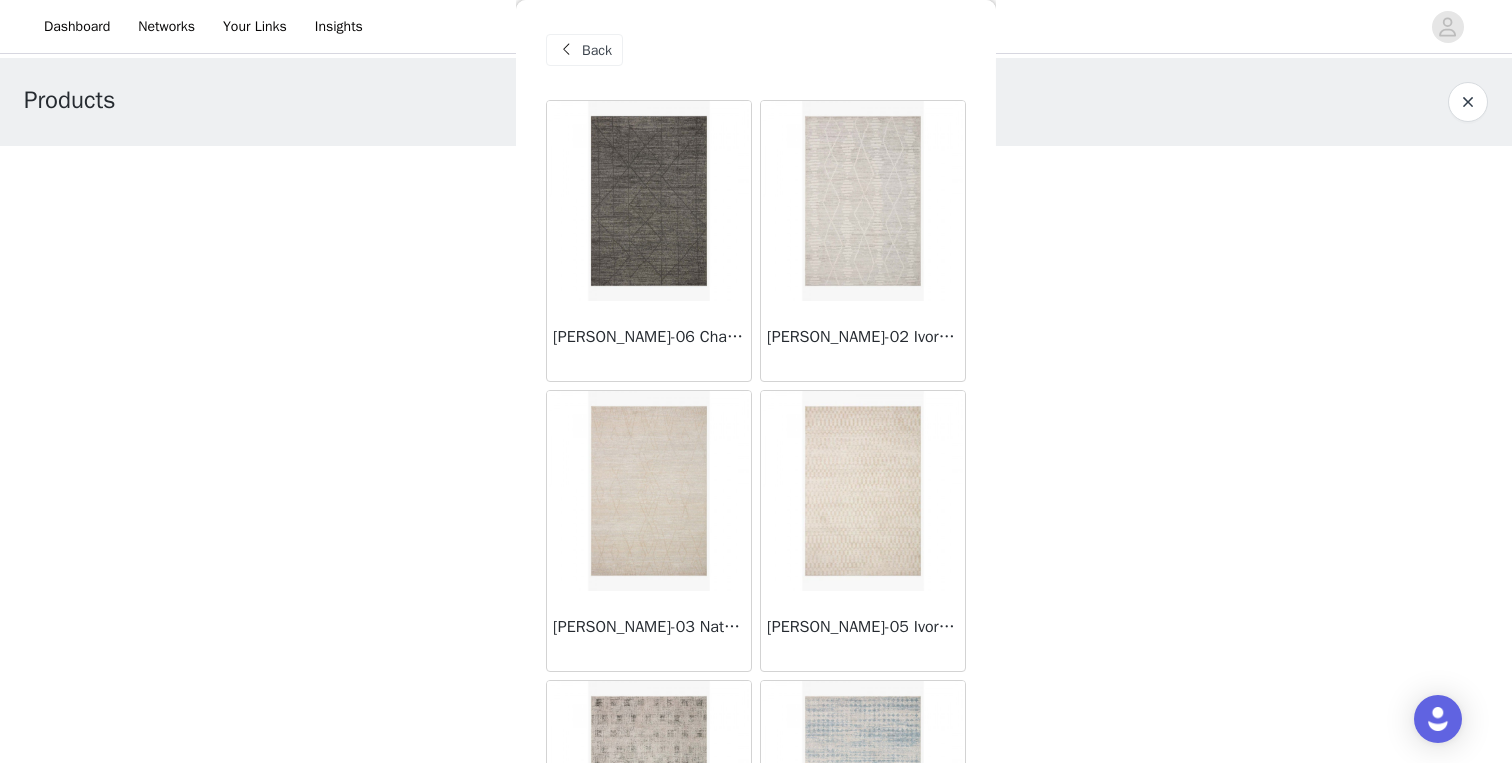 click on "Back" at bounding box center (597, 50) 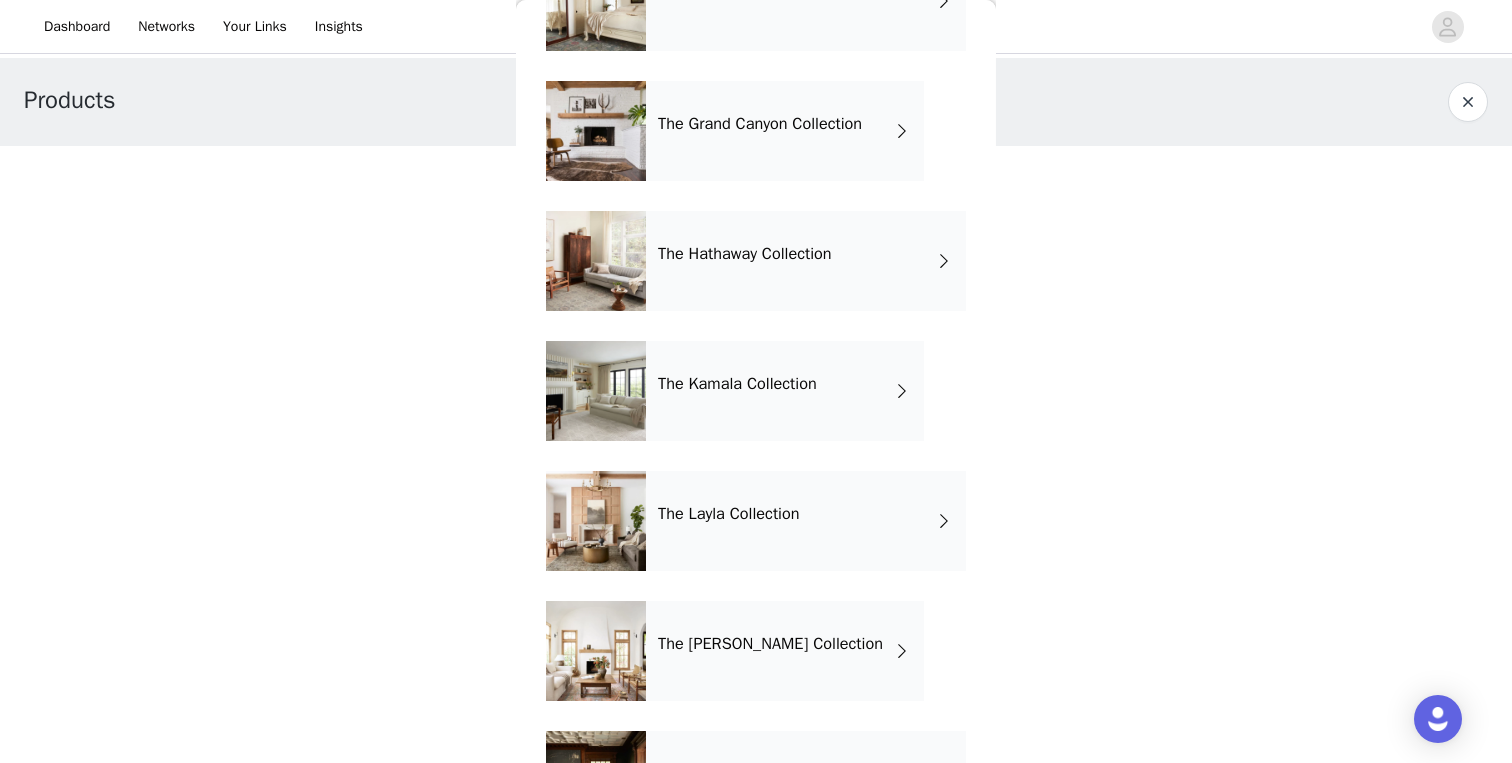 scroll, scrollTop: 318, scrollLeft: 0, axis: vertical 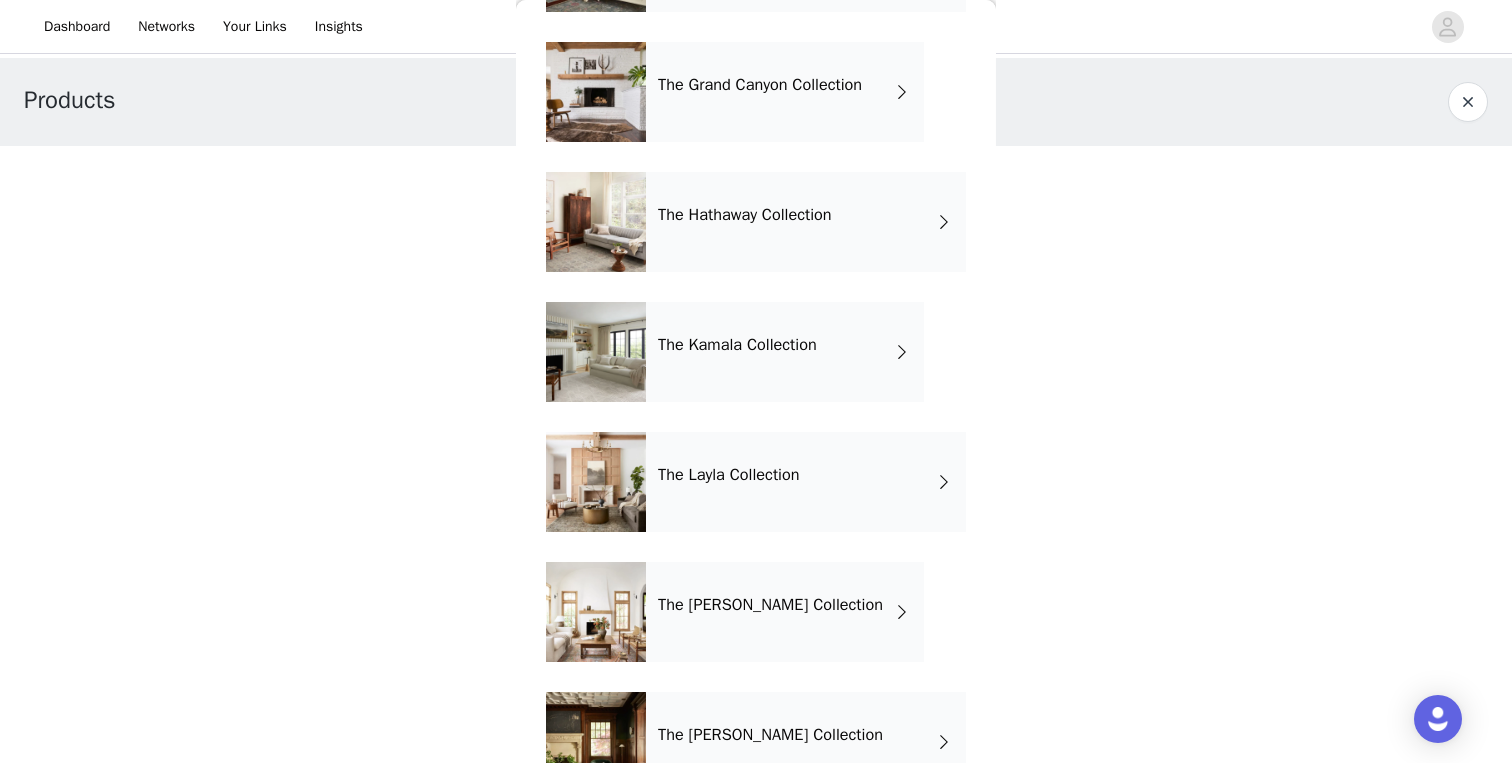 click on "The Layla Collection" at bounding box center [729, 475] 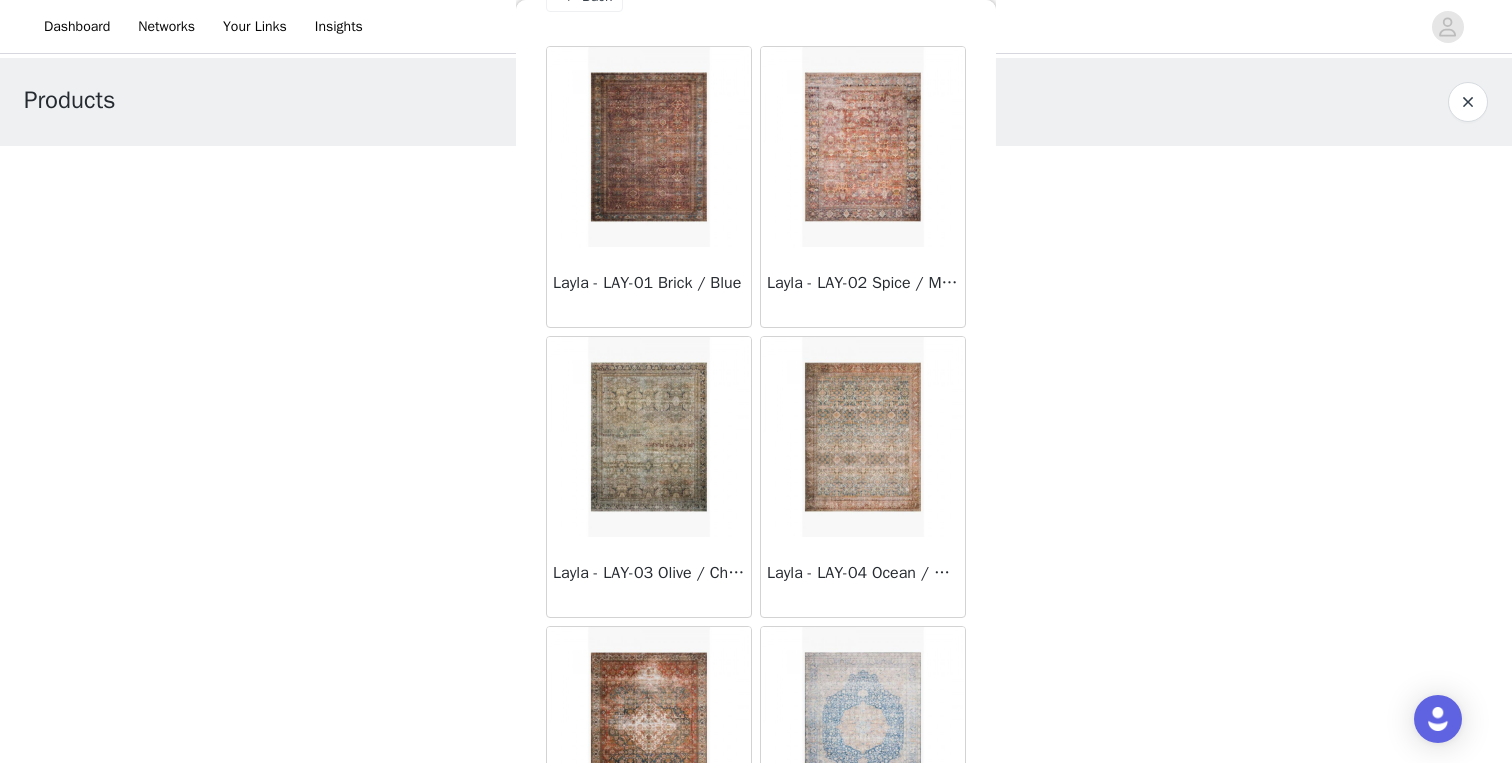 scroll, scrollTop: 0, scrollLeft: 0, axis: both 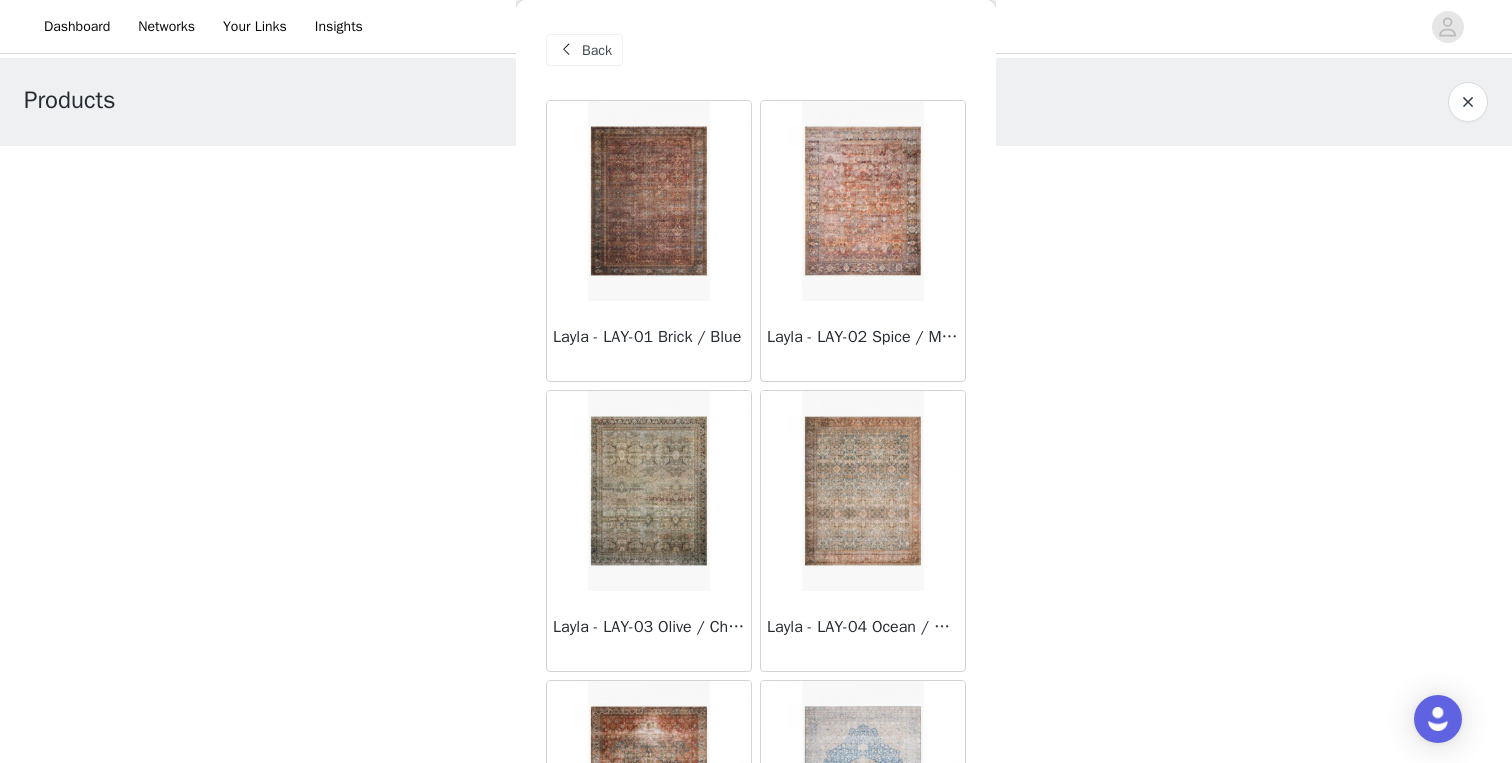 click on "Back" at bounding box center [597, 50] 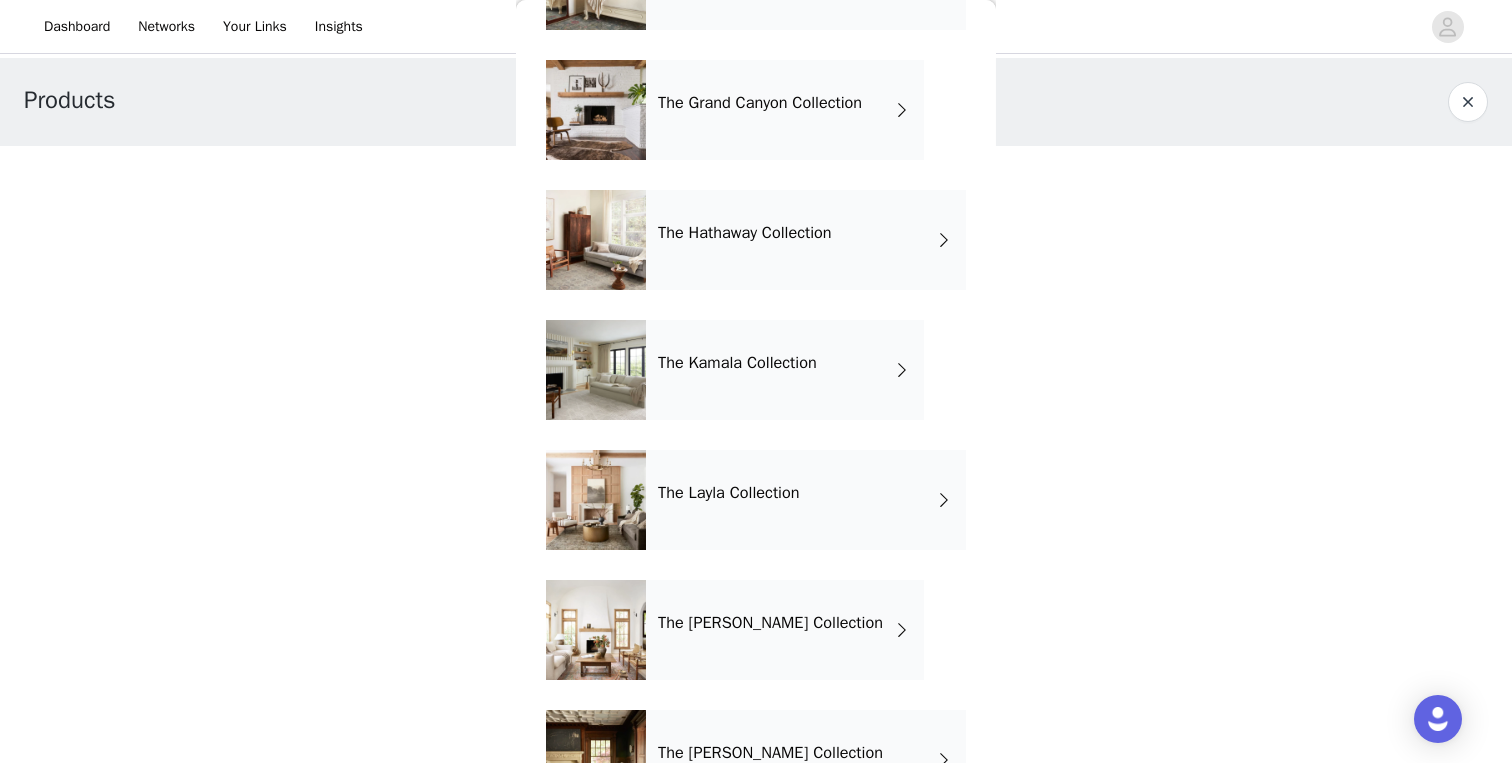 scroll, scrollTop: 306, scrollLeft: 0, axis: vertical 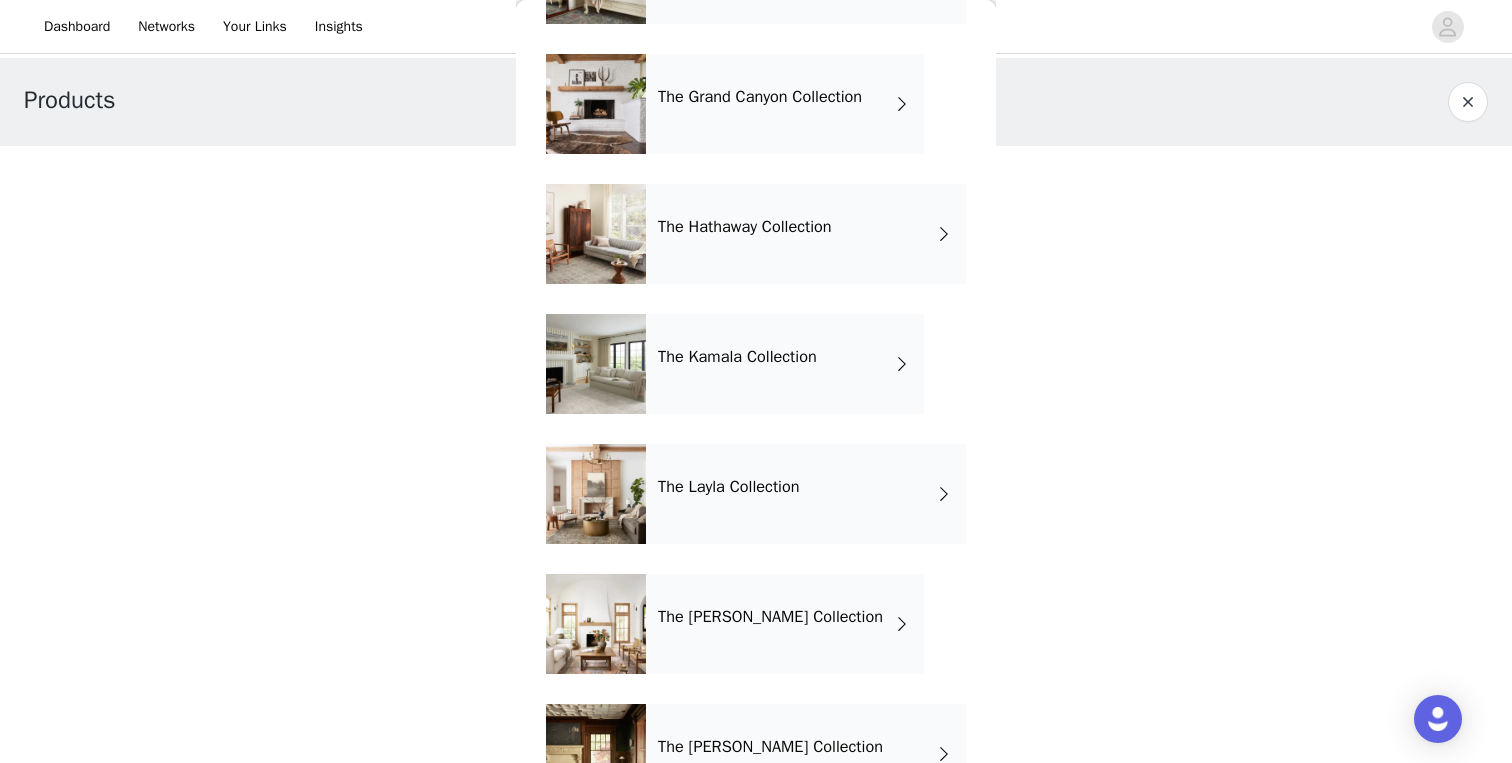 click on "The Loren Collection" at bounding box center (785, 624) 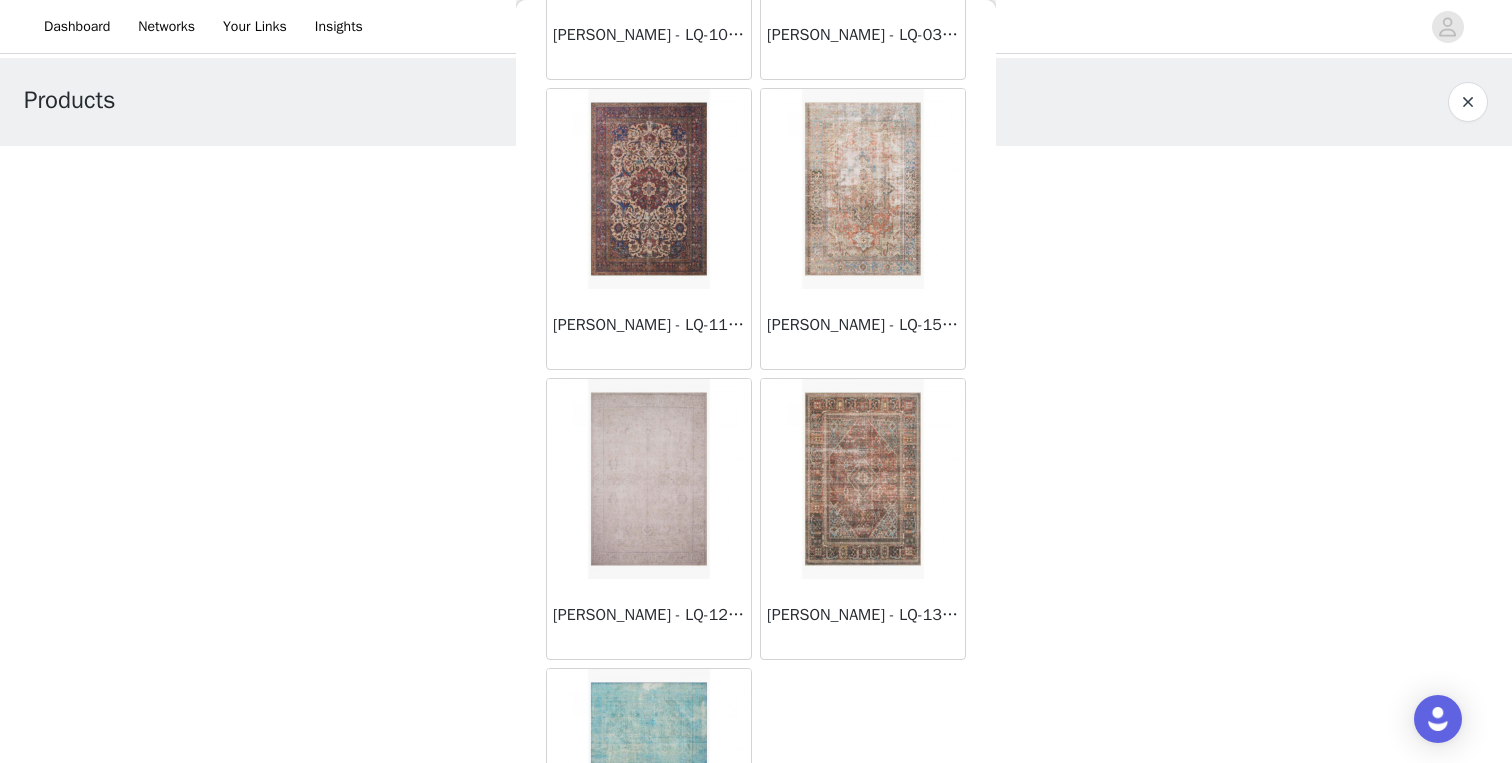 scroll, scrollTop: 1943, scrollLeft: 0, axis: vertical 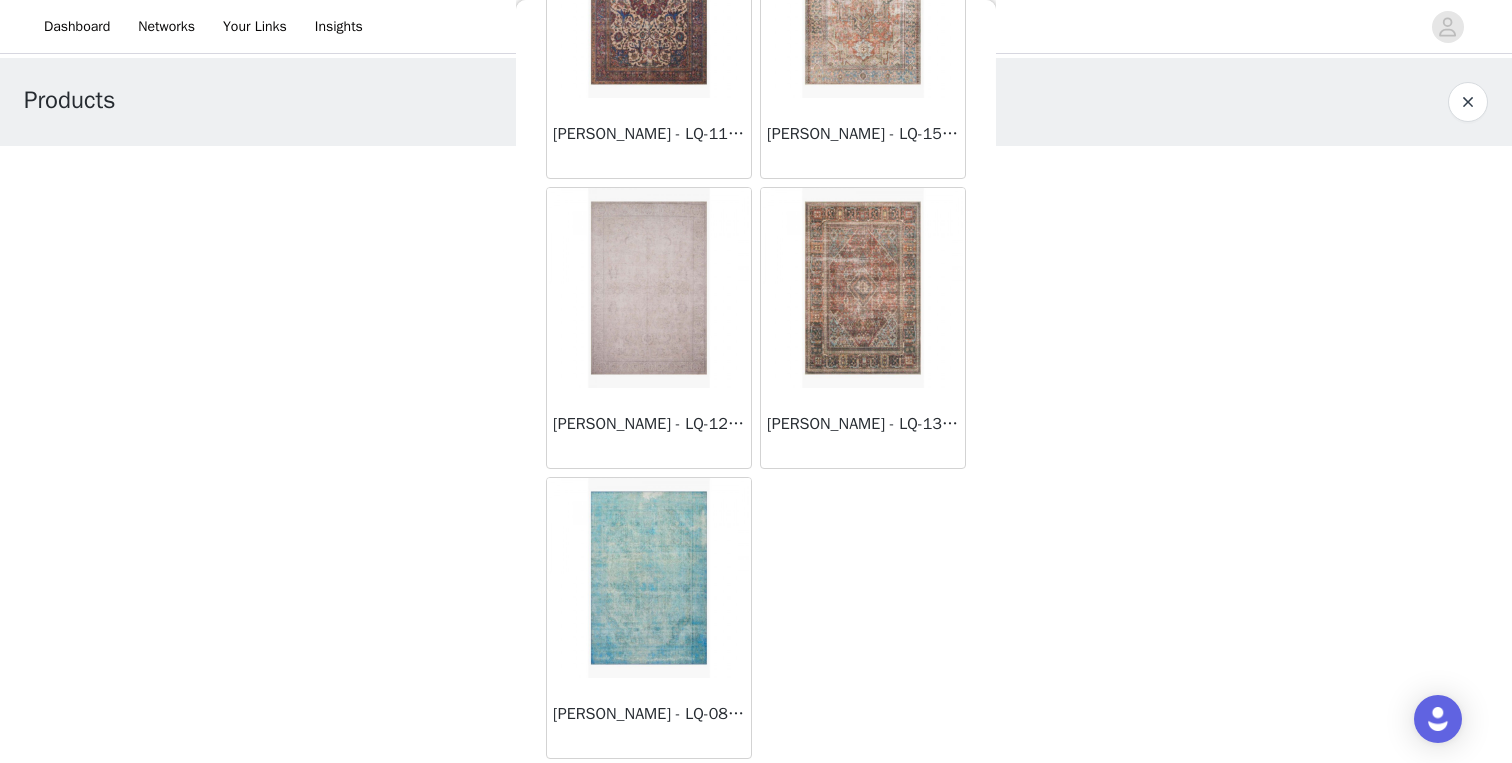 click at bounding box center [649, 578] 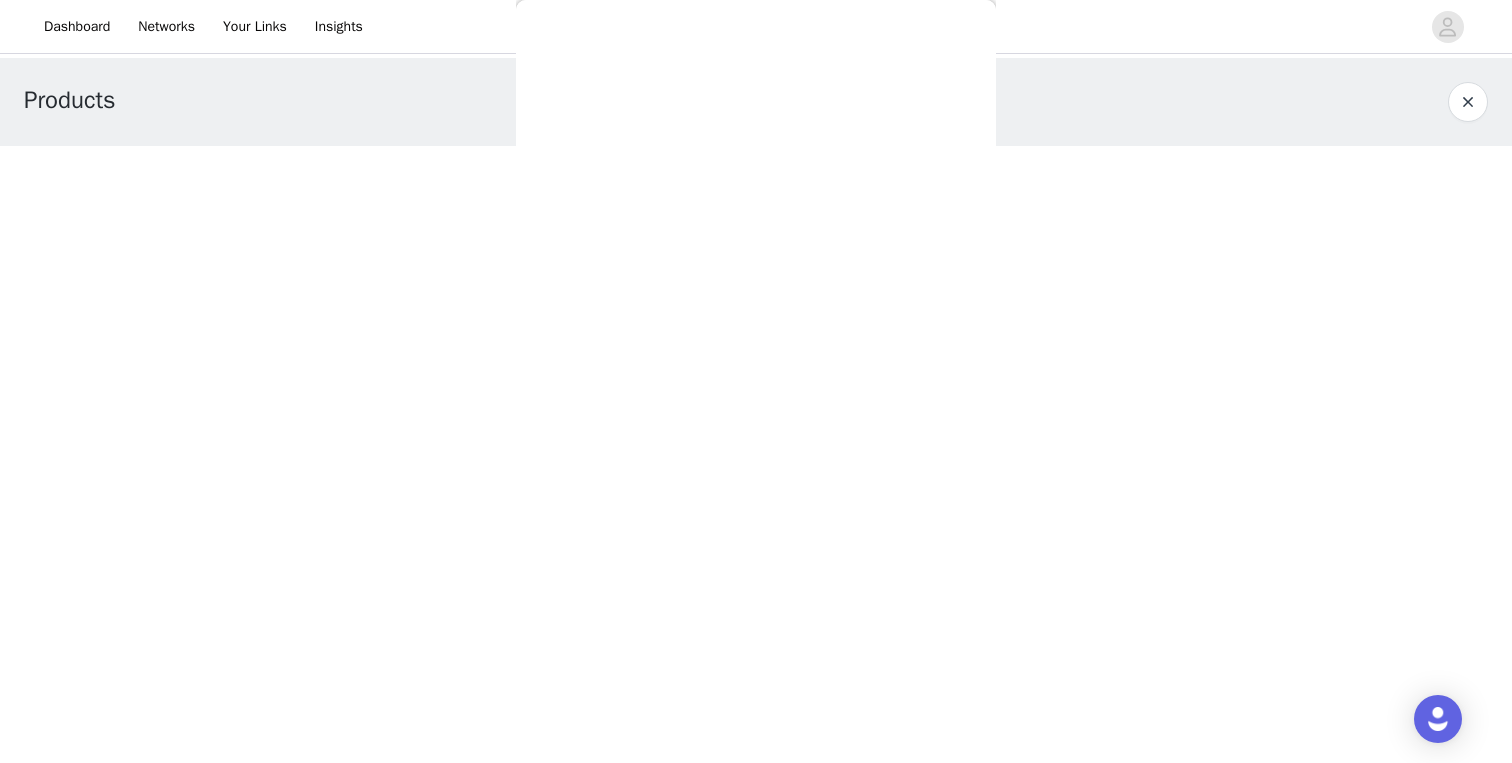 scroll, scrollTop: 0, scrollLeft: 0, axis: both 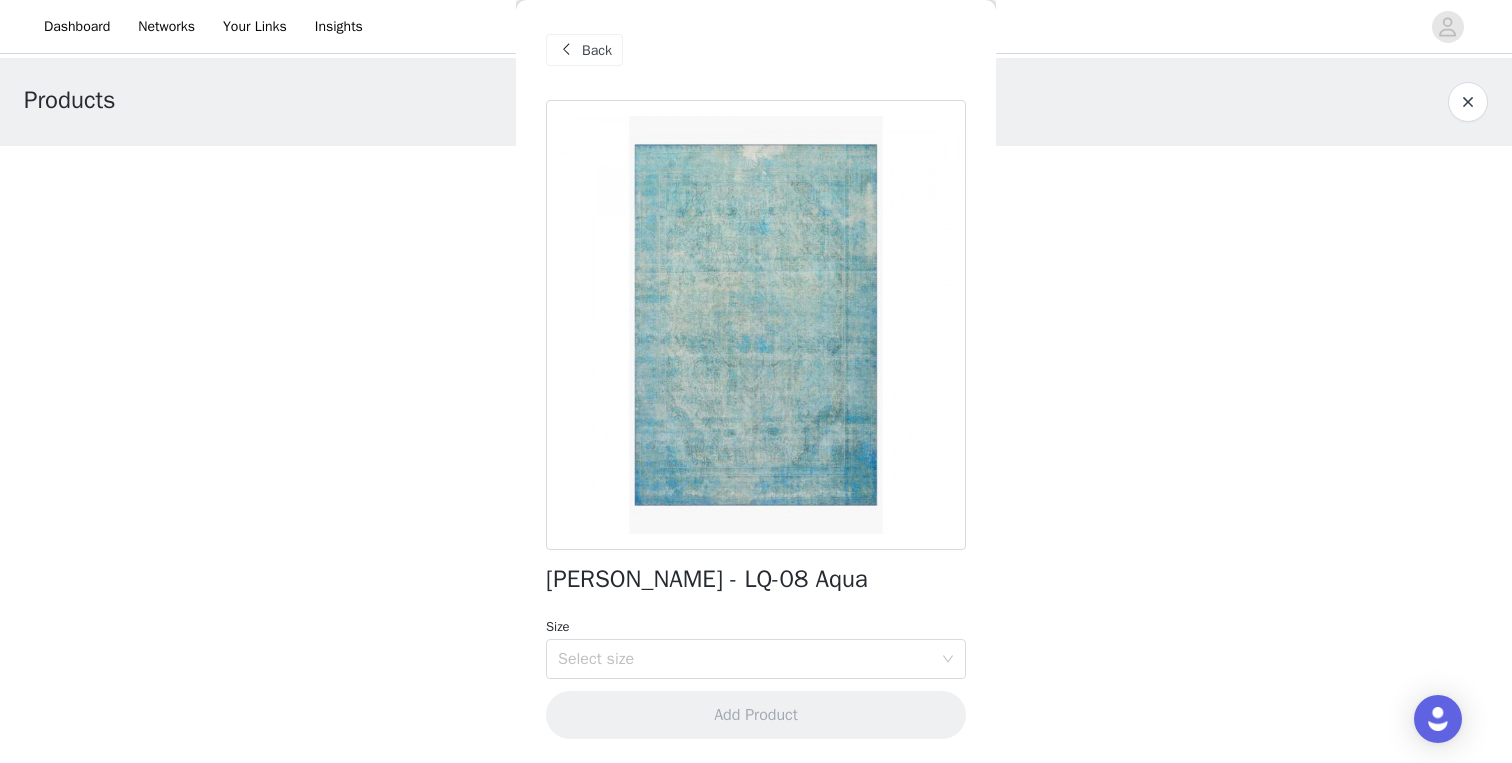 click on "Back" at bounding box center [597, 50] 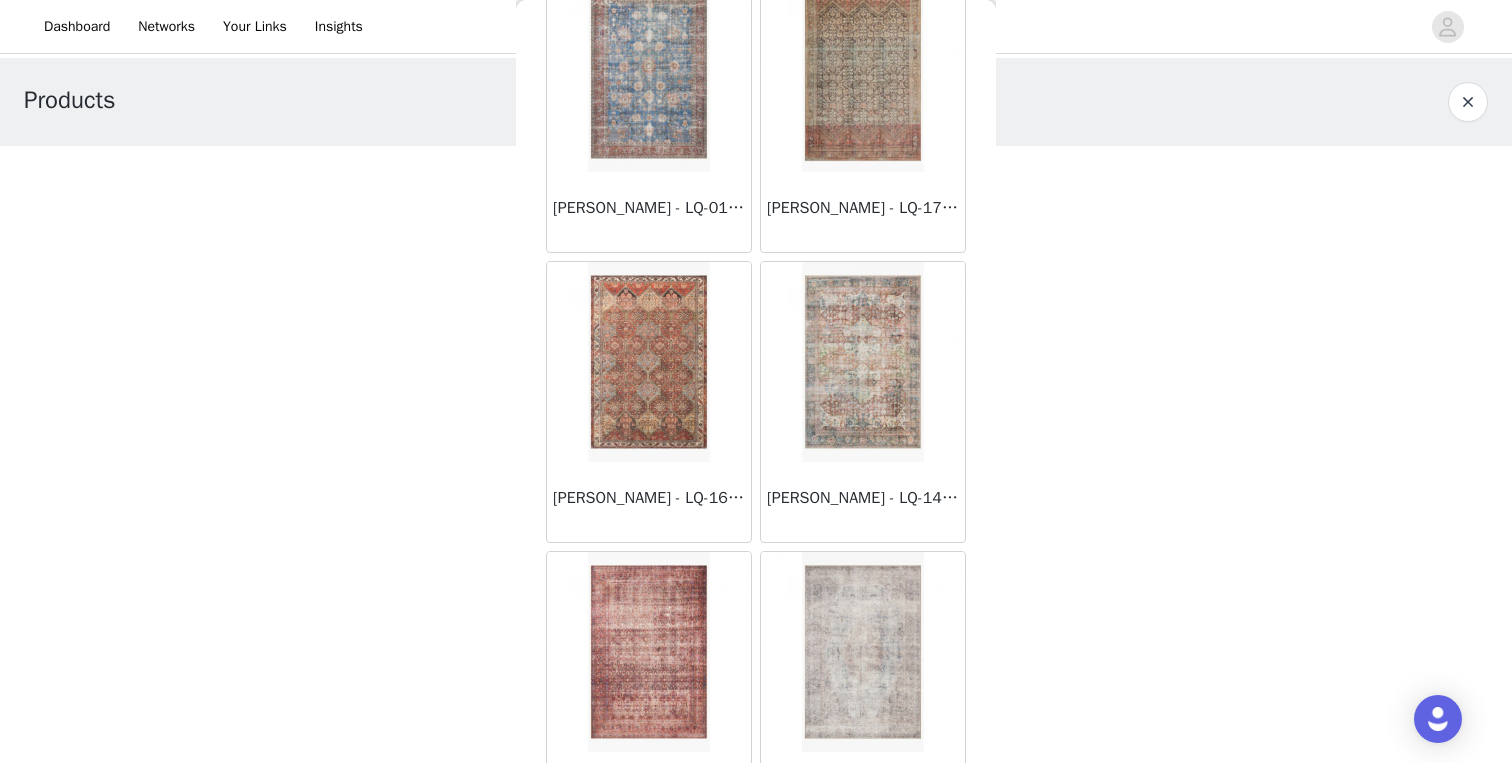 scroll, scrollTop: 0, scrollLeft: 0, axis: both 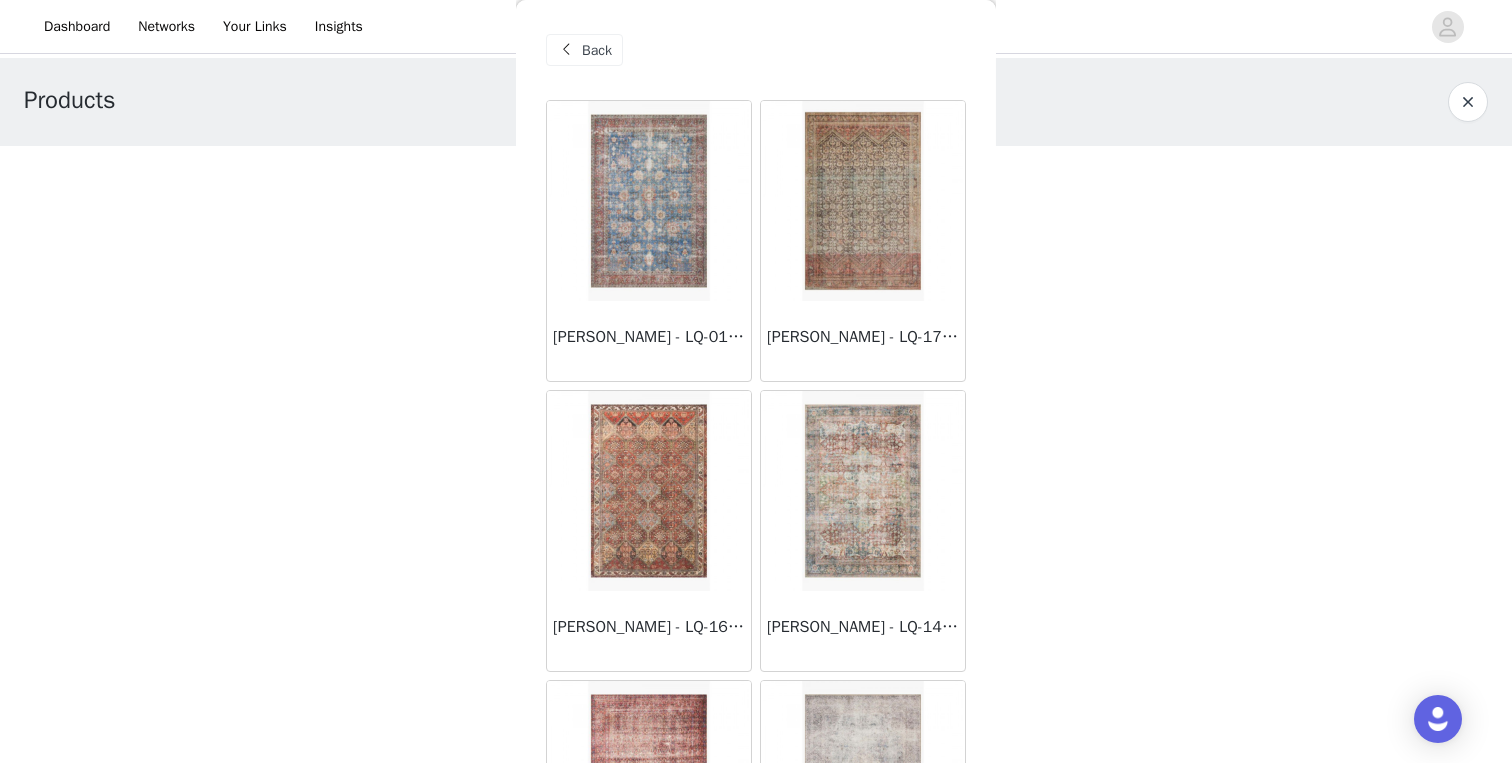 click on "Back" at bounding box center (584, 50) 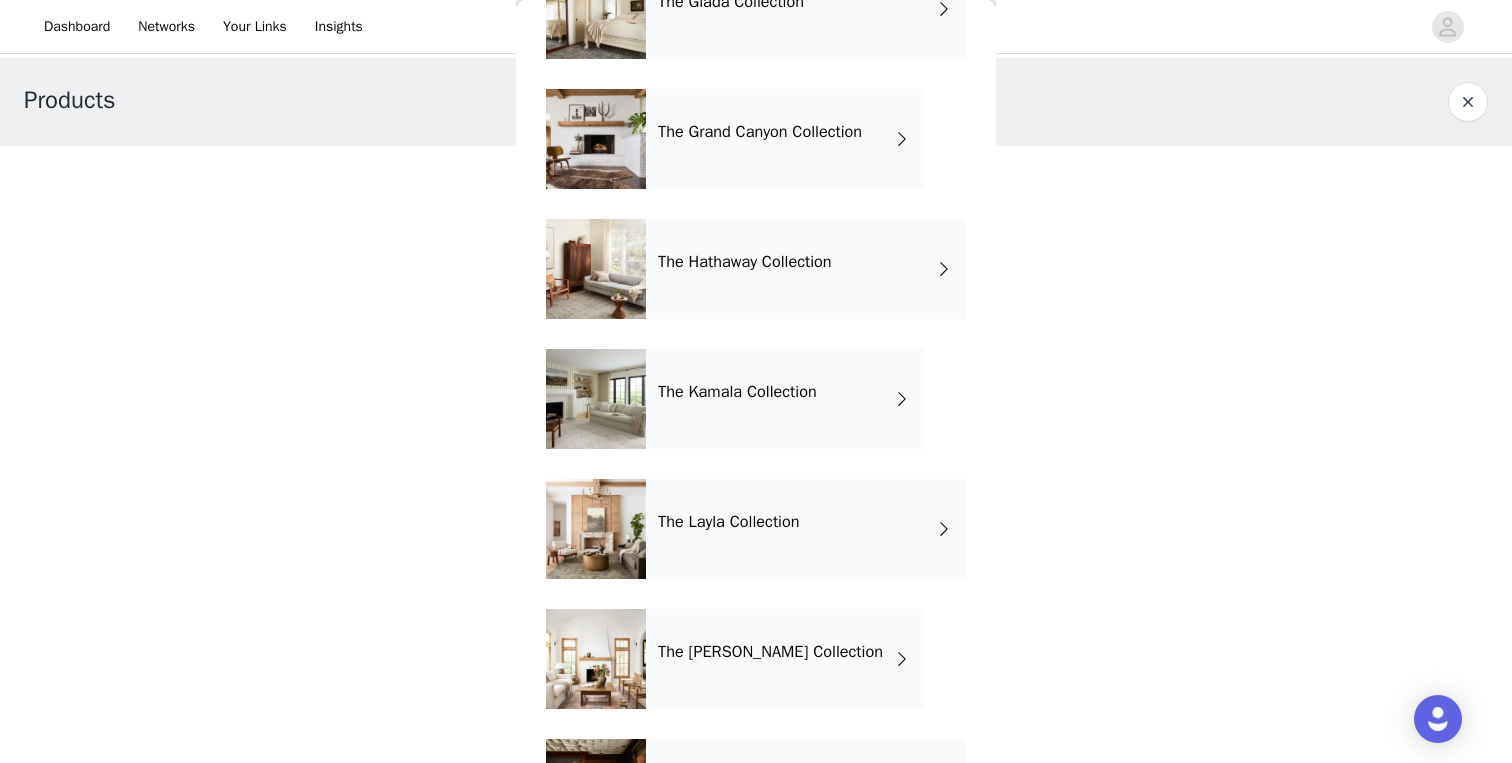 scroll, scrollTop: 344, scrollLeft: 0, axis: vertical 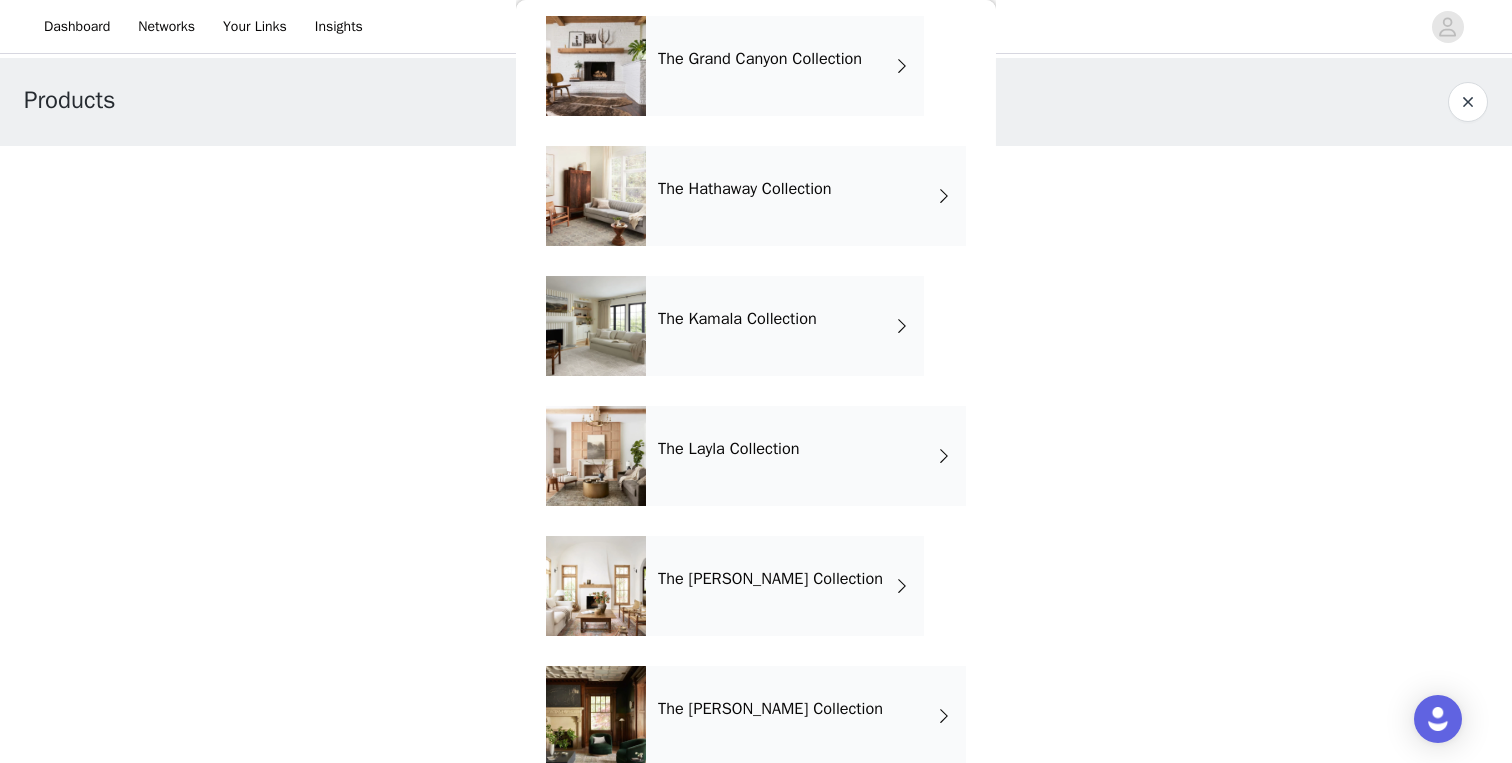 click on "The Loren Collection" at bounding box center [785, 586] 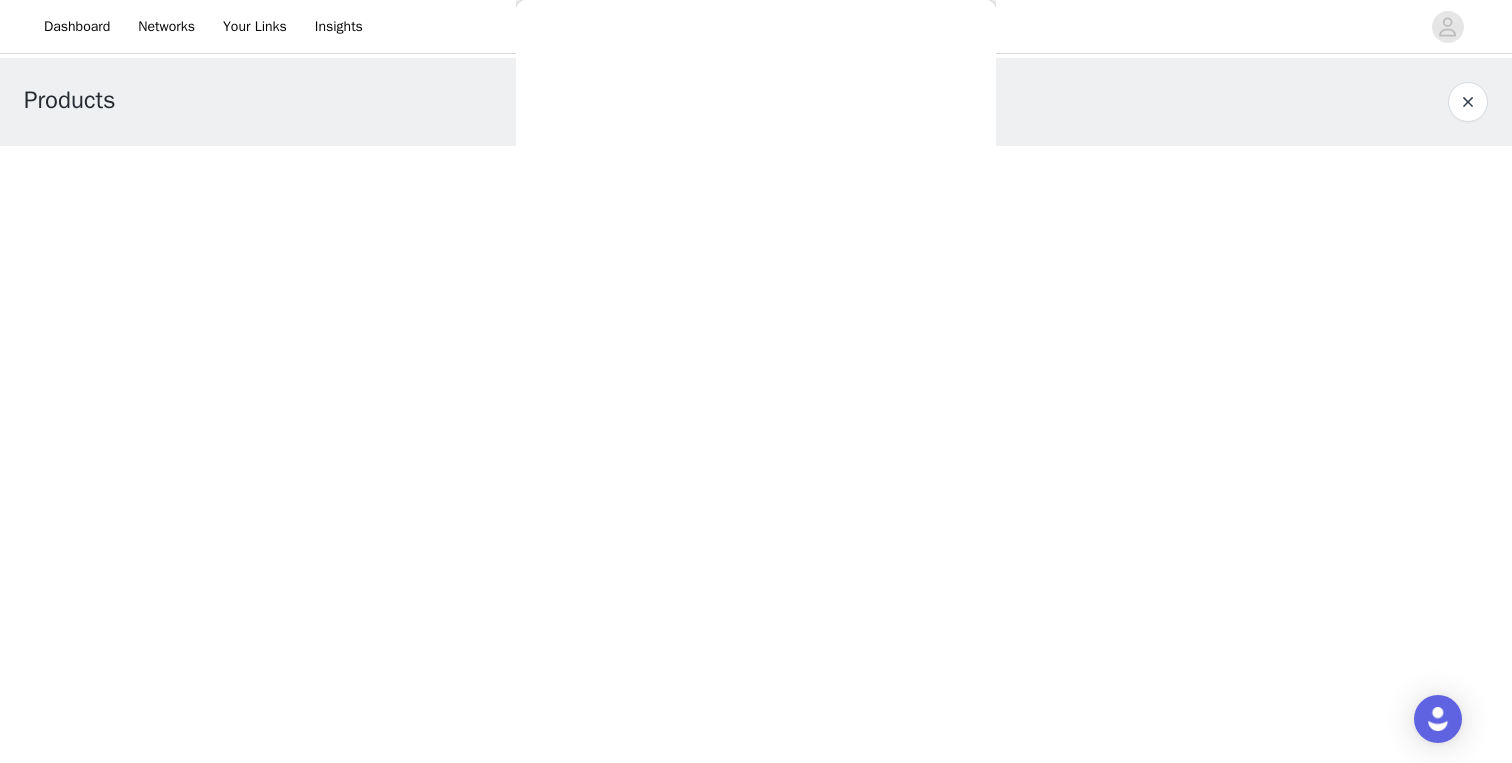 scroll, scrollTop: 0, scrollLeft: 0, axis: both 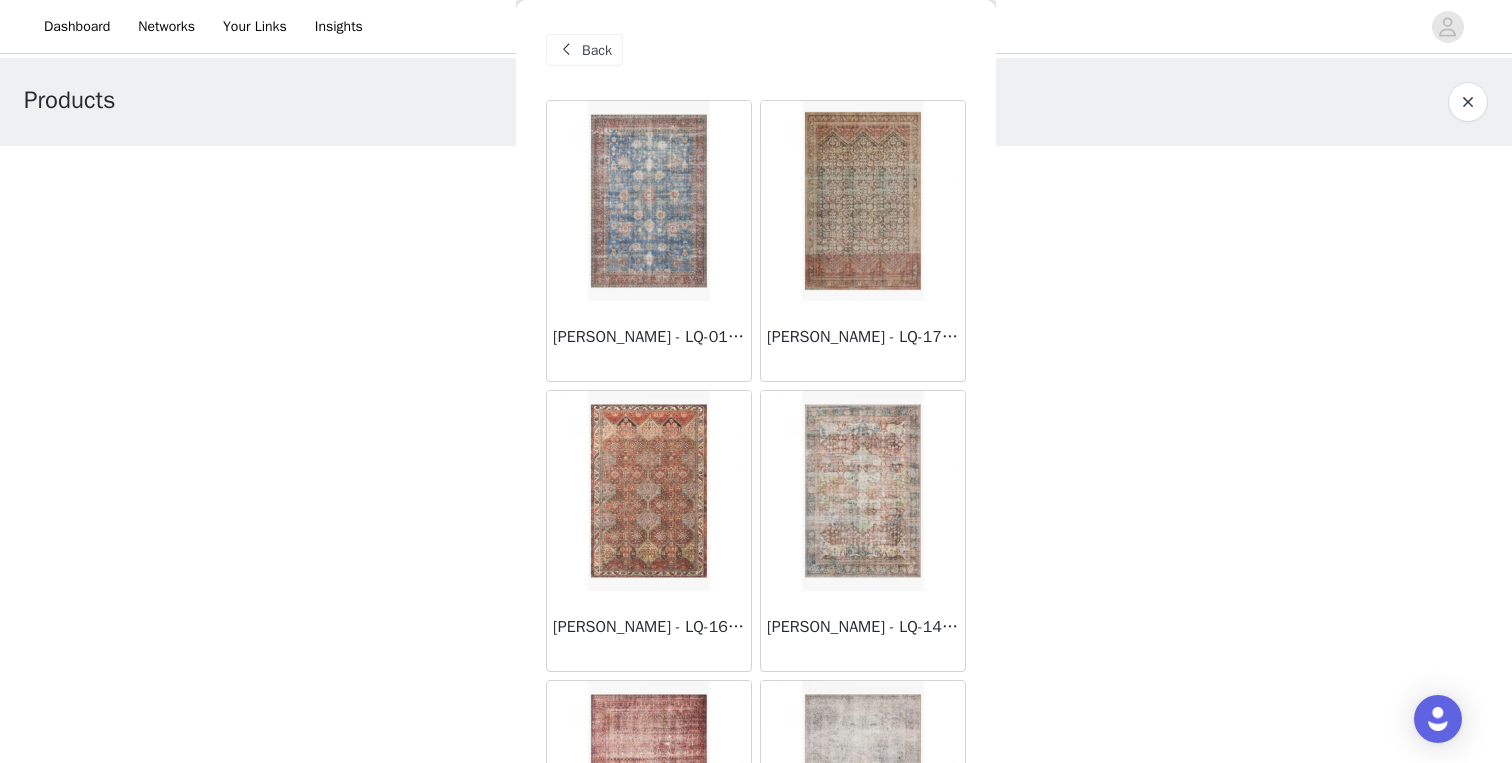 click on "Back" at bounding box center [597, 50] 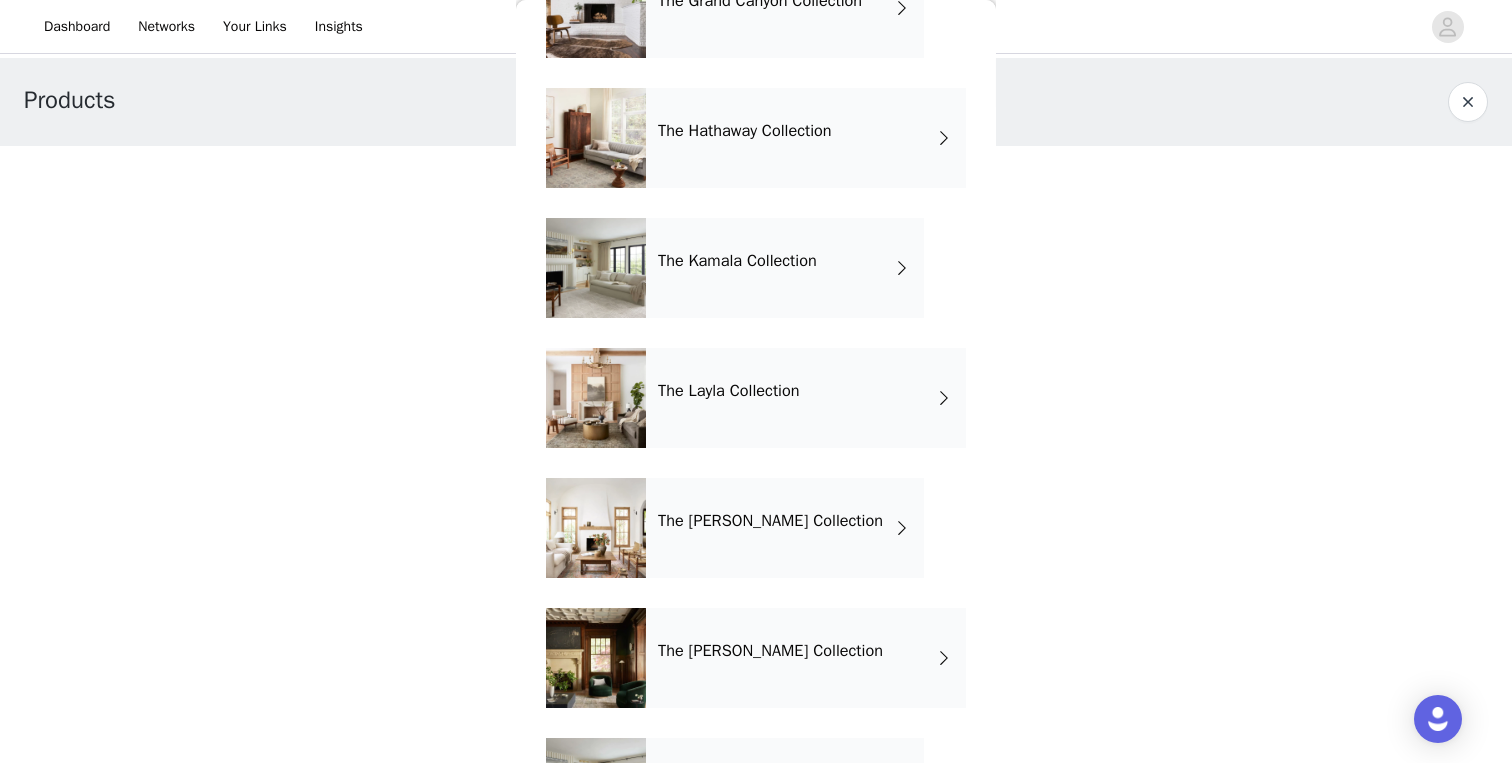 scroll, scrollTop: 523, scrollLeft: 0, axis: vertical 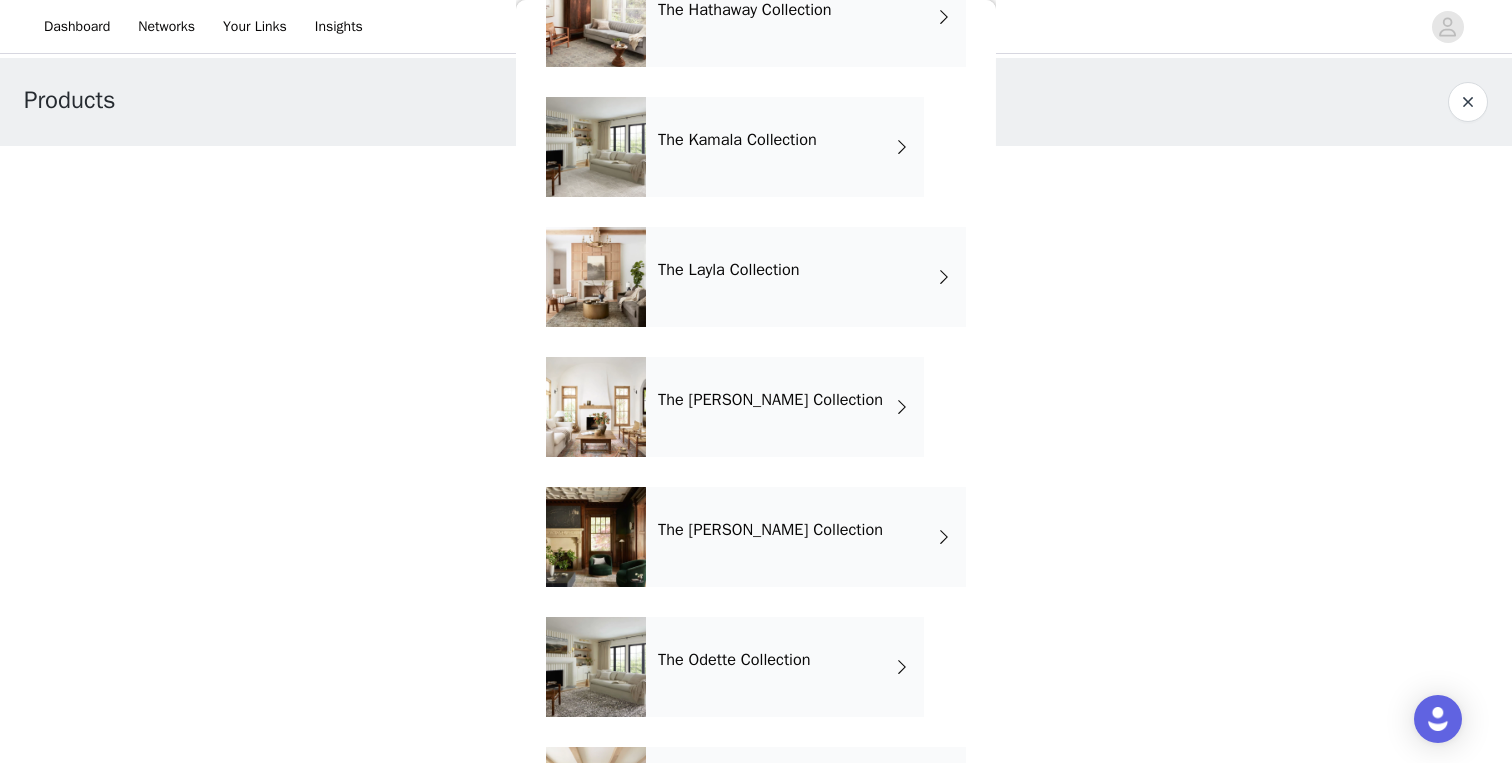 click on "The Margot Collection" at bounding box center (806, 537) 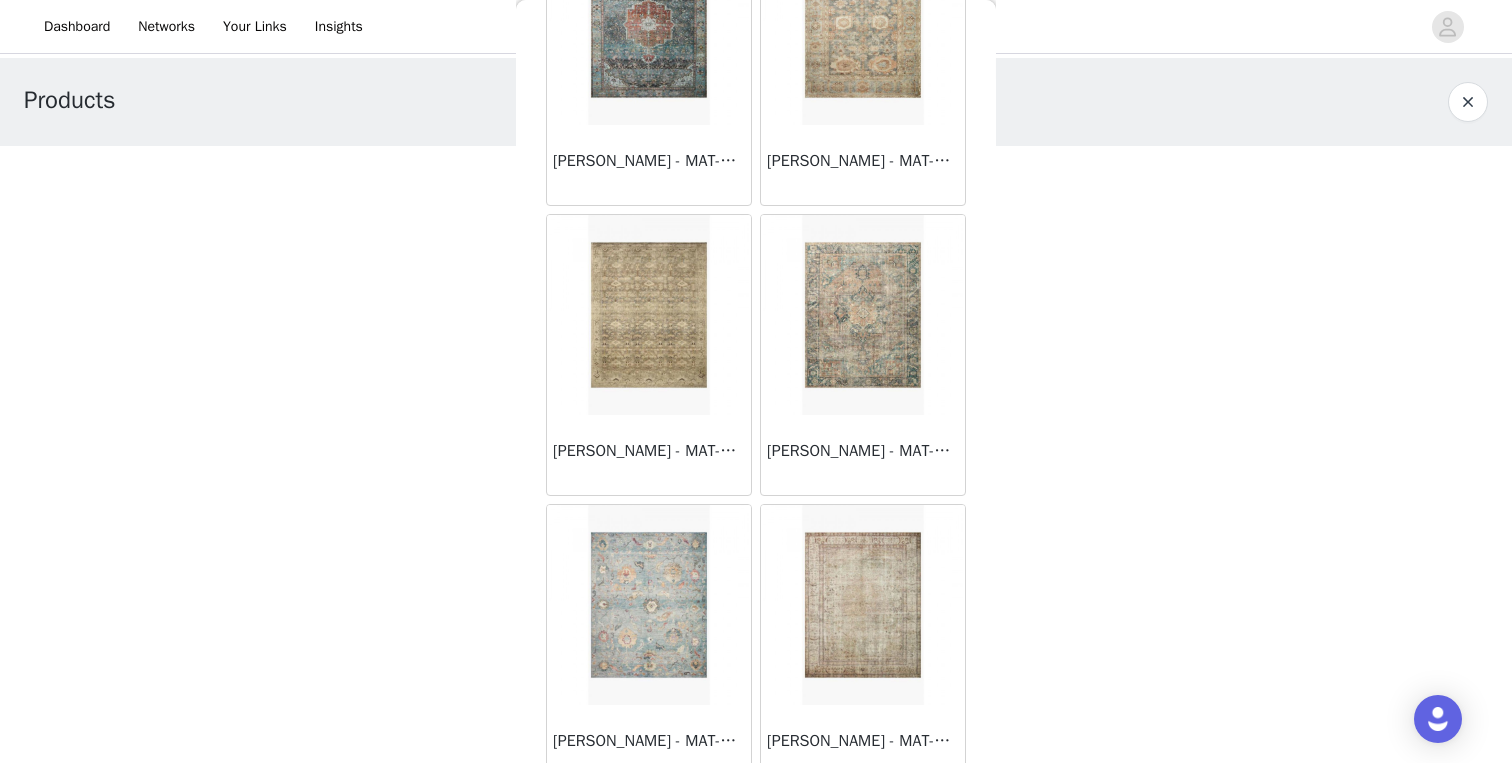 scroll, scrollTop: 203, scrollLeft: 0, axis: vertical 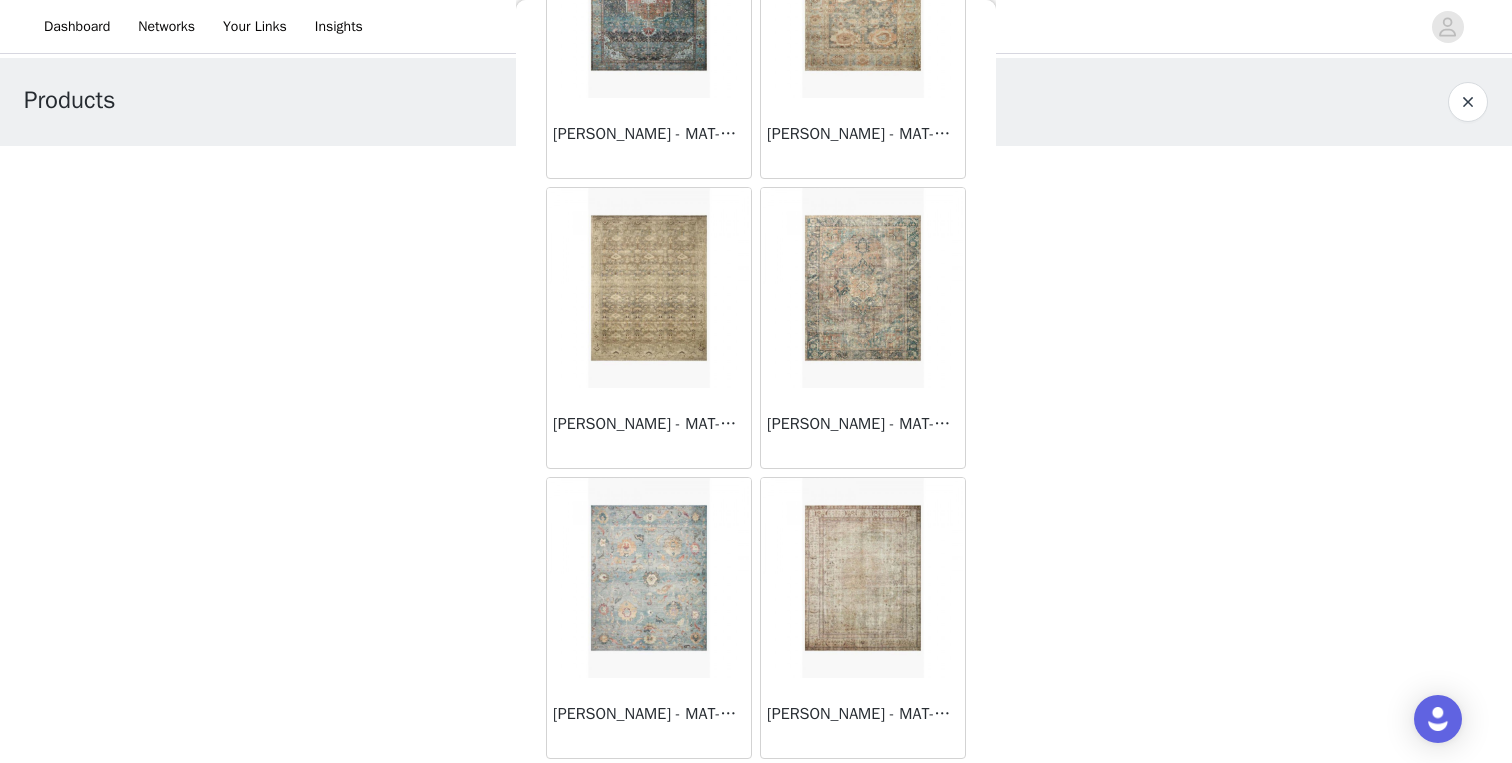 click at bounding box center (649, 578) 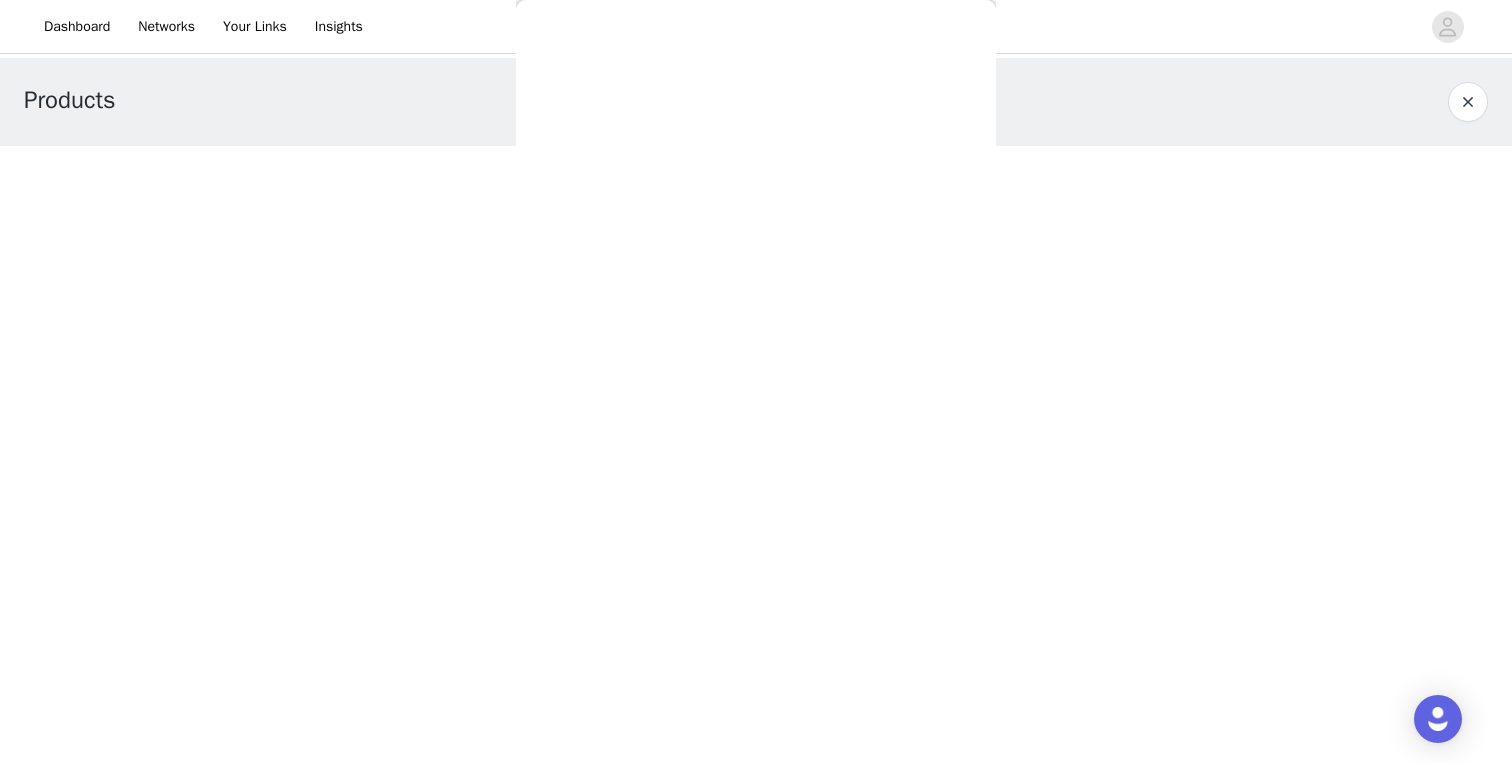 scroll, scrollTop: 0, scrollLeft: 0, axis: both 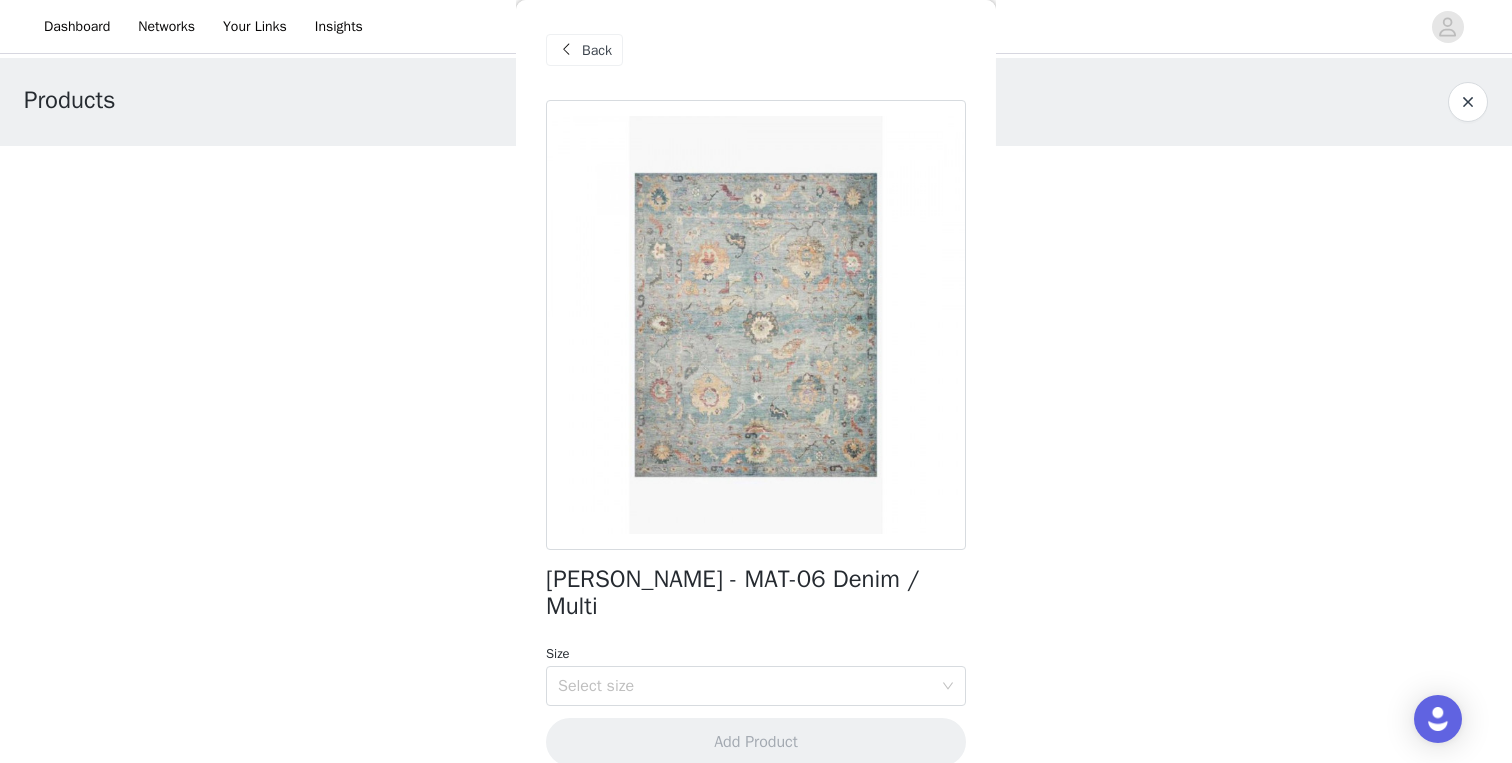 click at bounding box center [756, 325] 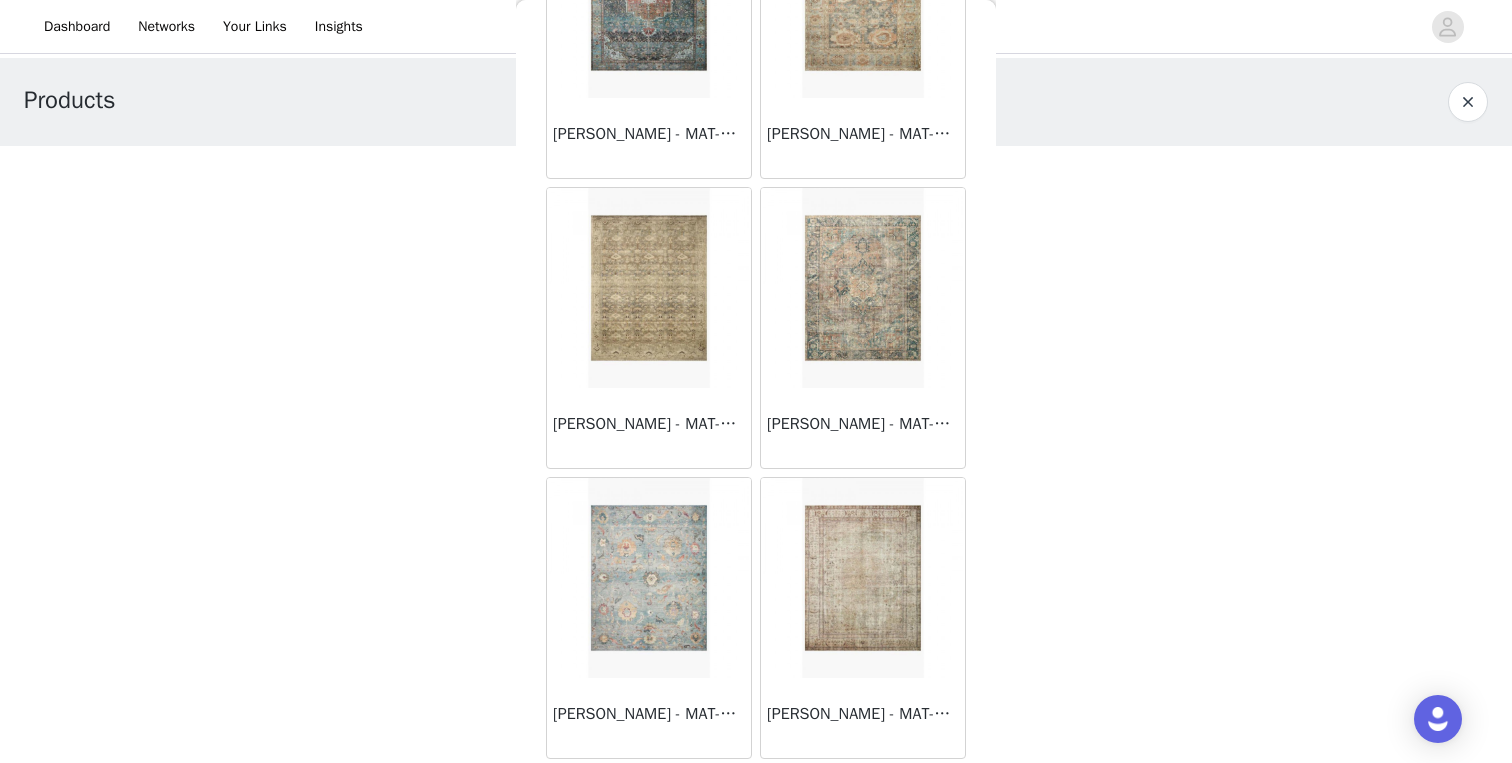 scroll, scrollTop: 0, scrollLeft: 0, axis: both 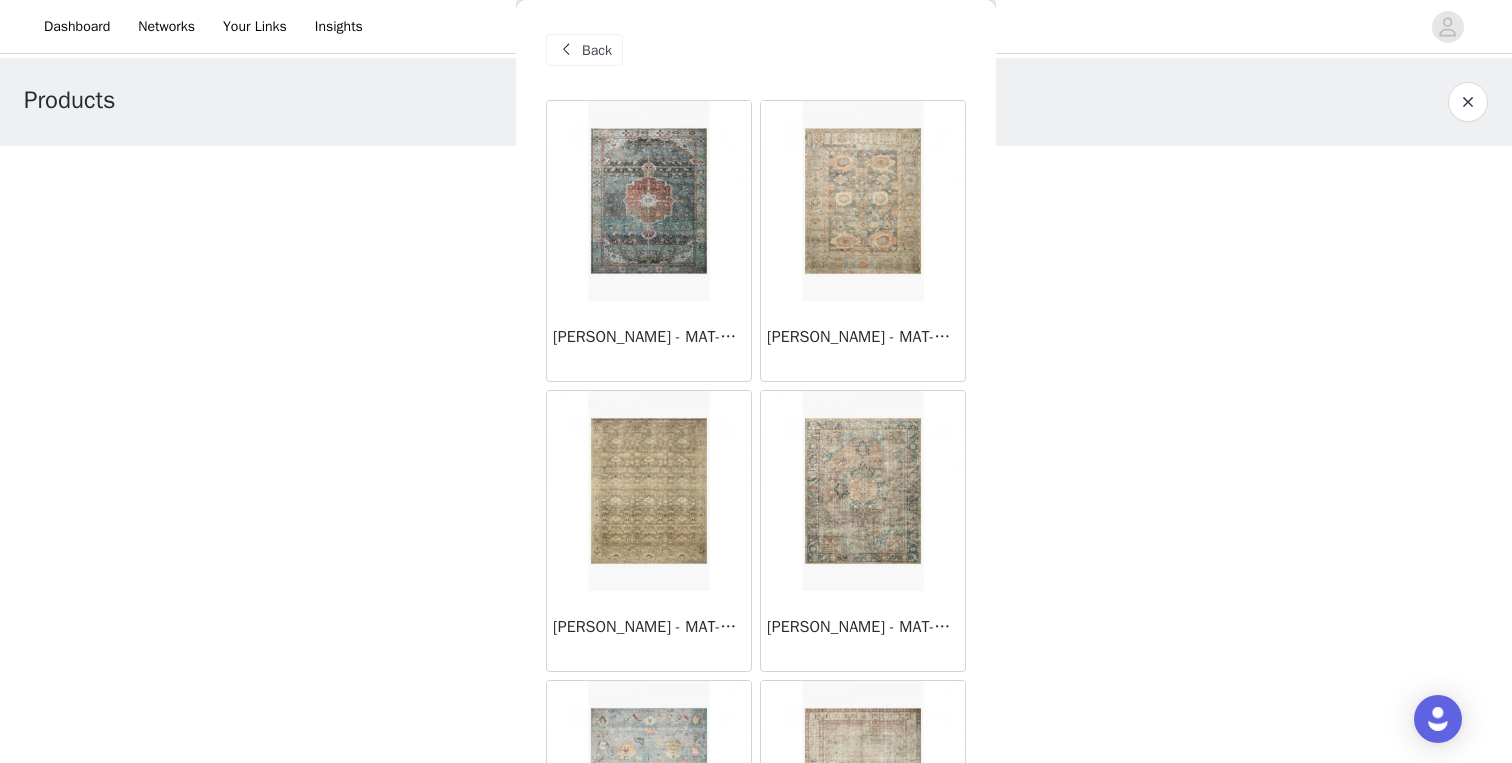 click on "Back" at bounding box center (597, 50) 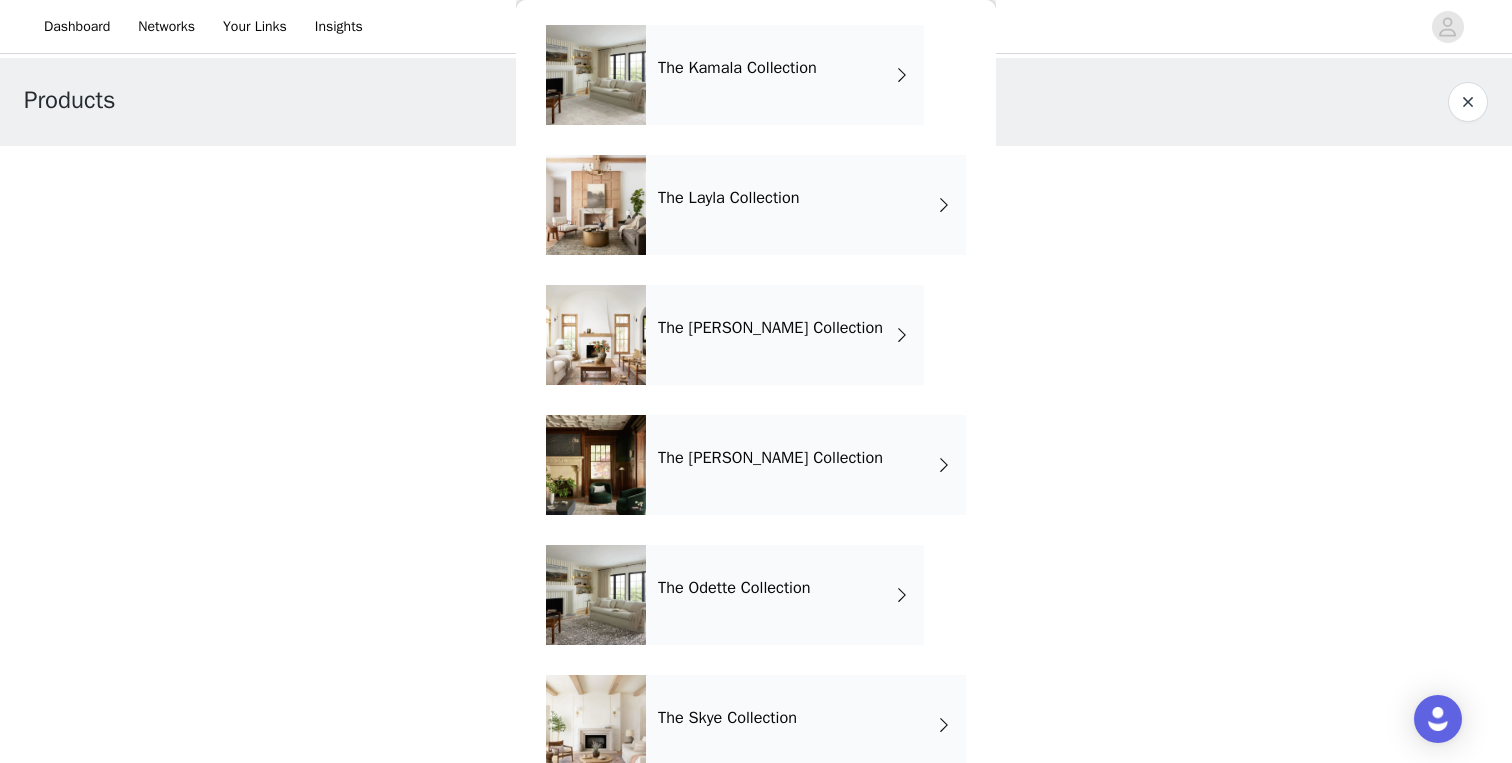 scroll, scrollTop: 642, scrollLeft: 0, axis: vertical 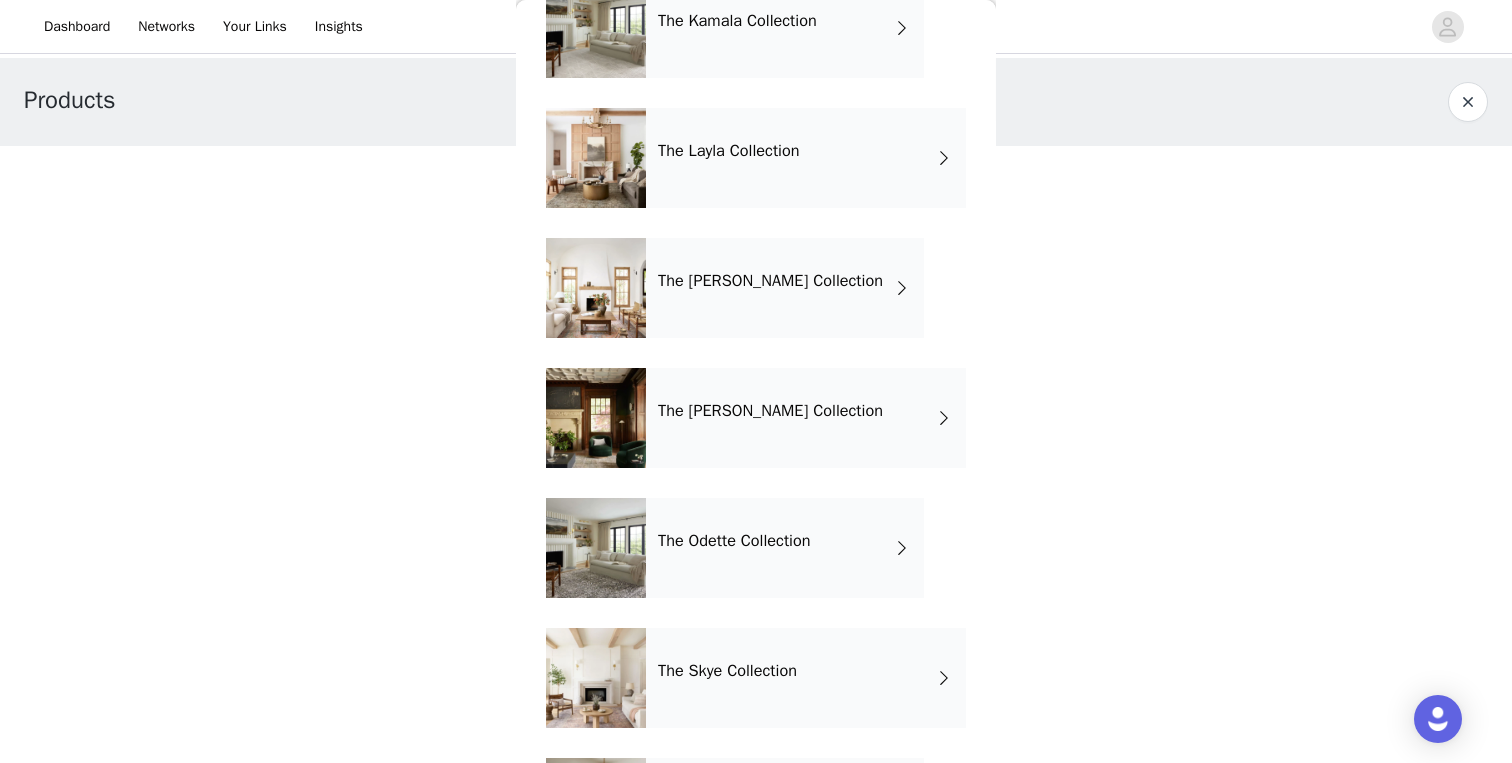 click on "The Odette Collection" at bounding box center (785, 548) 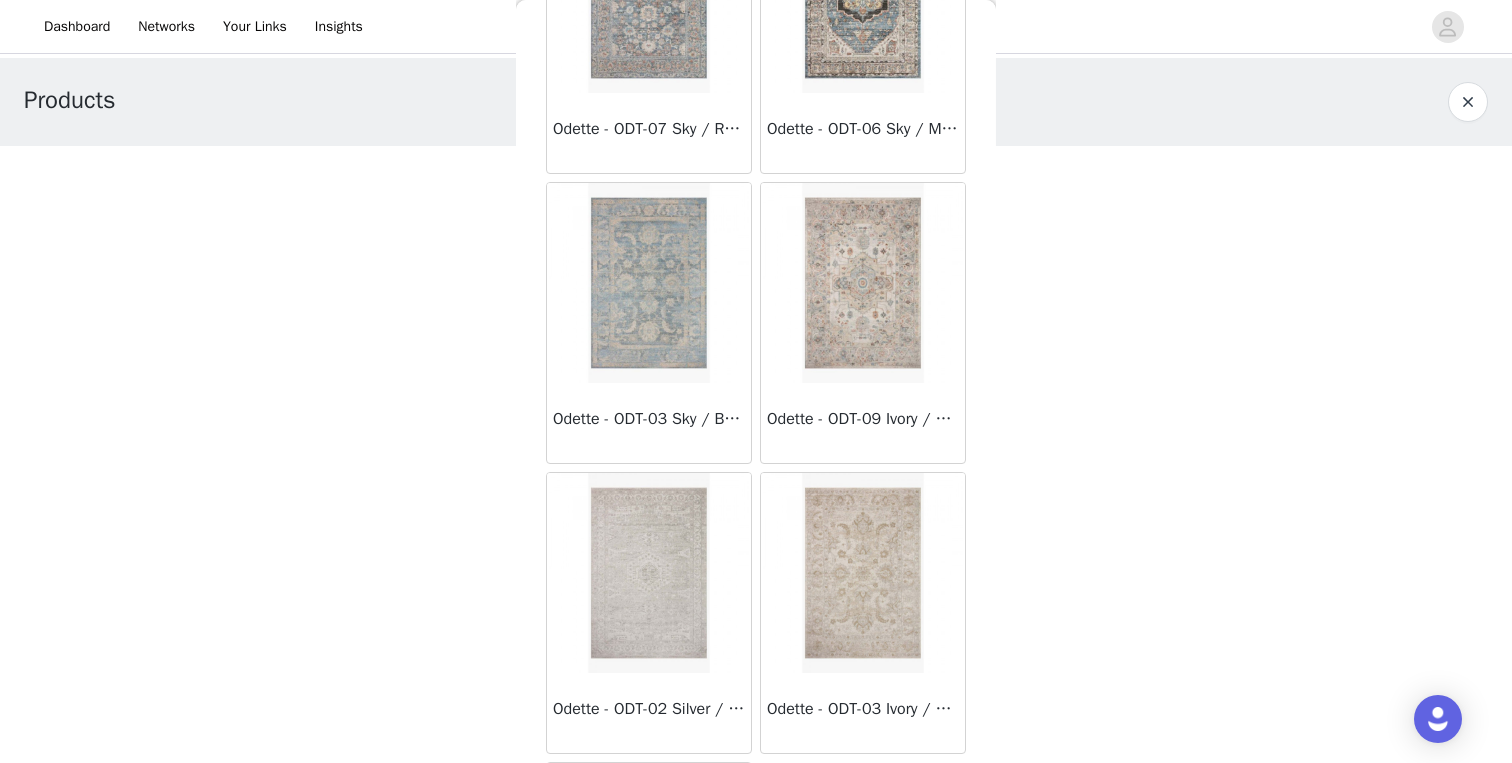 scroll, scrollTop: 743, scrollLeft: 0, axis: vertical 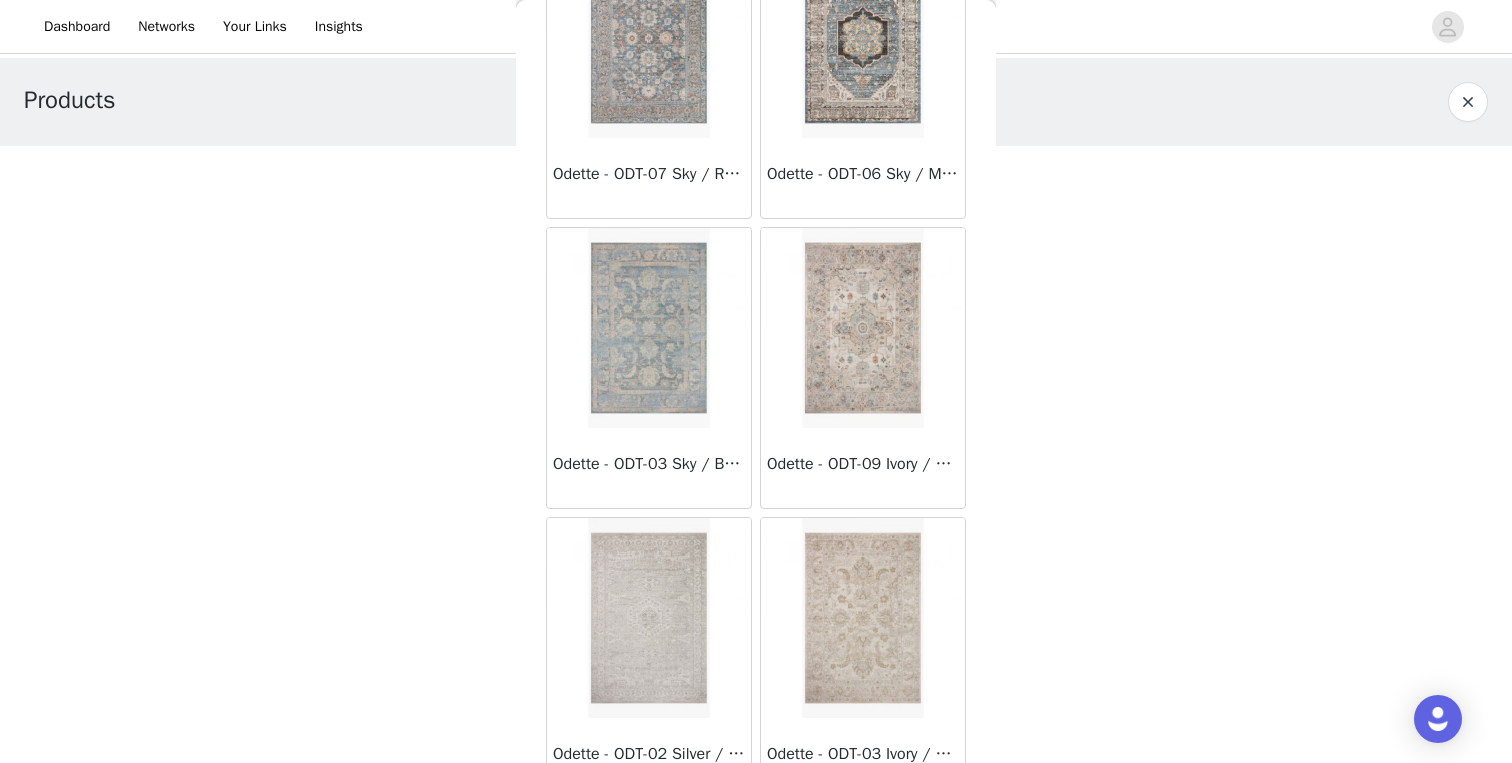click at bounding box center [649, 328] 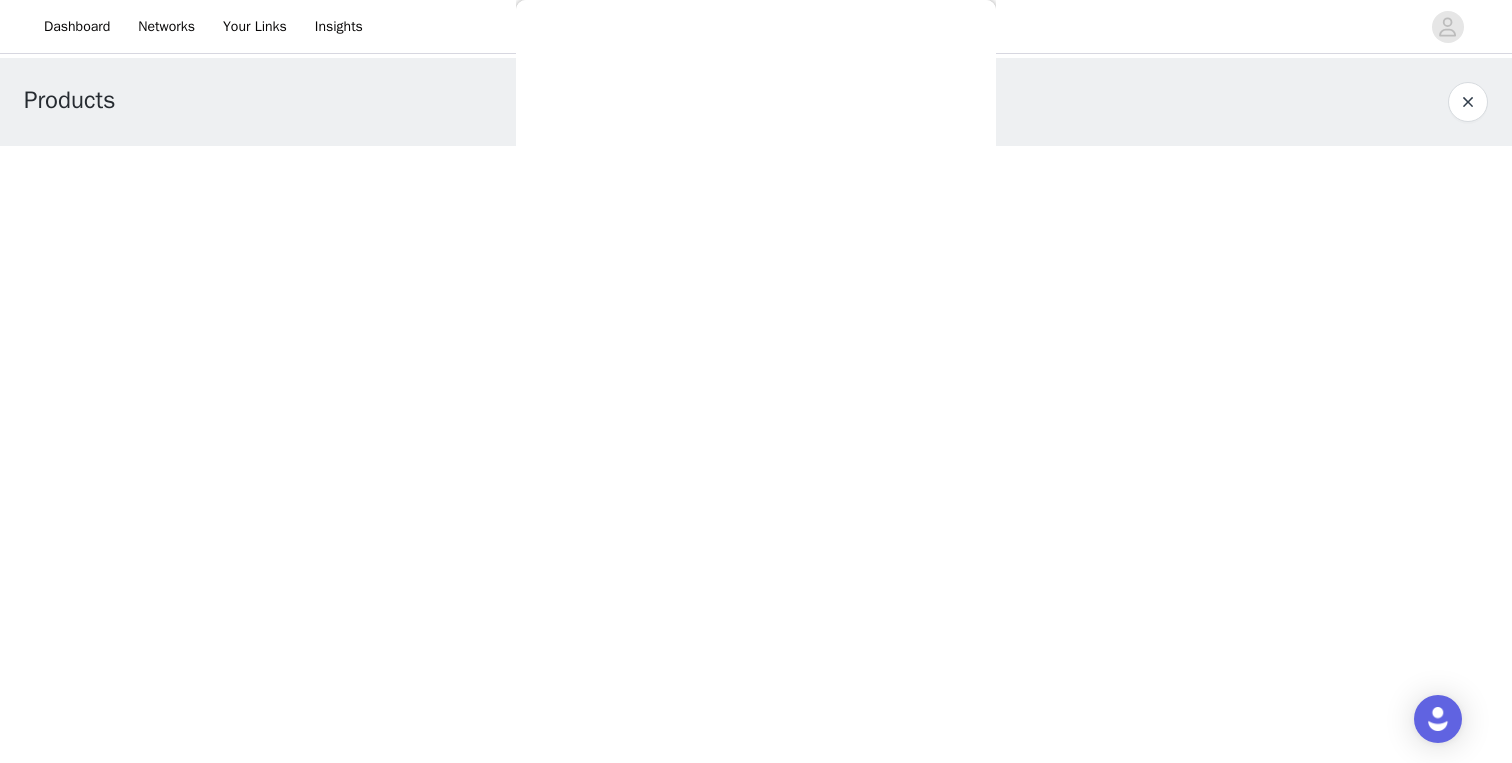 scroll, scrollTop: 0, scrollLeft: 0, axis: both 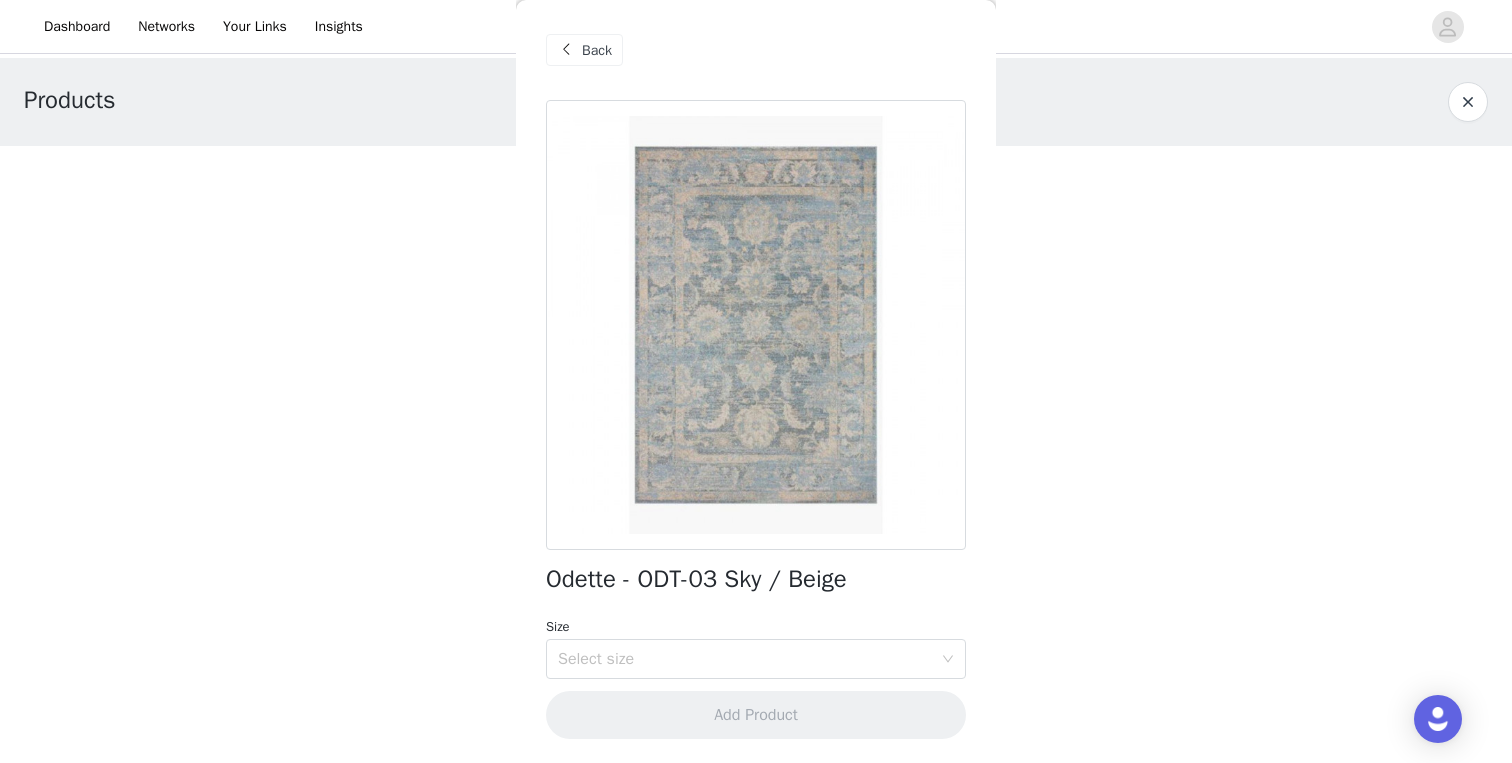 click on "Back" at bounding box center (597, 50) 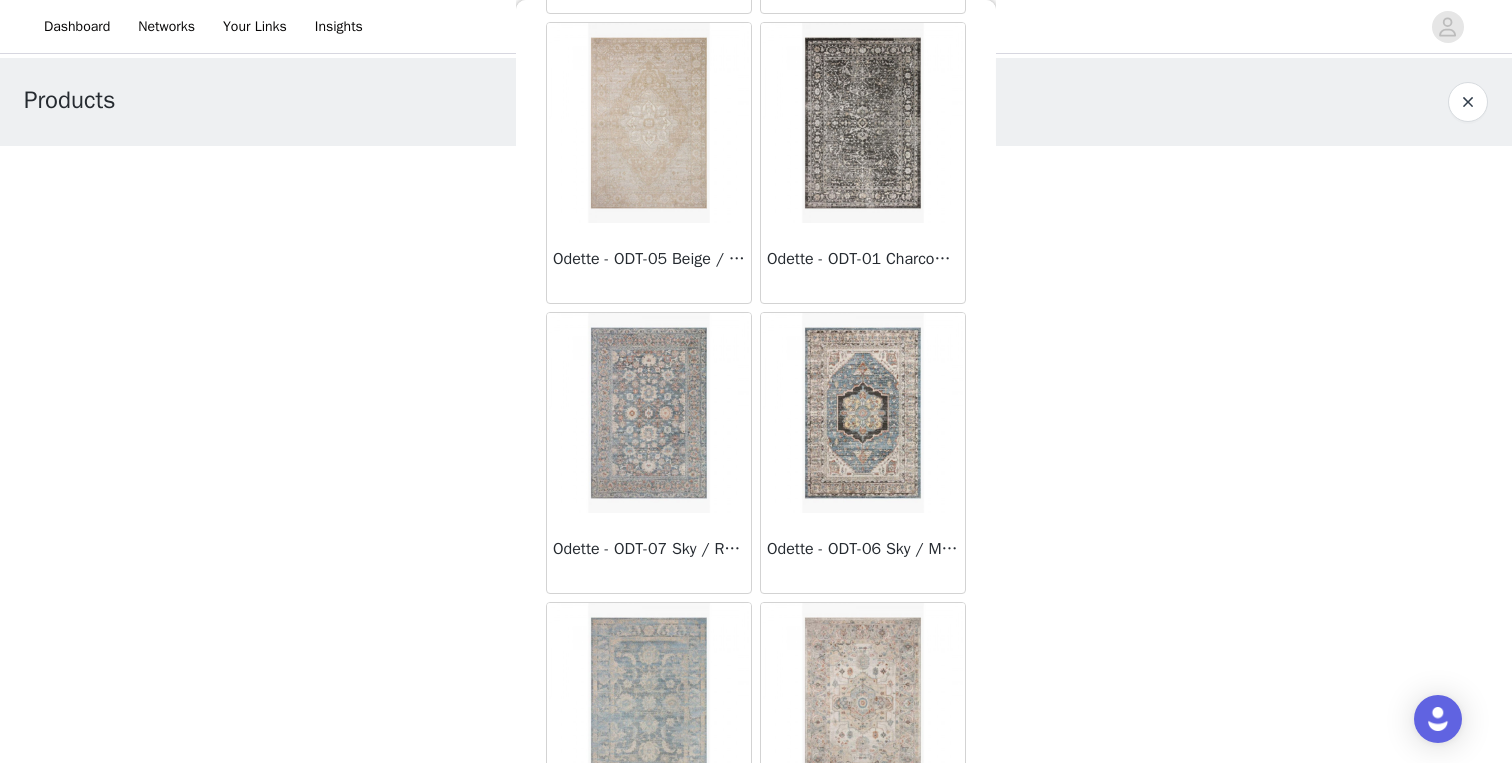 scroll, scrollTop: 0, scrollLeft: 0, axis: both 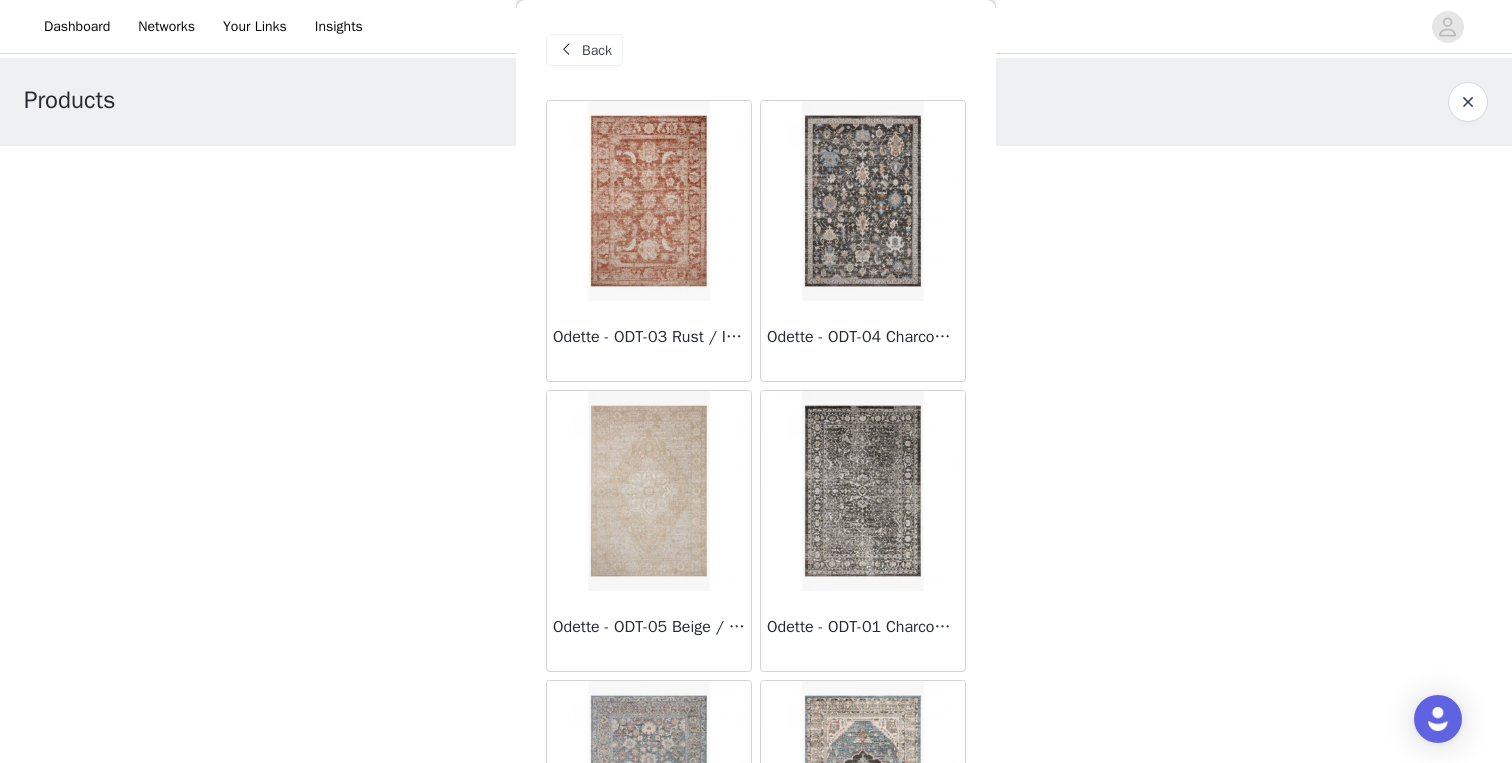 click on "Back" at bounding box center [597, 50] 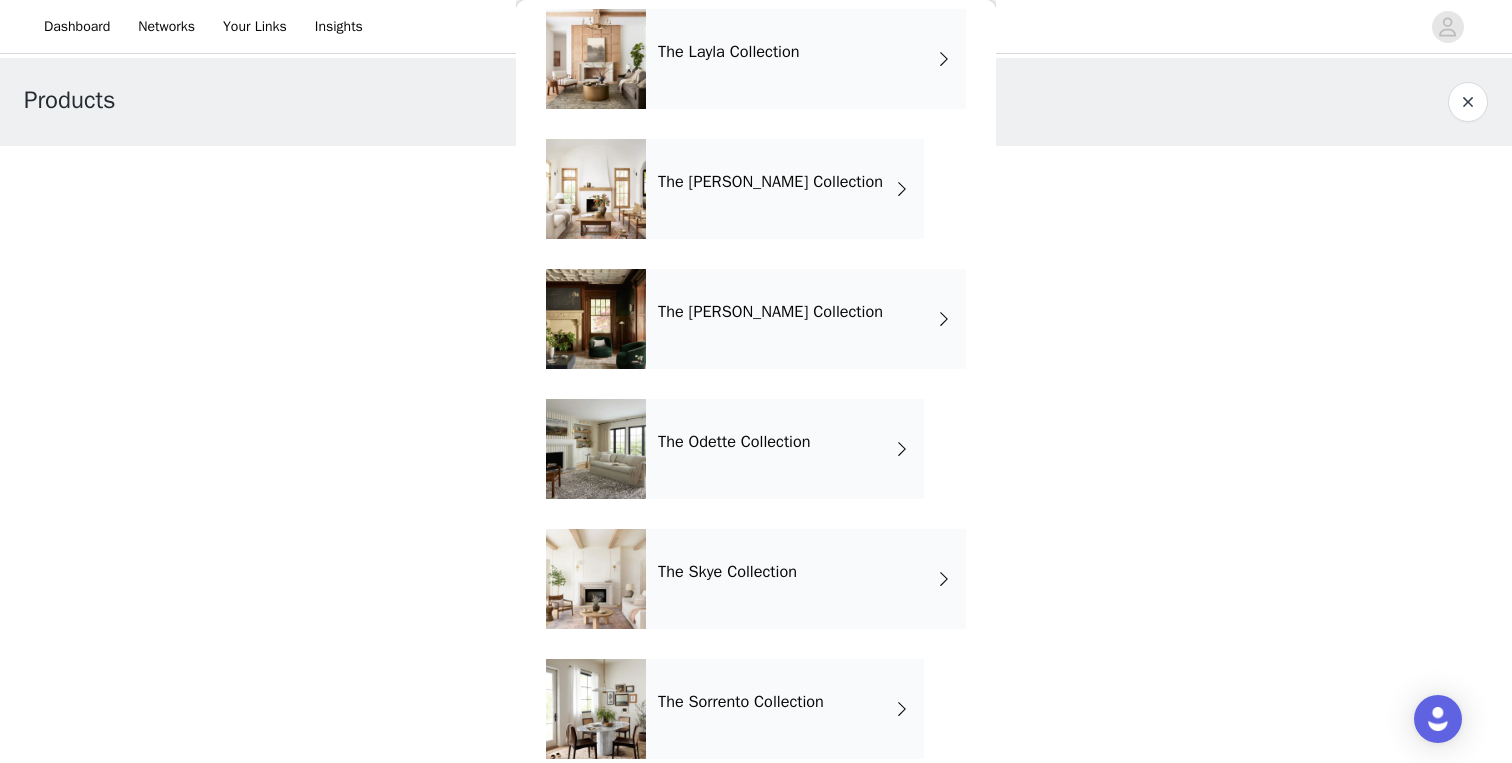 scroll, scrollTop: 755, scrollLeft: 0, axis: vertical 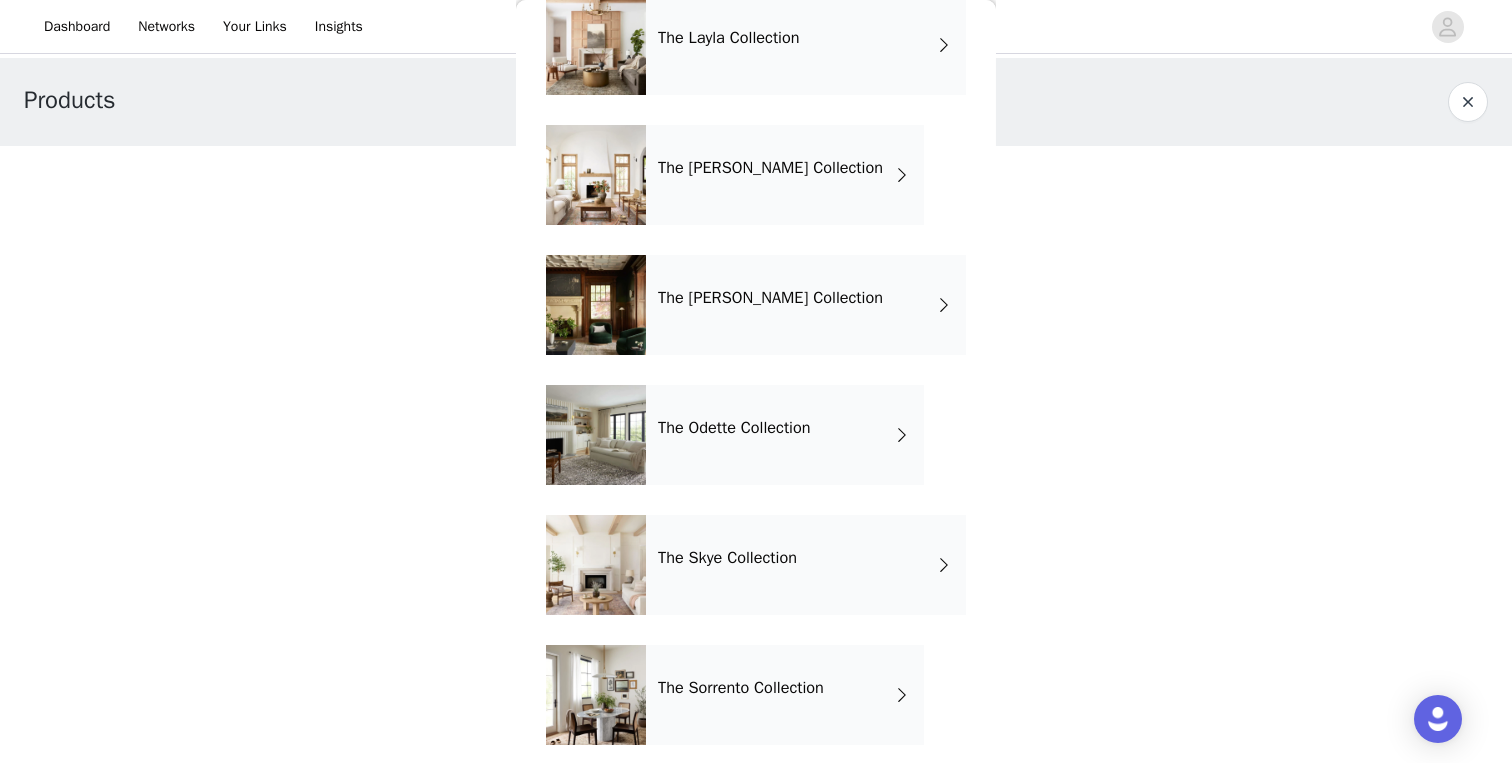 click on "The Skye Collection" at bounding box center (727, 558) 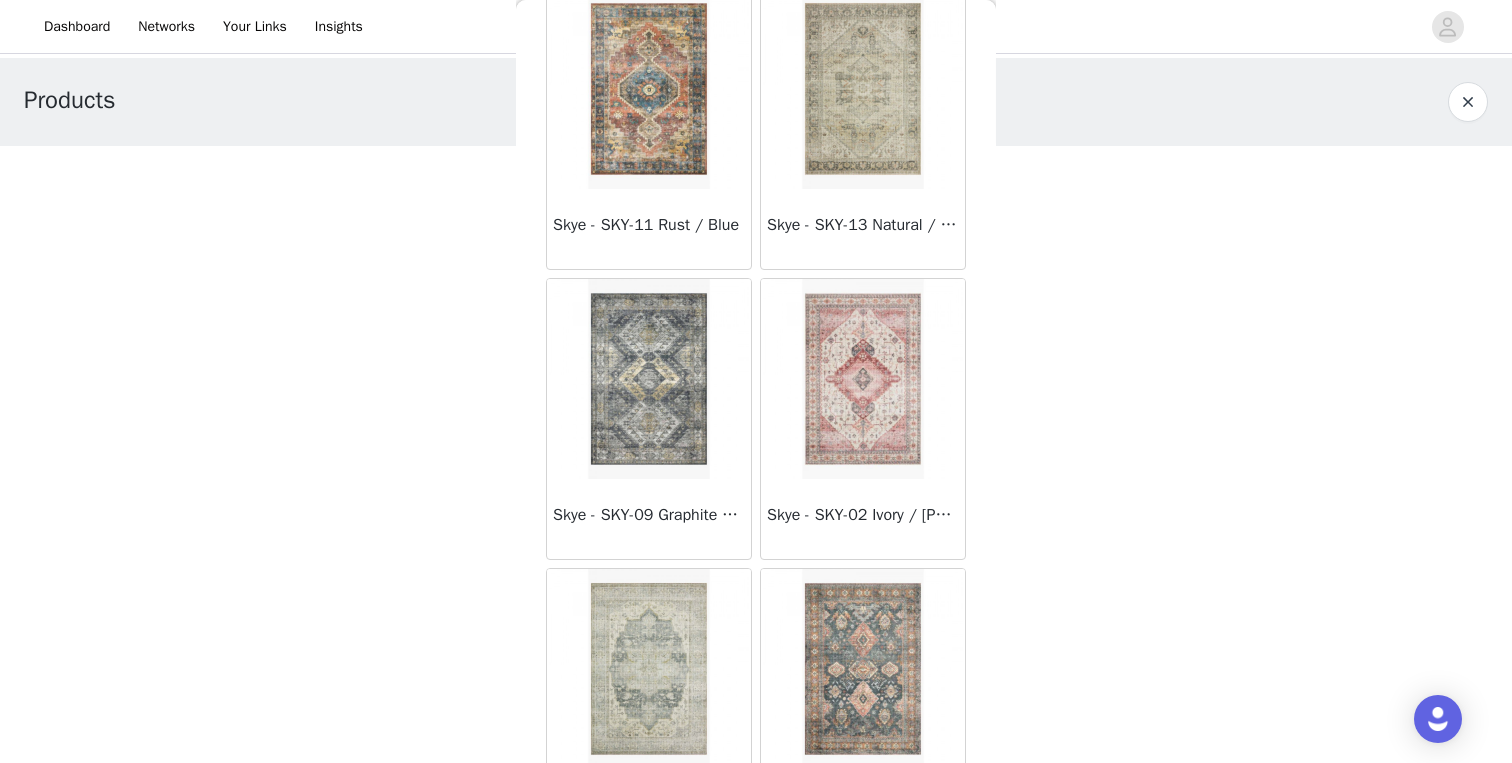 scroll, scrollTop: 0, scrollLeft: 0, axis: both 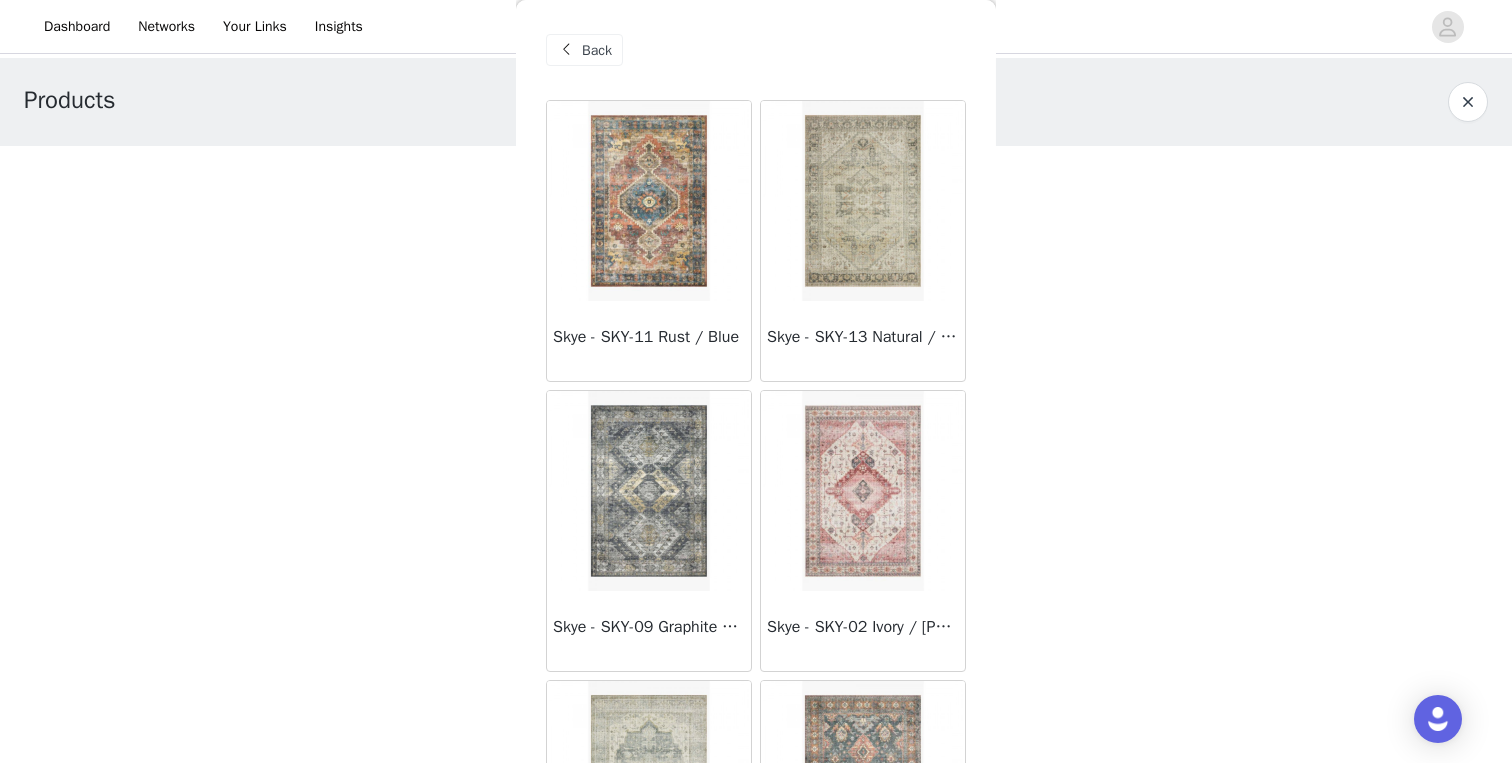 click on "Back" at bounding box center (597, 50) 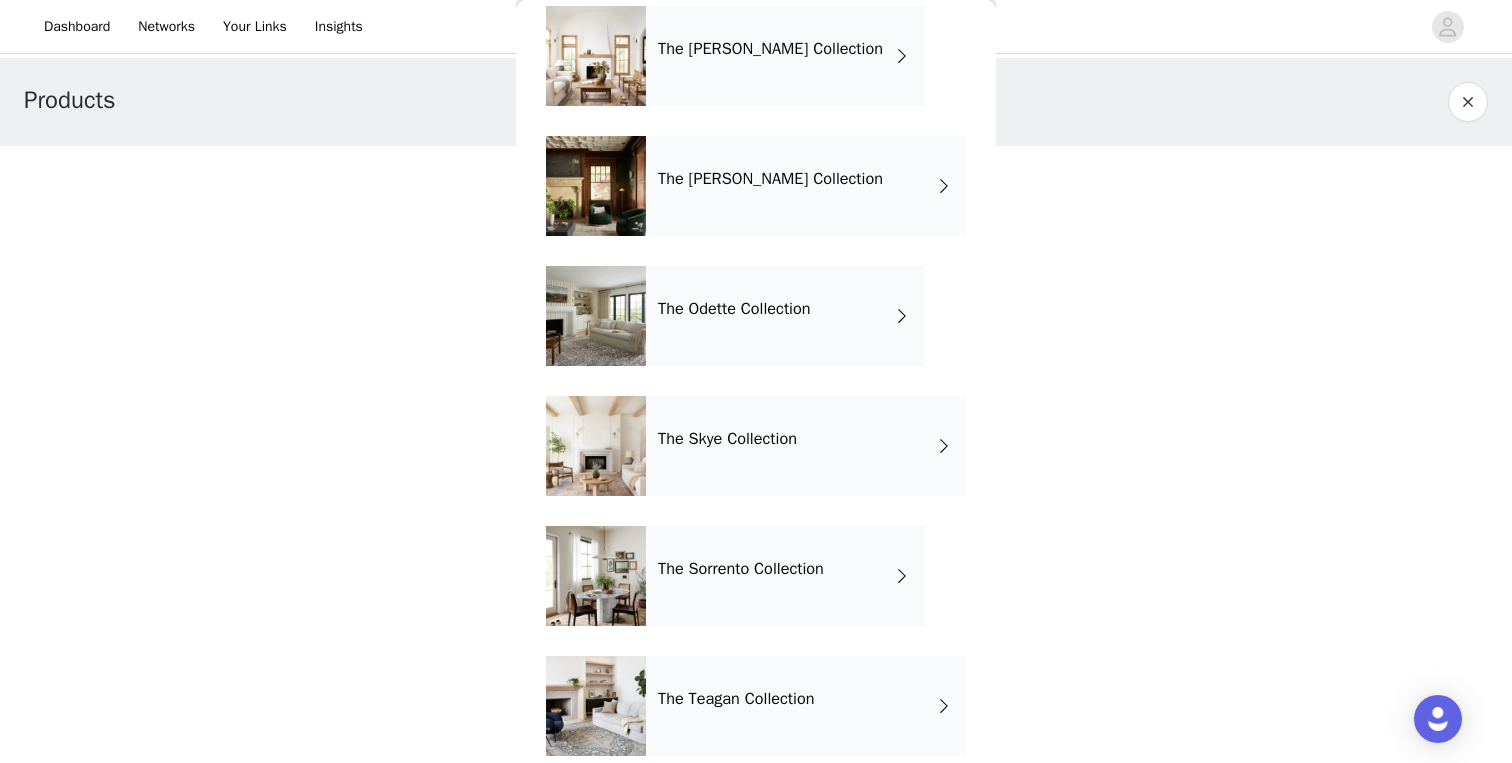 scroll, scrollTop: 890, scrollLeft: 0, axis: vertical 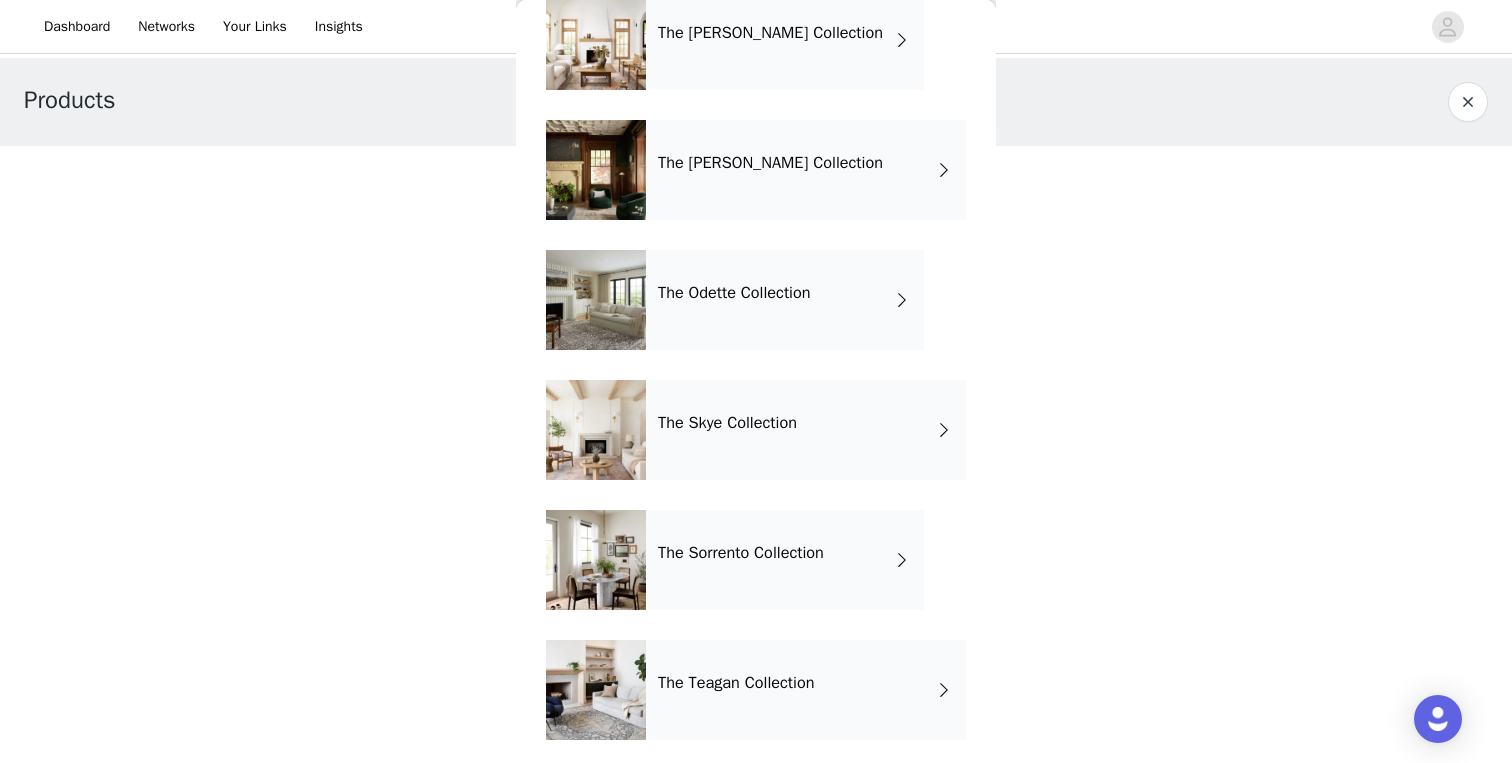 click on "The Skye Collection" at bounding box center (806, 430) 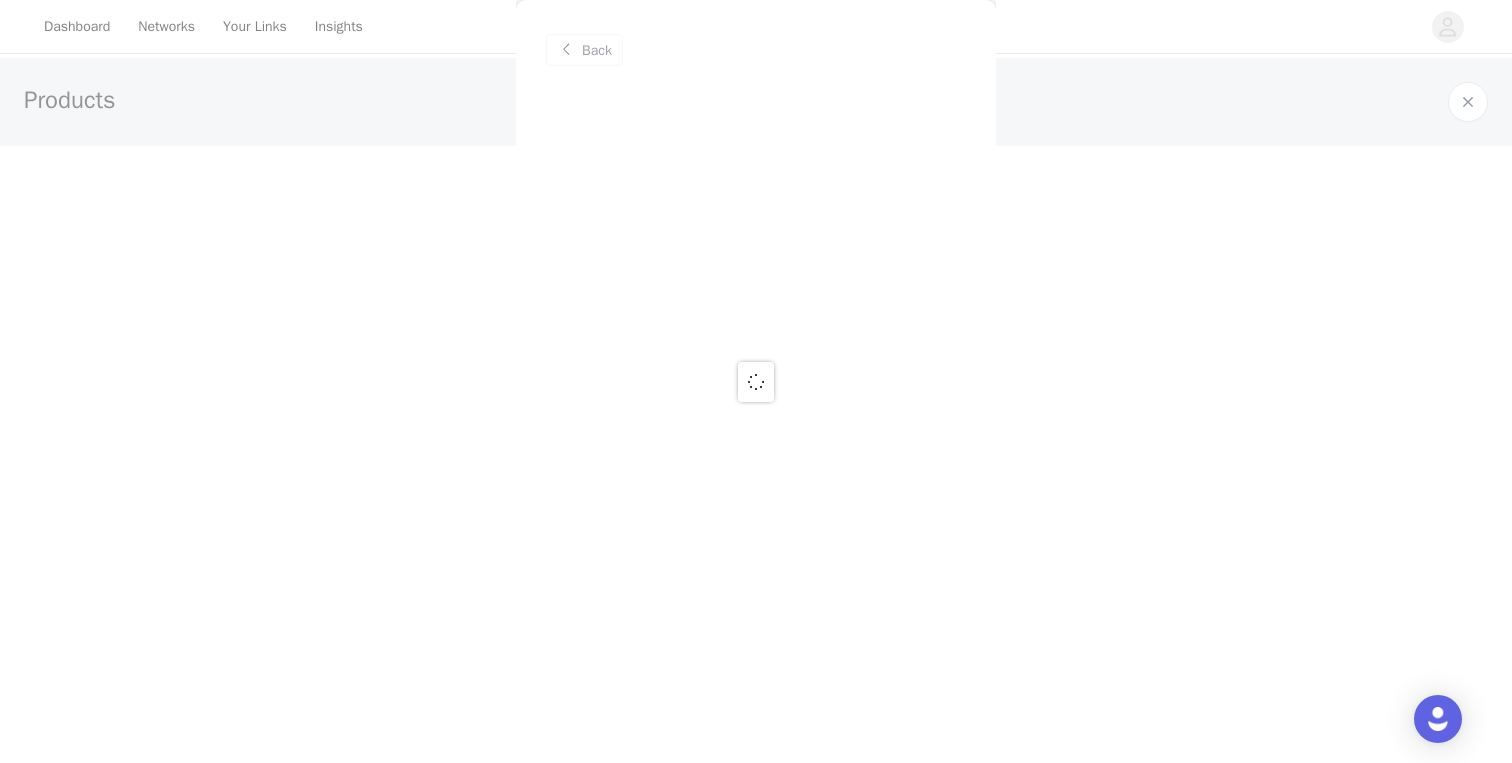 scroll, scrollTop: 0, scrollLeft: 0, axis: both 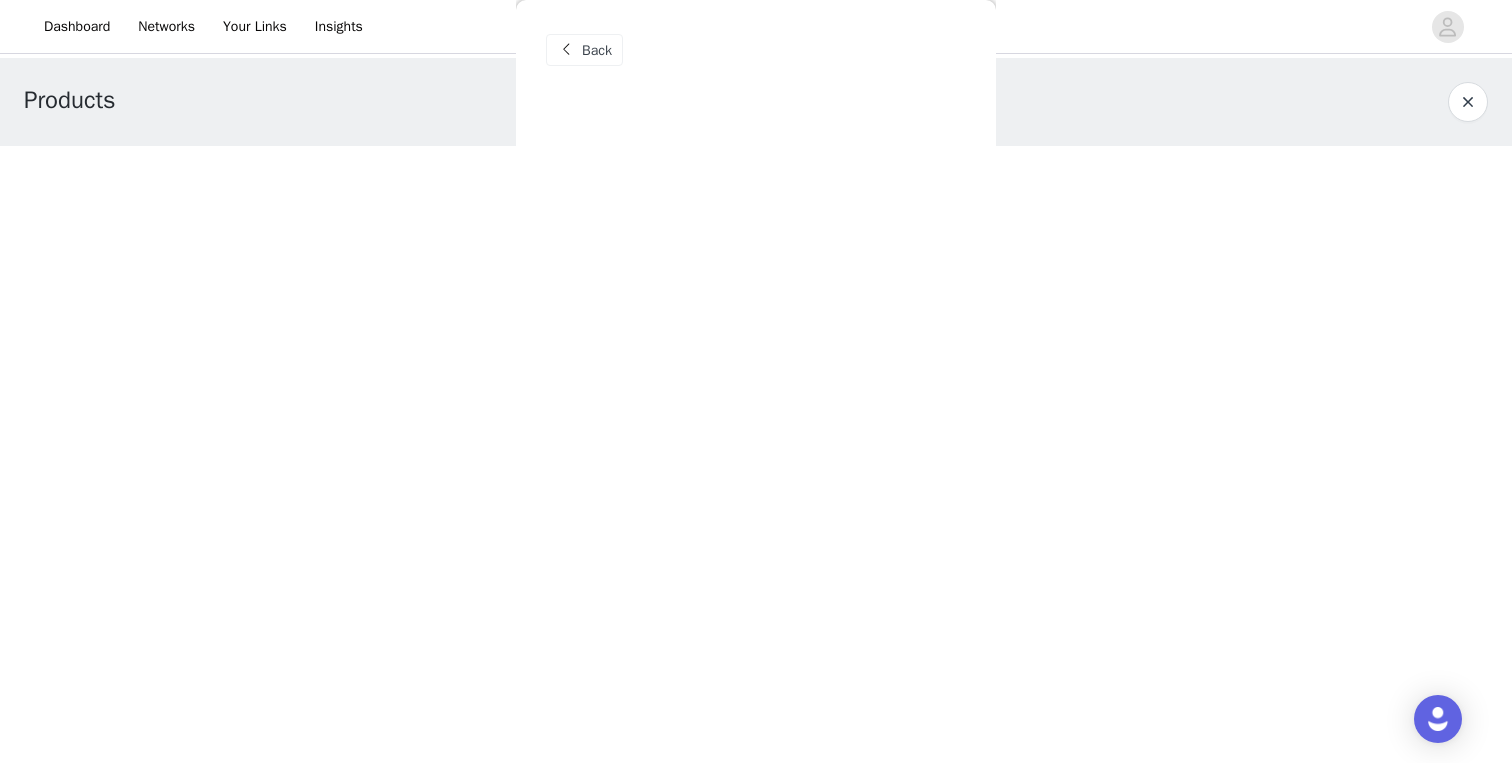 click on "Back" at bounding box center [597, 50] 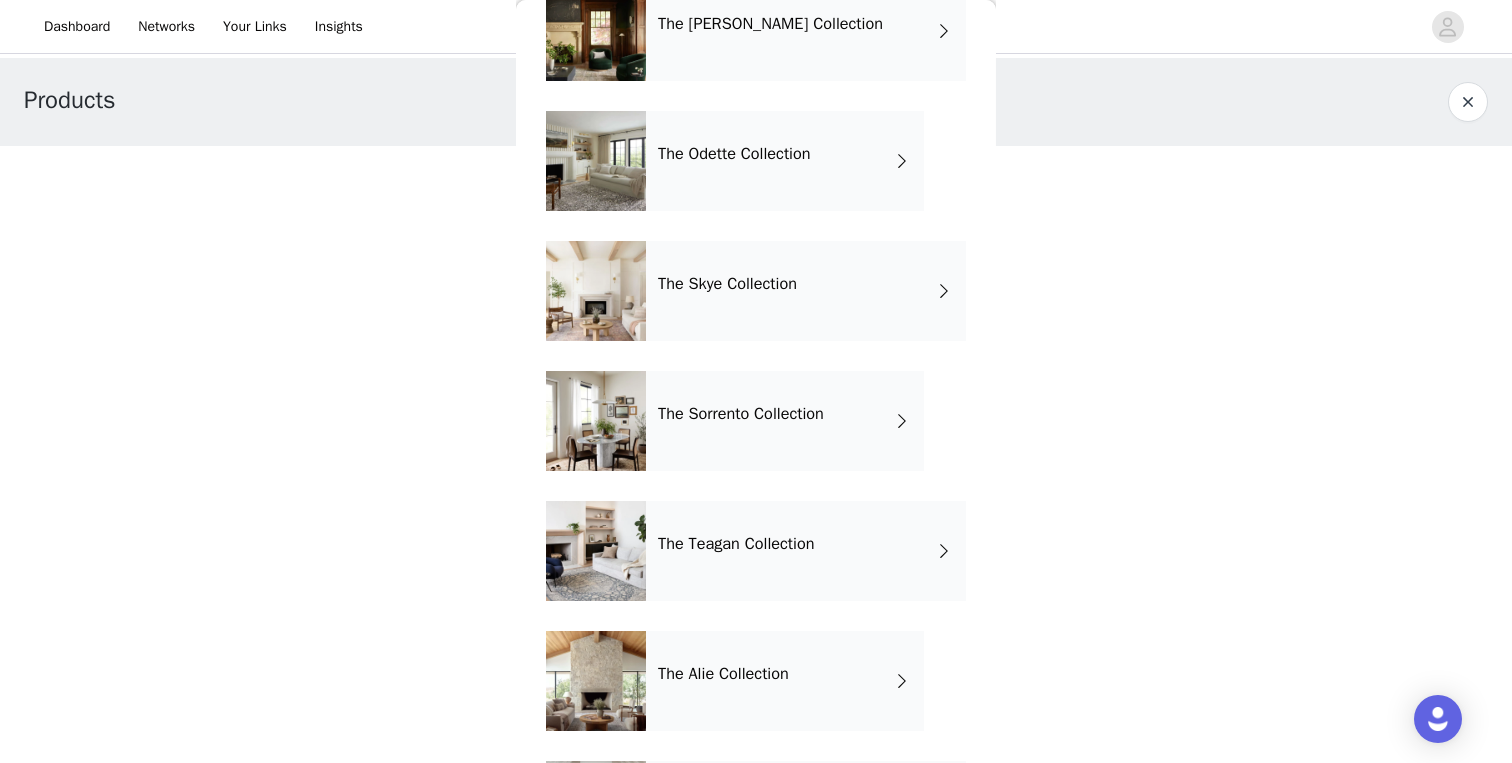 scroll, scrollTop: 1023, scrollLeft: 0, axis: vertical 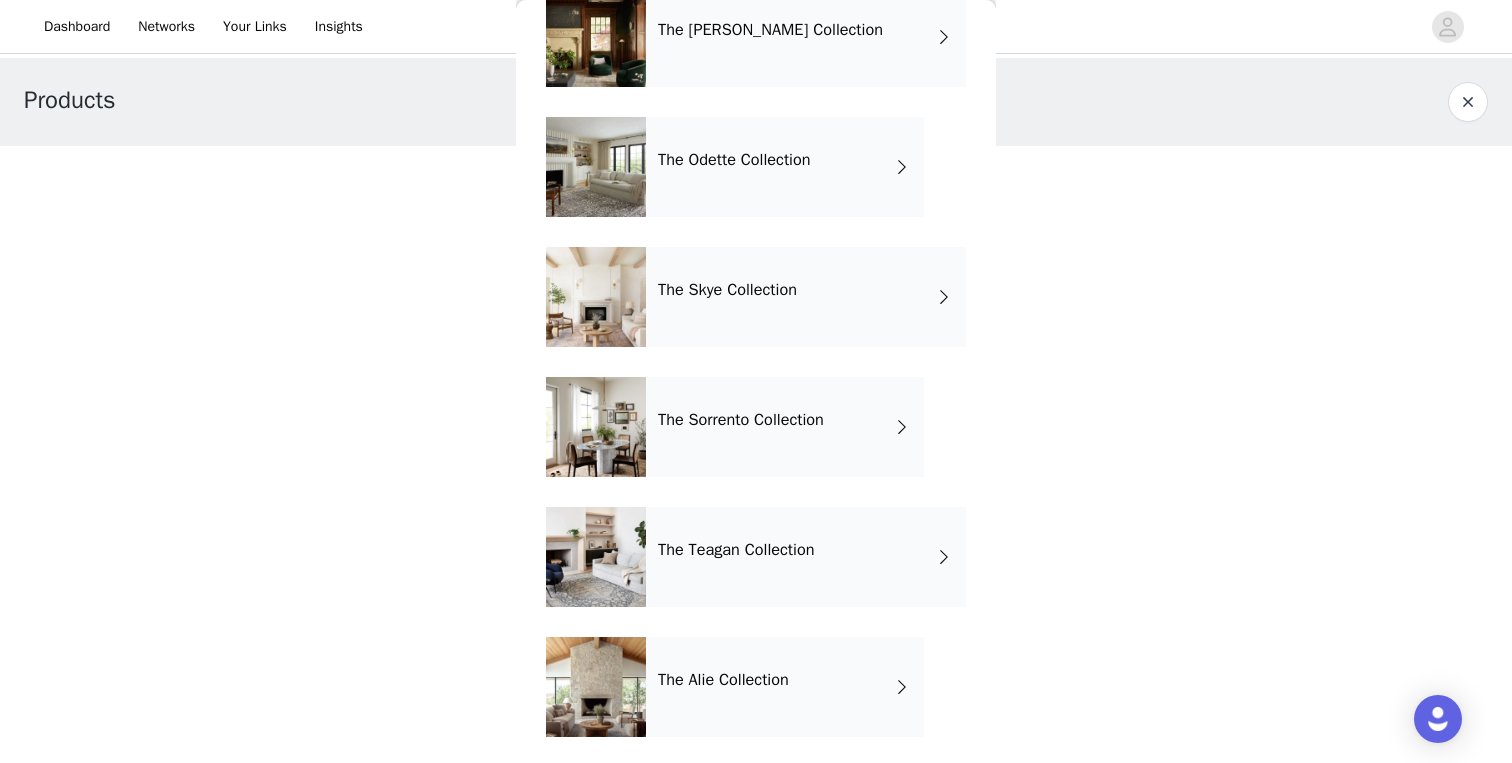 click on "The Sorrento Collection" at bounding box center (741, 420) 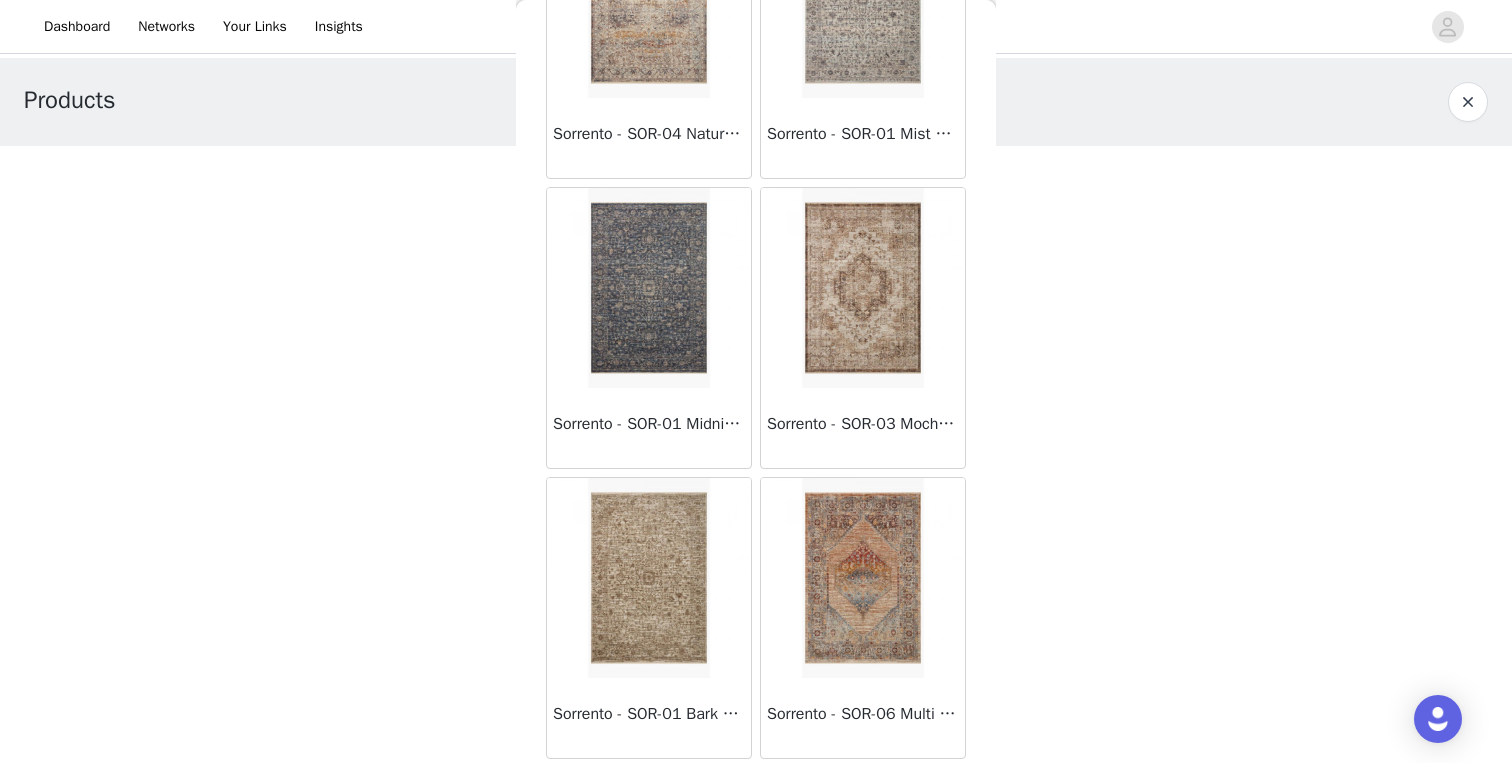 scroll, scrollTop: 0, scrollLeft: 0, axis: both 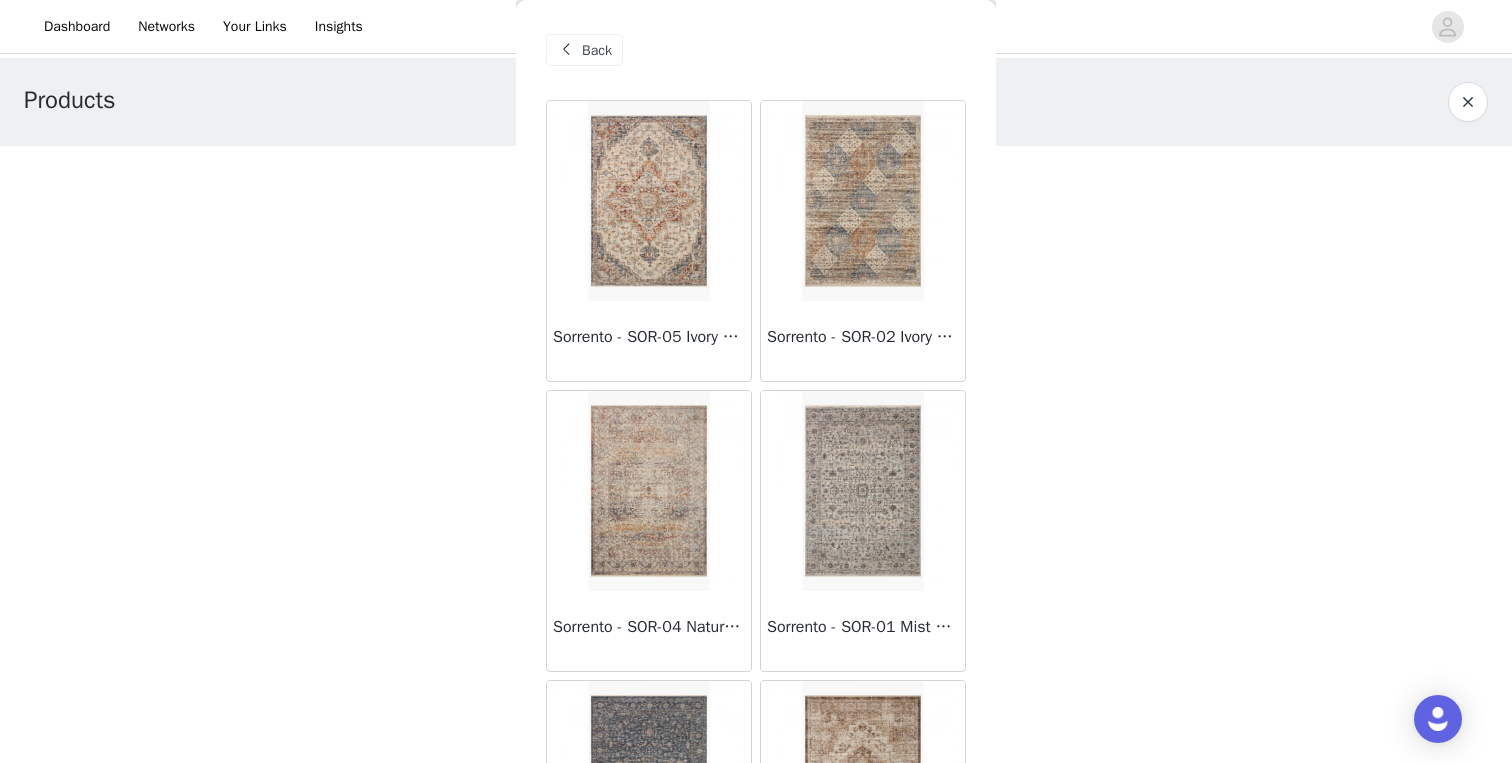 click on "Back" at bounding box center [597, 50] 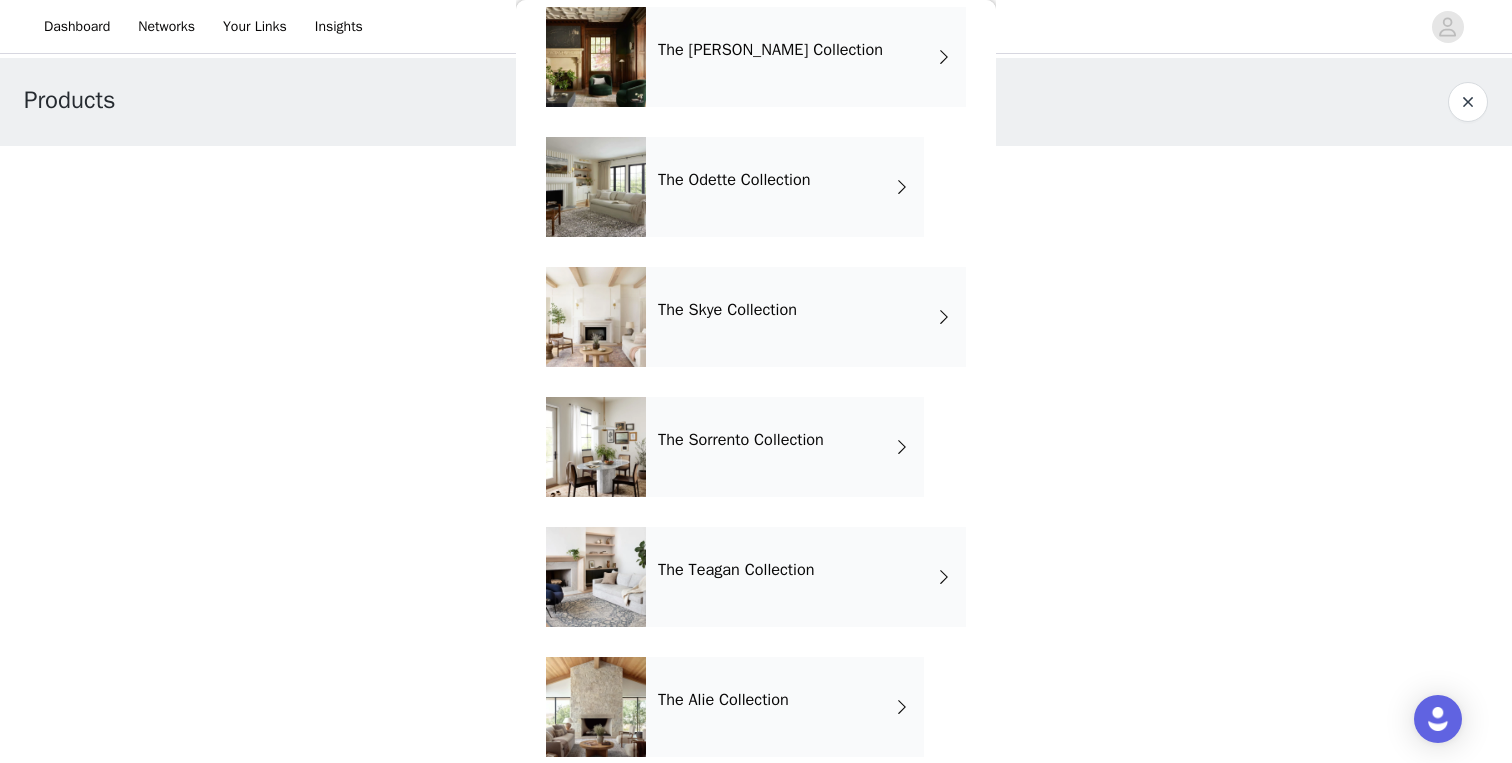 scroll, scrollTop: 1017, scrollLeft: 0, axis: vertical 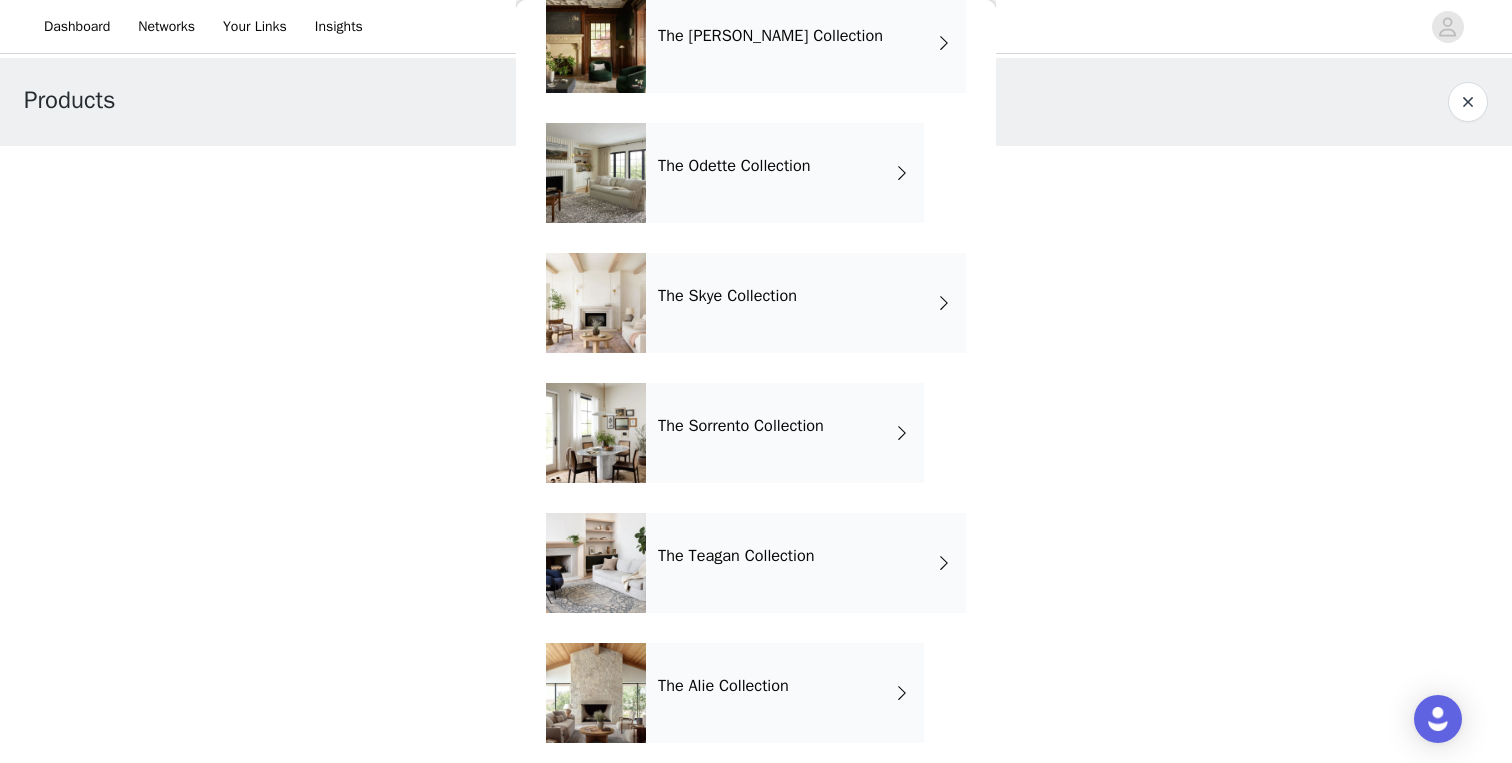 click on "The Teagan Collection" at bounding box center (806, 563) 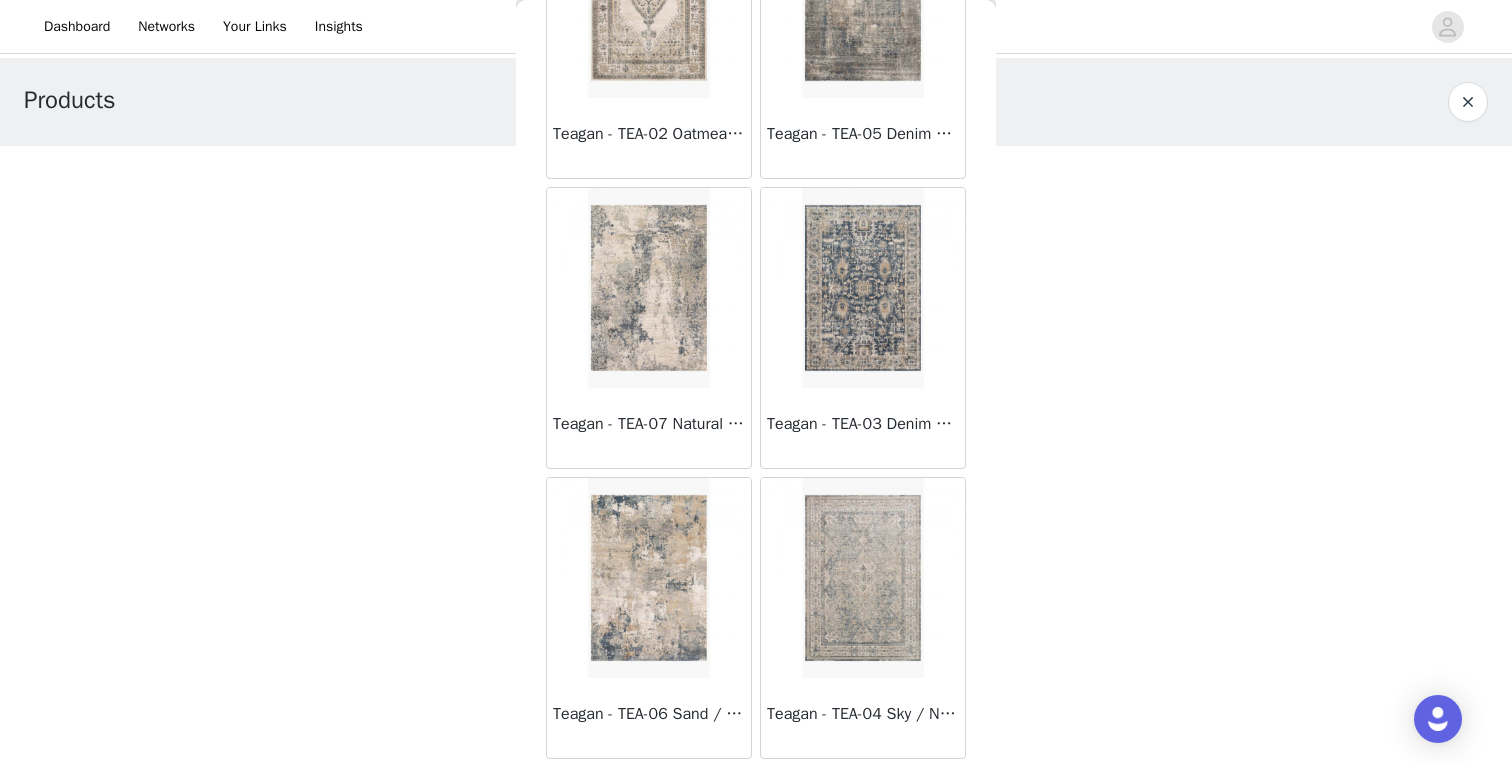 scroll, scrollTop: 0, scrollLeft: 0, axis: both 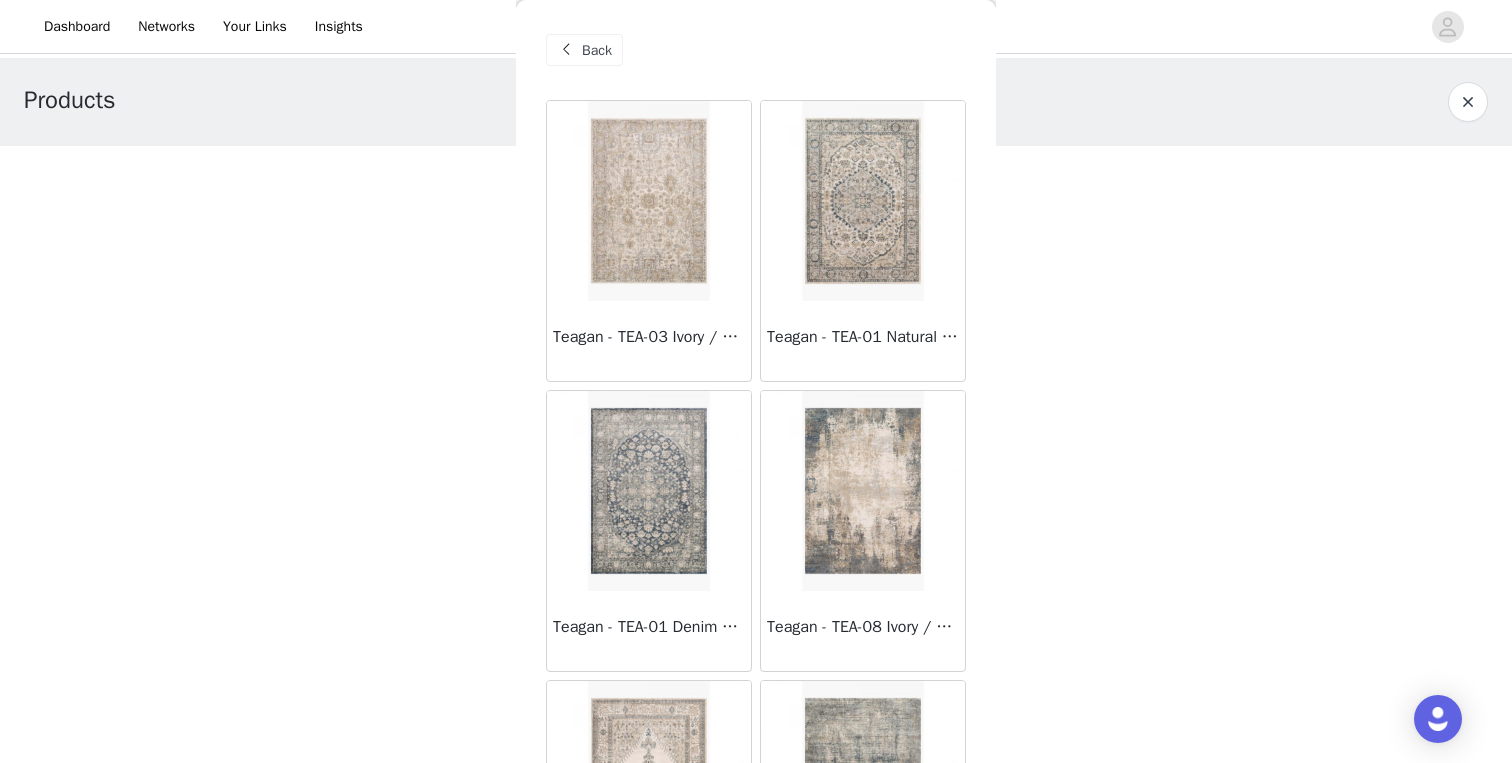 click on "Back" at bounding box center [597, 50] 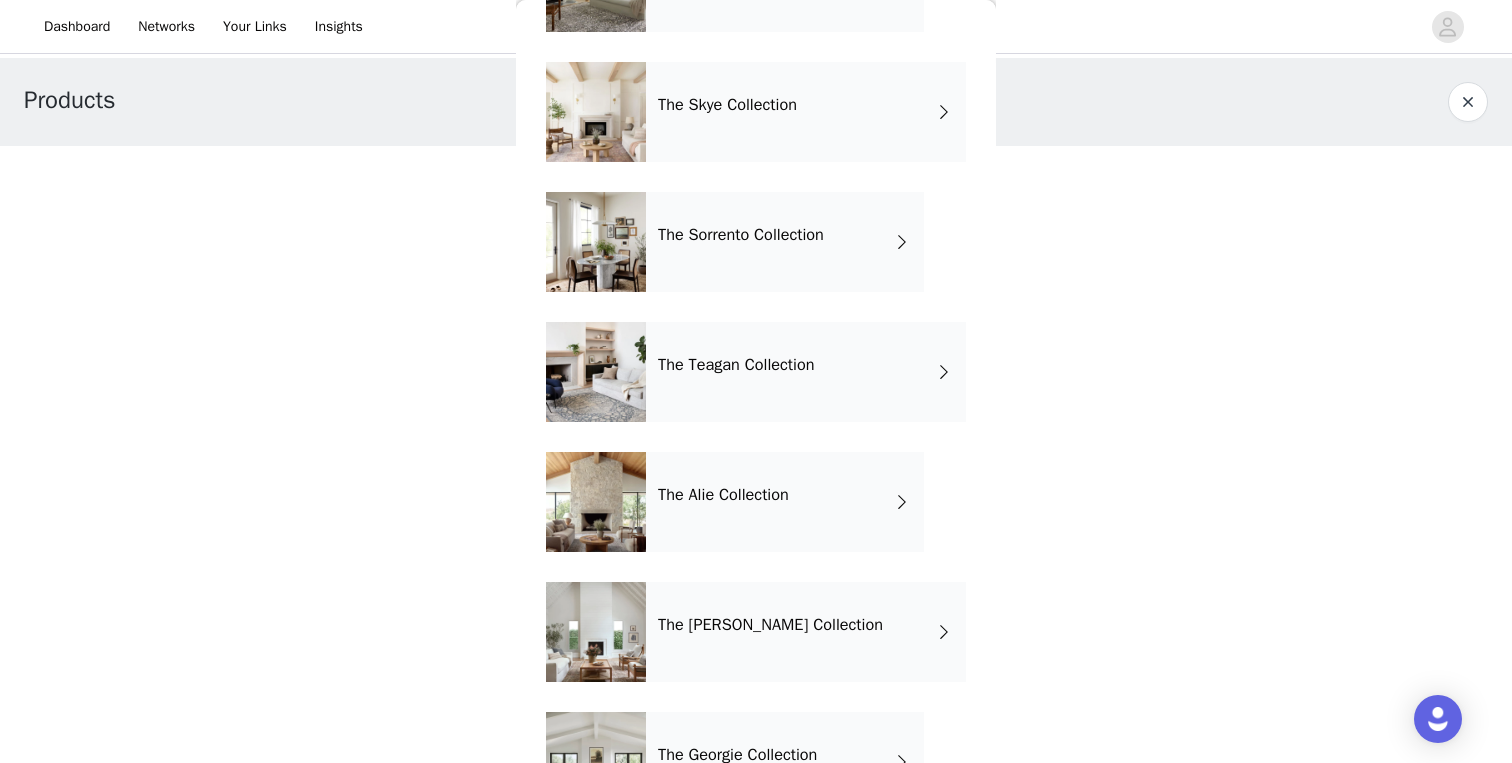 scroll, scrollTop: 1253, scrollLeft: 0, axis: vertical 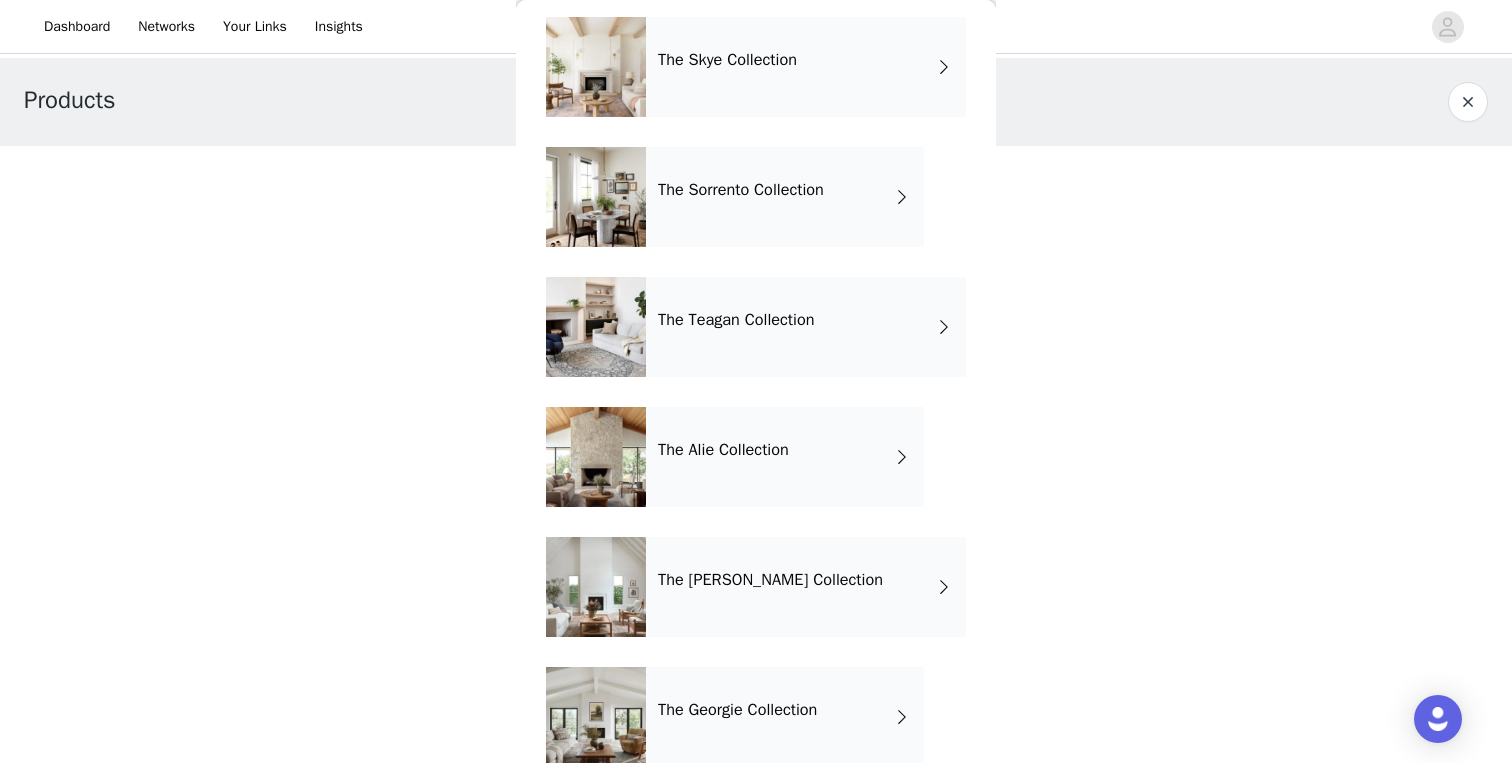 click on "The Alie Collection" at bounding box center (785, 457) 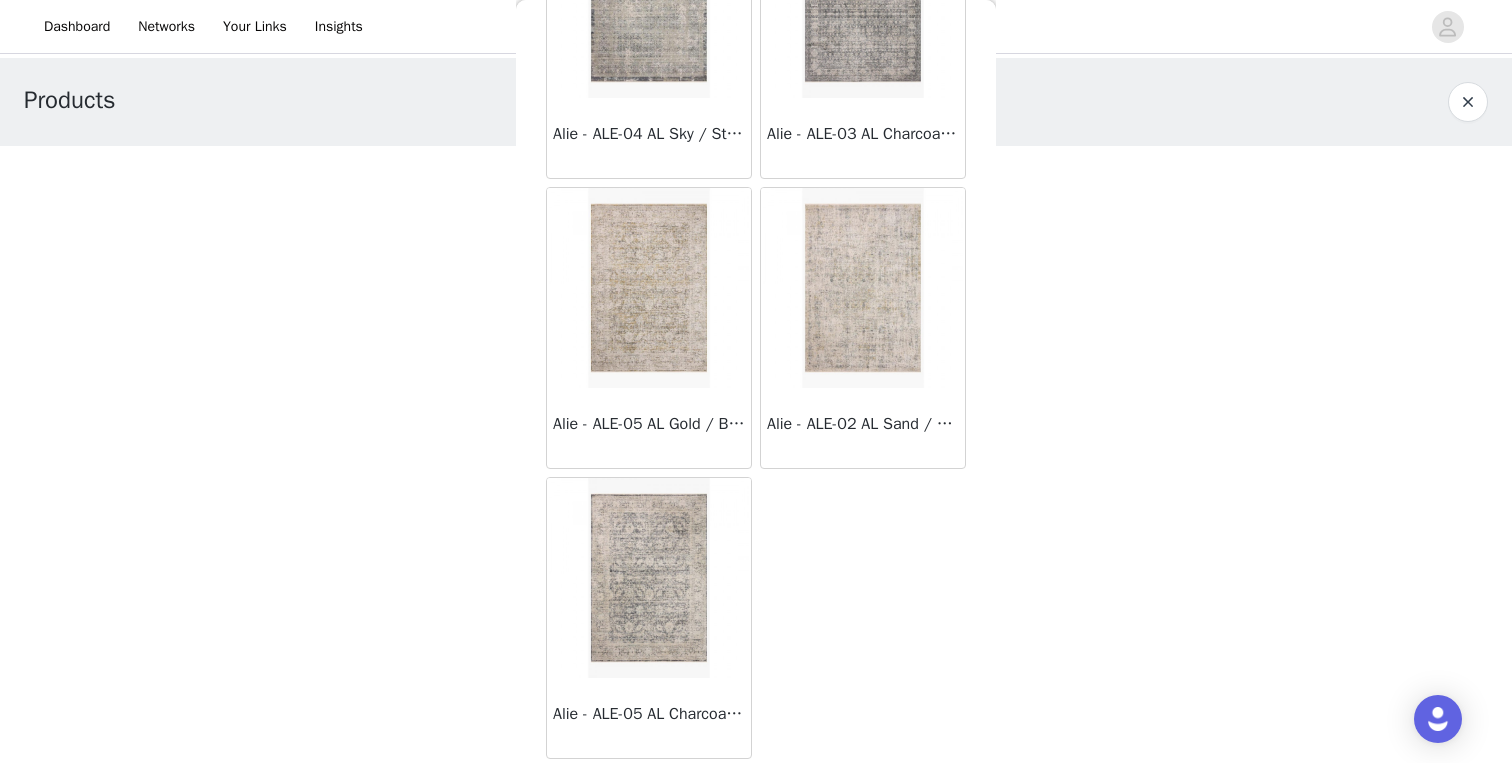 scroll, scrollTop: 0, scrollLeft: 0, axis: both 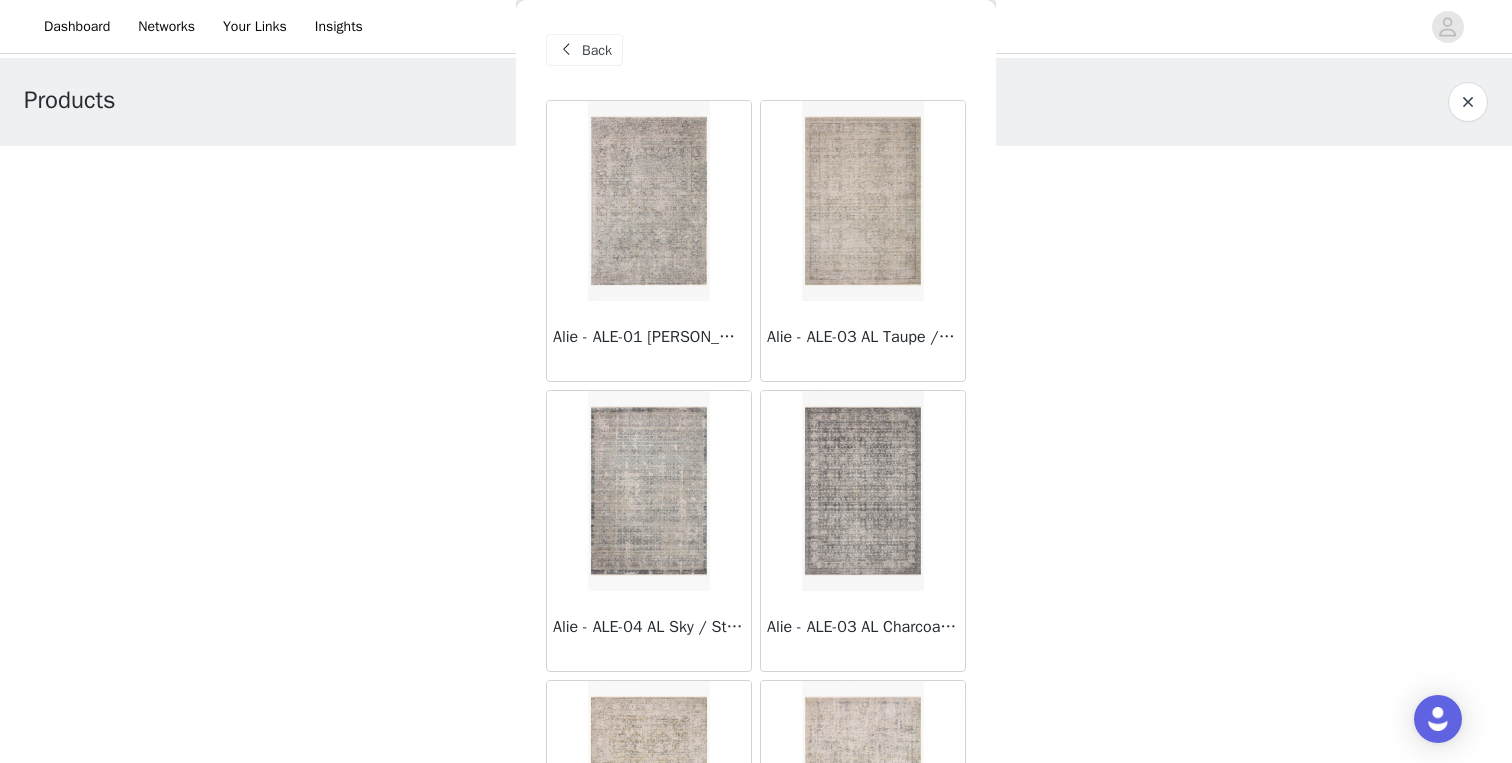 click on "Back" at bounding box center (597, 50) 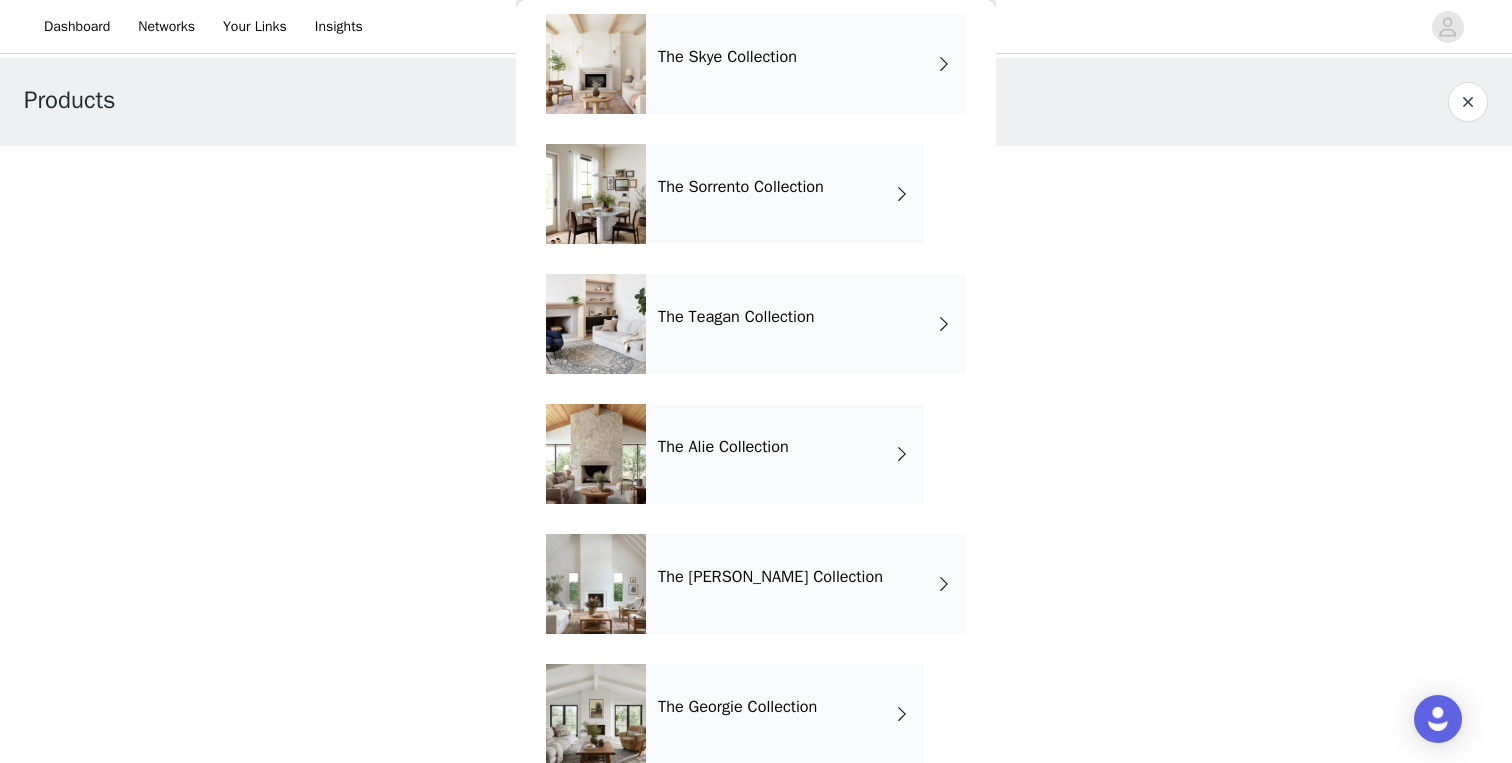 scroll, scrollTop: 1286, scrollLeft: 0, axis: vertical 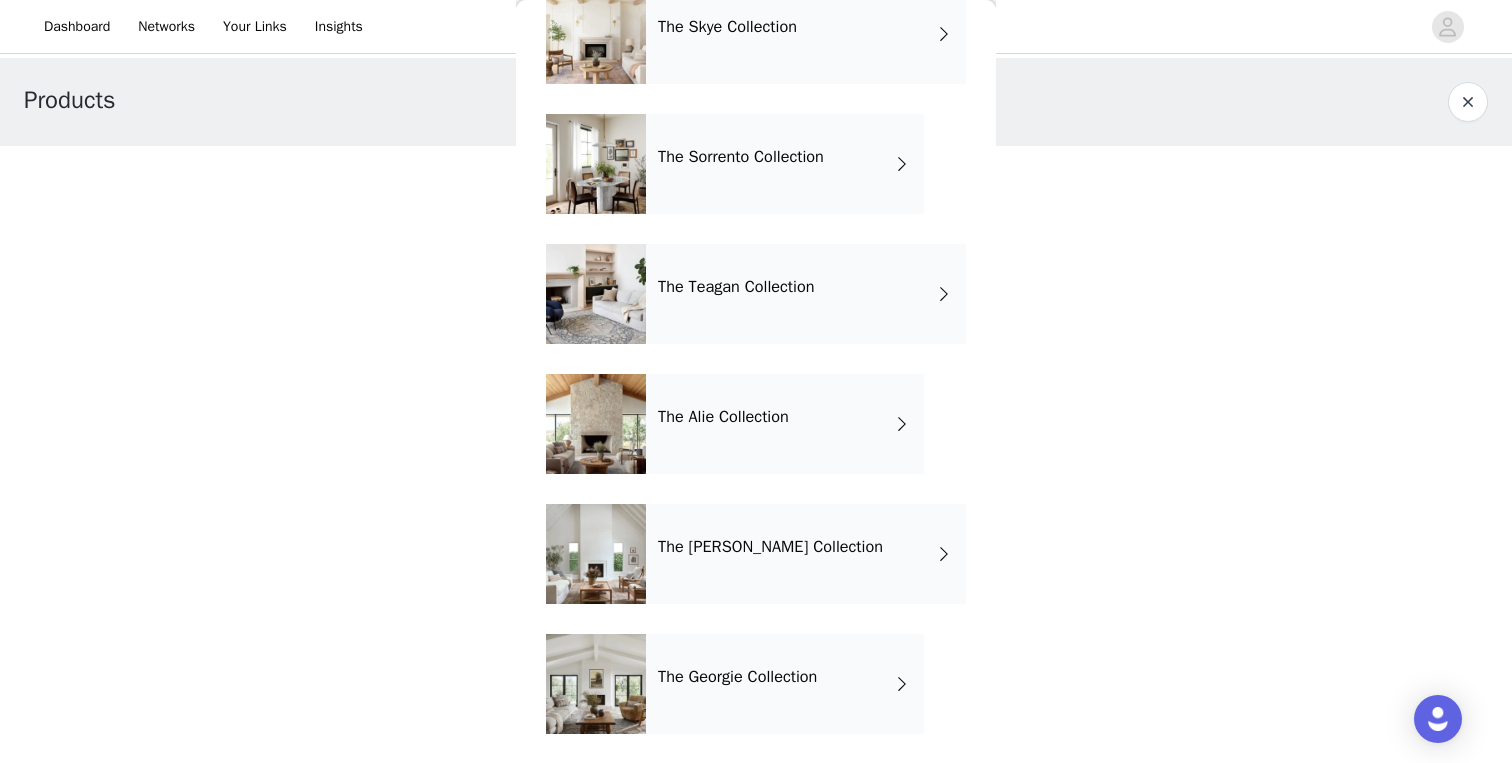 click on "The Alie Collection" at bounding box center (785, 424) 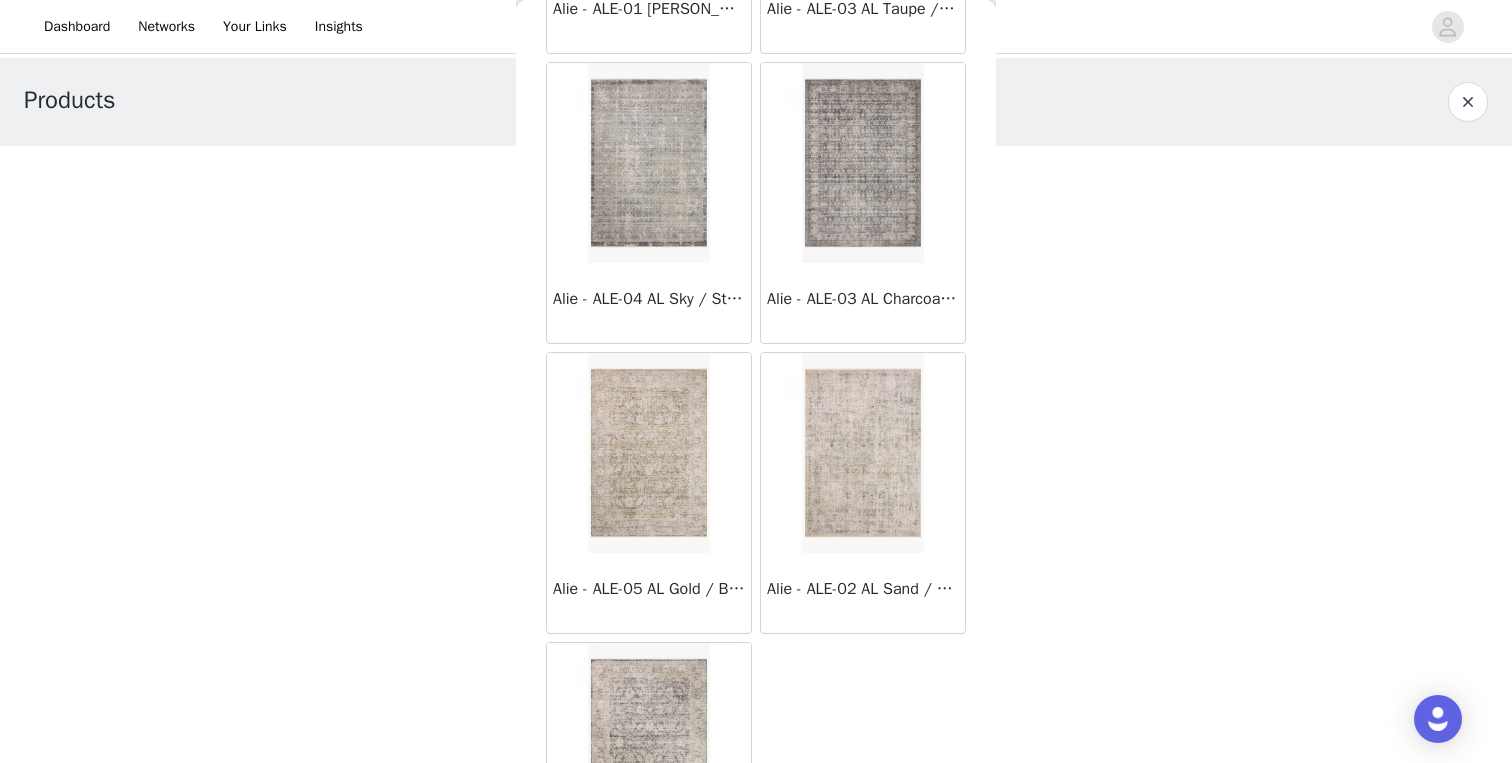 scroll, scrollTop: 0, scrollLeft: 0, axis: both 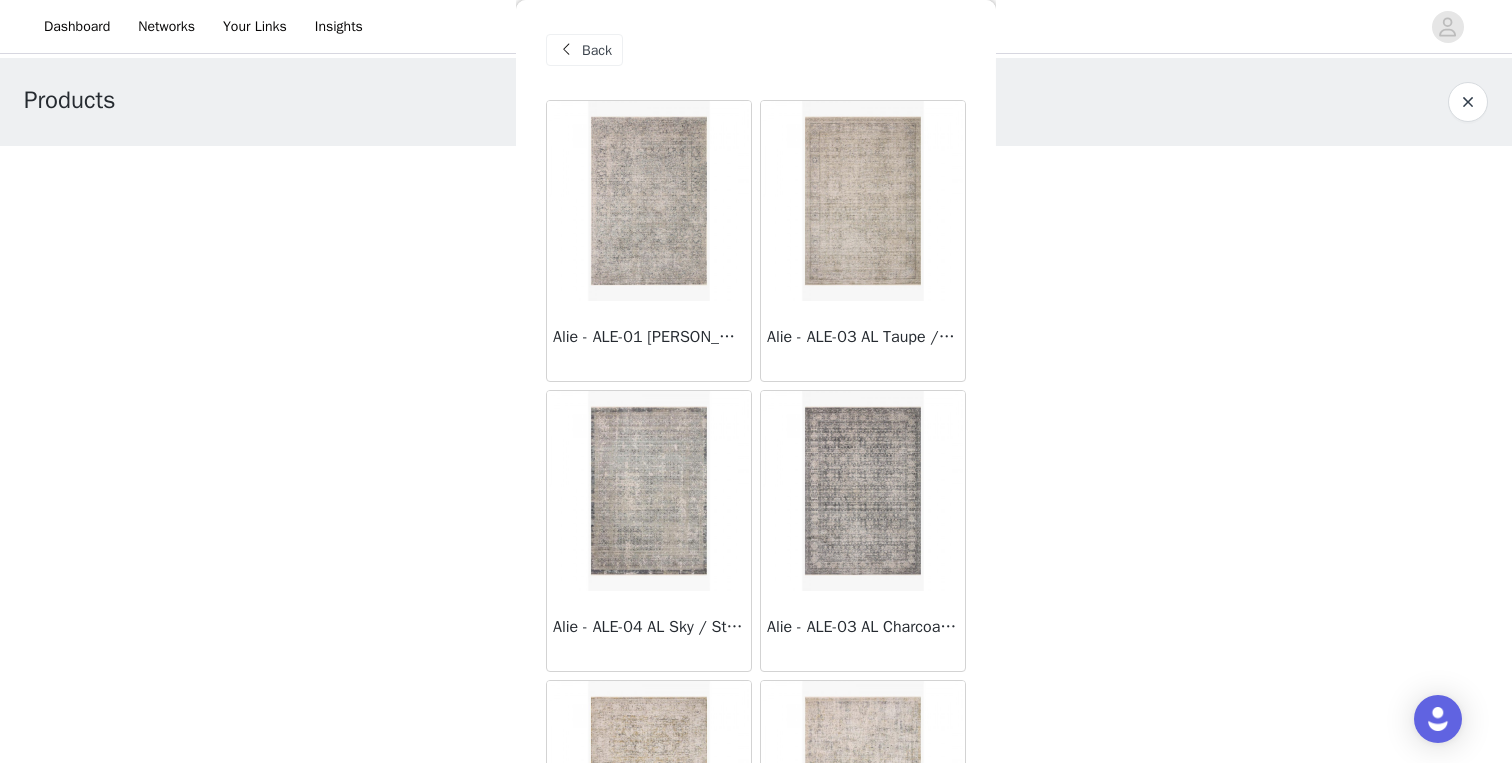 click on "Back" at bounding box center [584, 50] 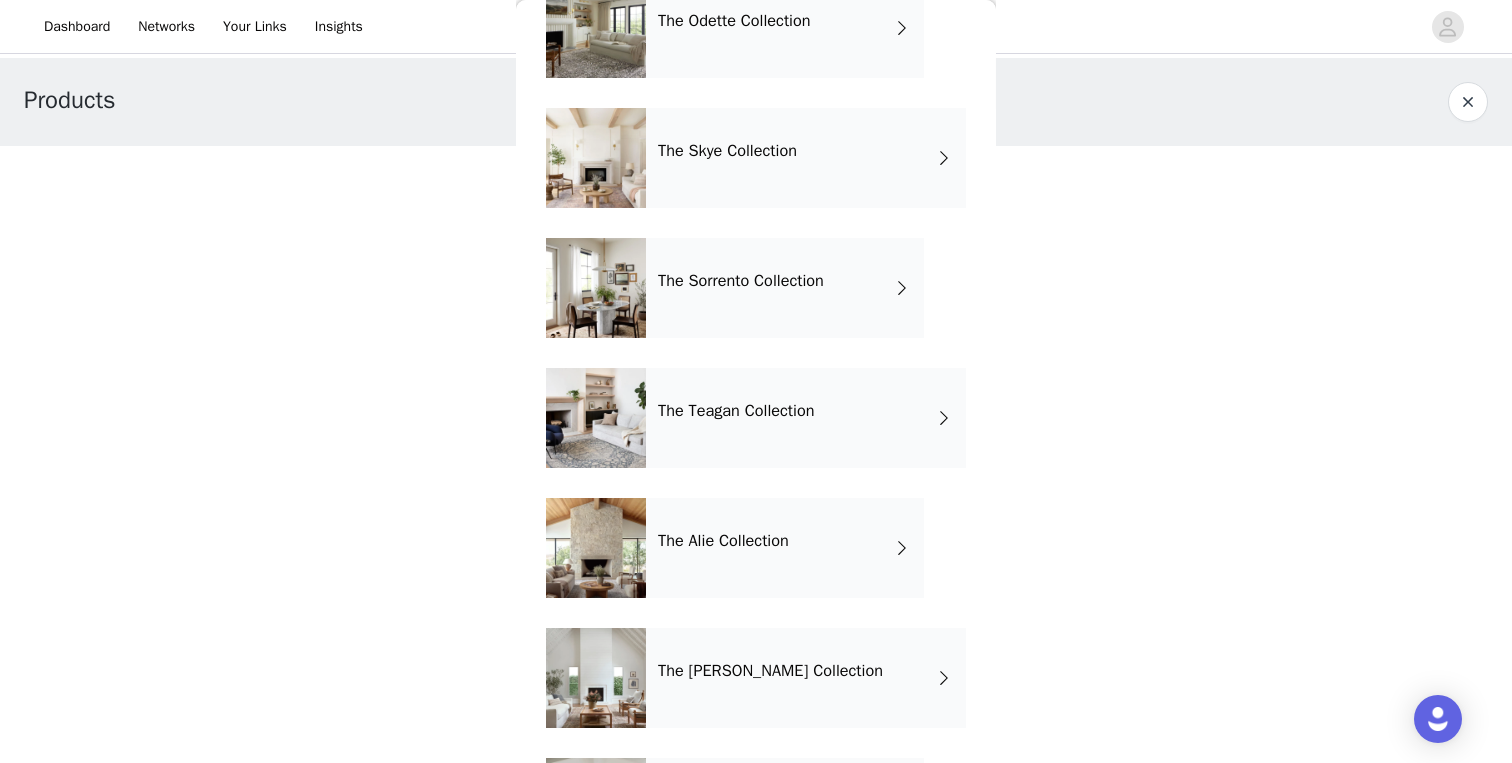 scroll, scrollTop: 1203, scrollLeft: 0, axis: vertical 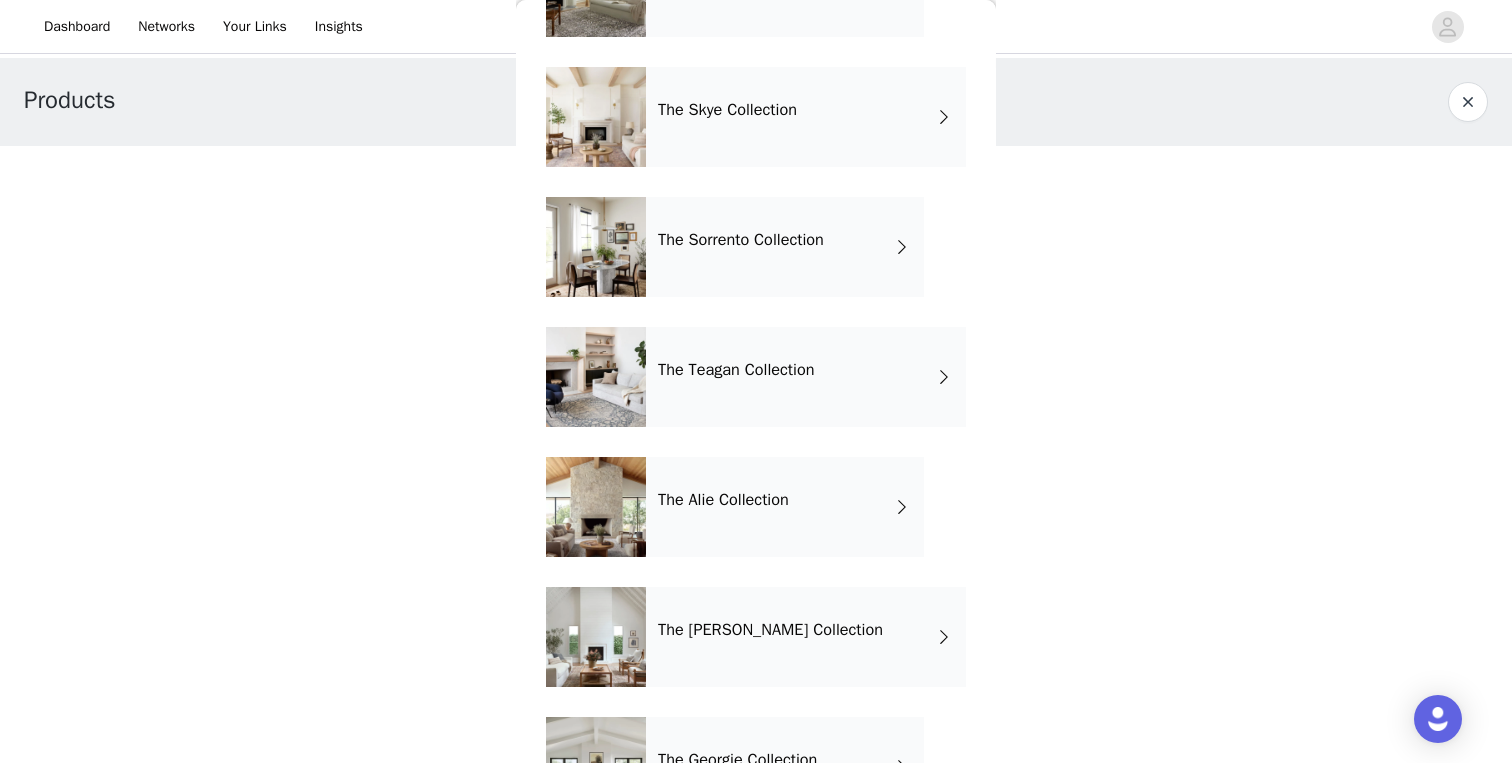 click on "The Billie Collection" at bounding box center [806, 637] 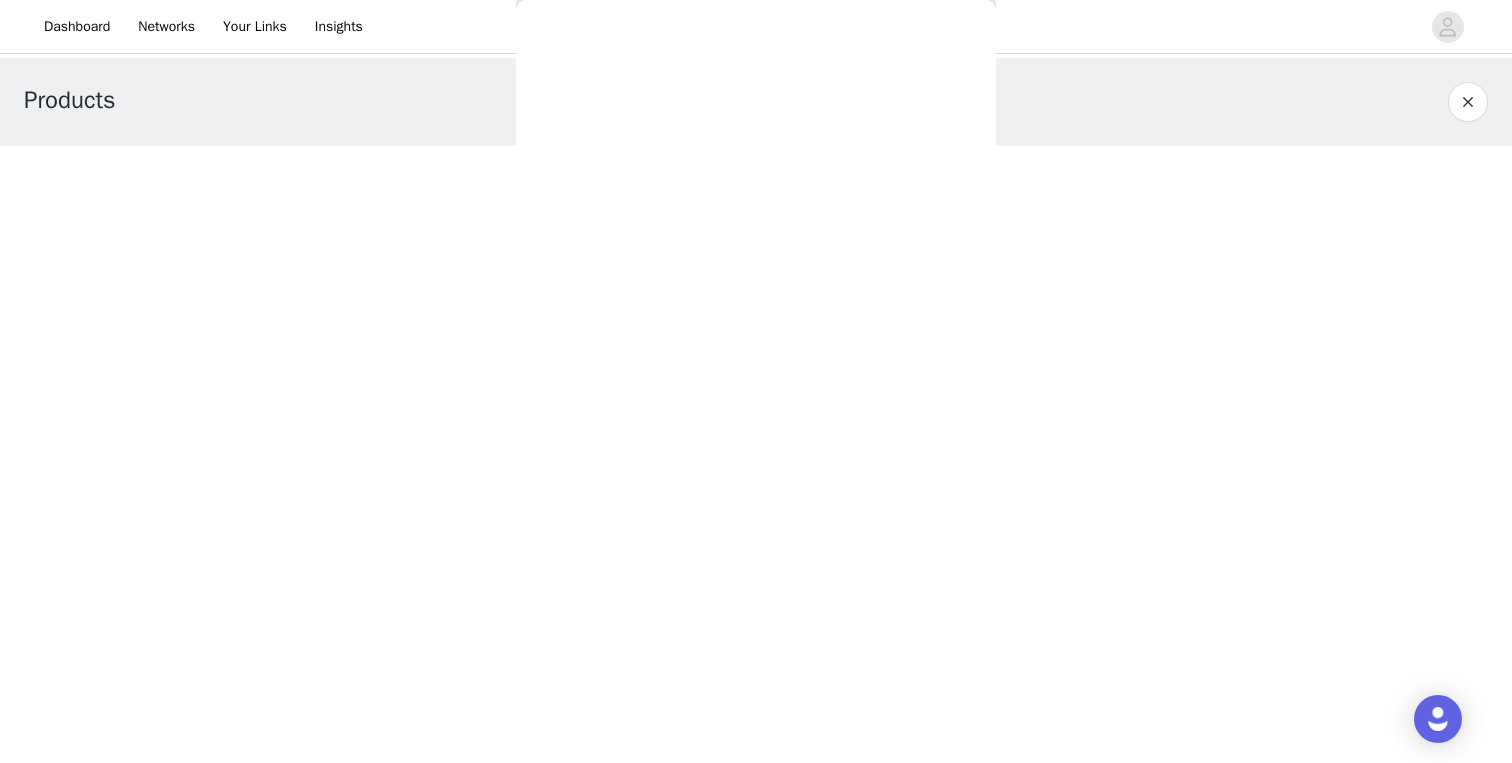 scroll, scrollTop: 0, scrollLeft: 0, axis: both 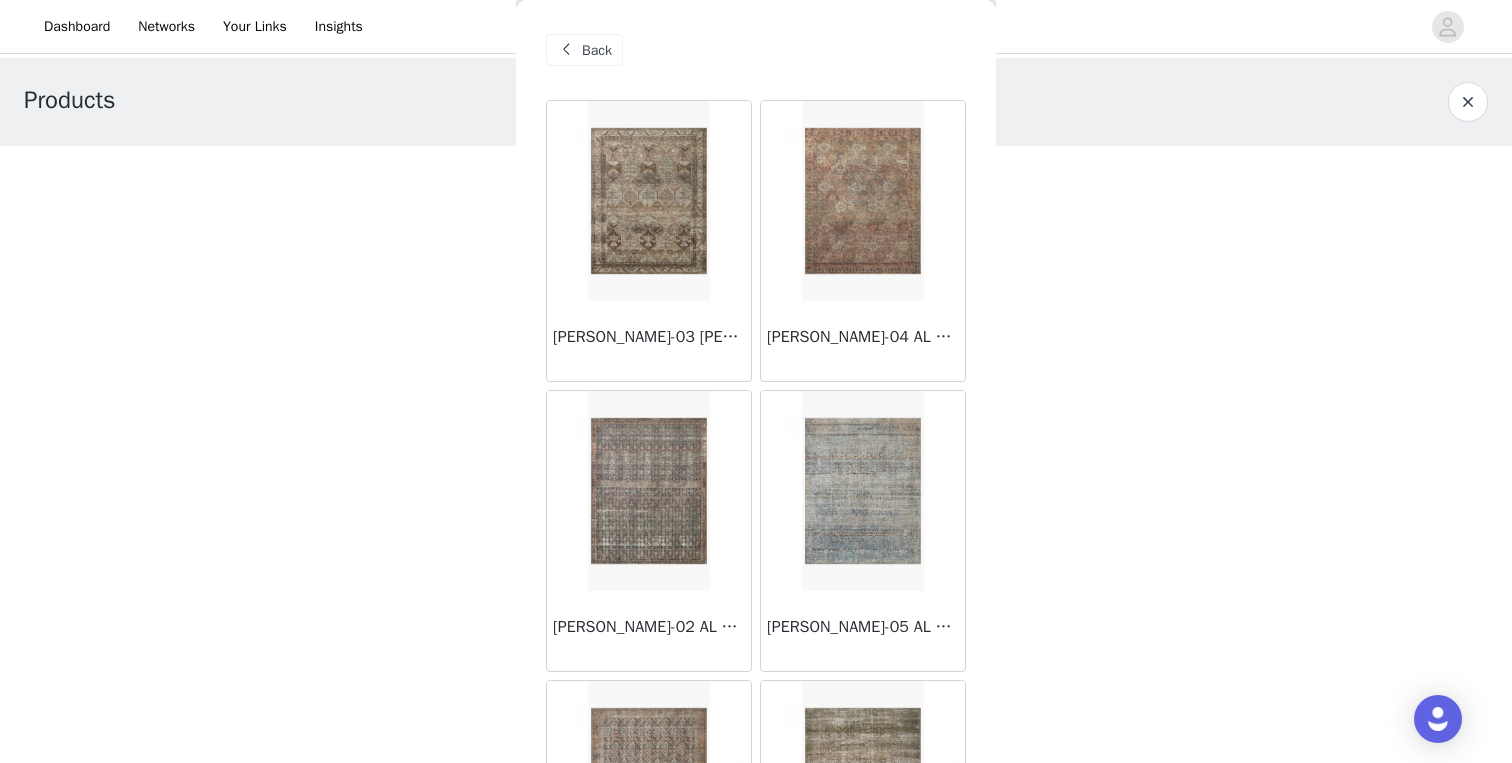 click at bounding box center (566, 50) 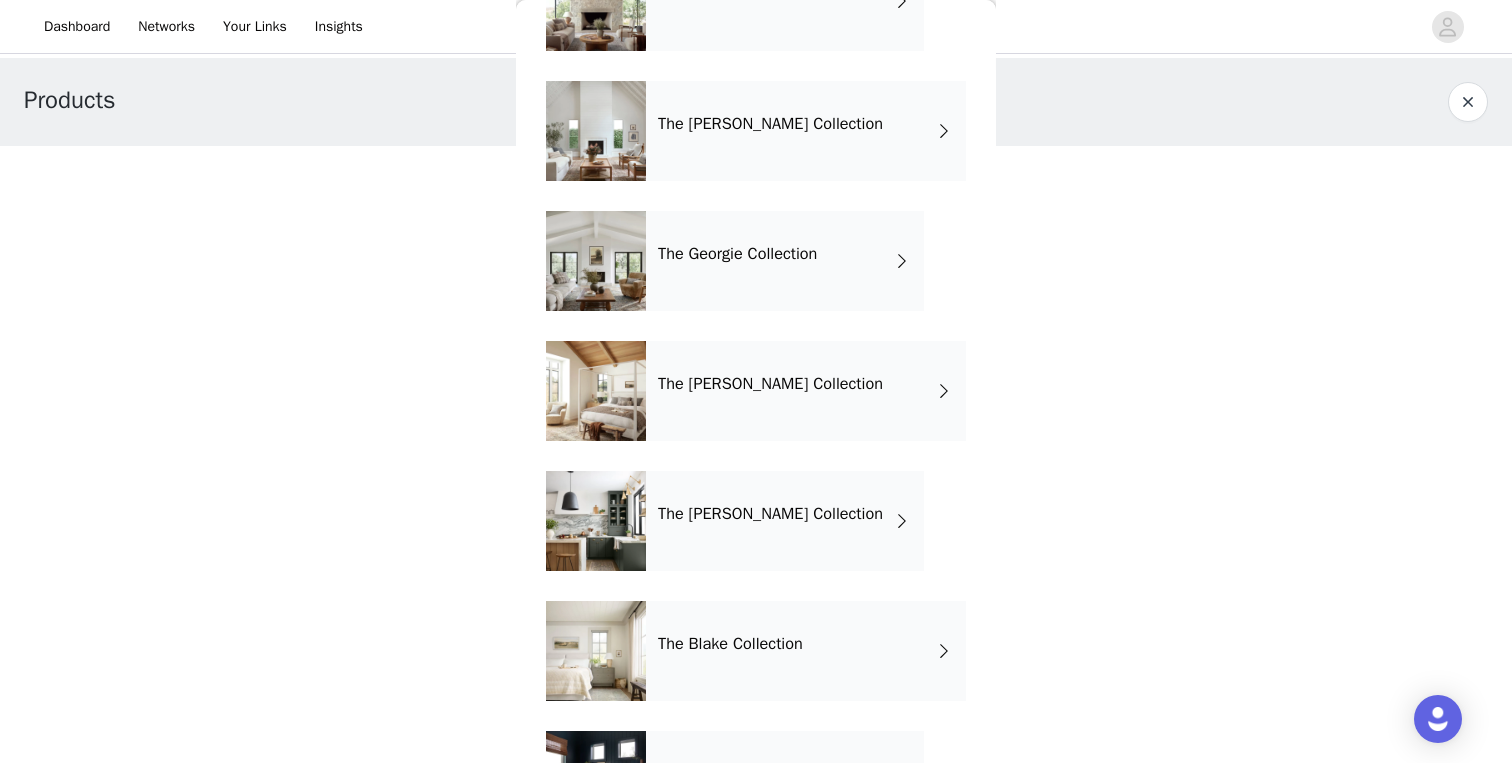 scroll, scrollTop: 1712, scrollLeft: 0, axis: vertical 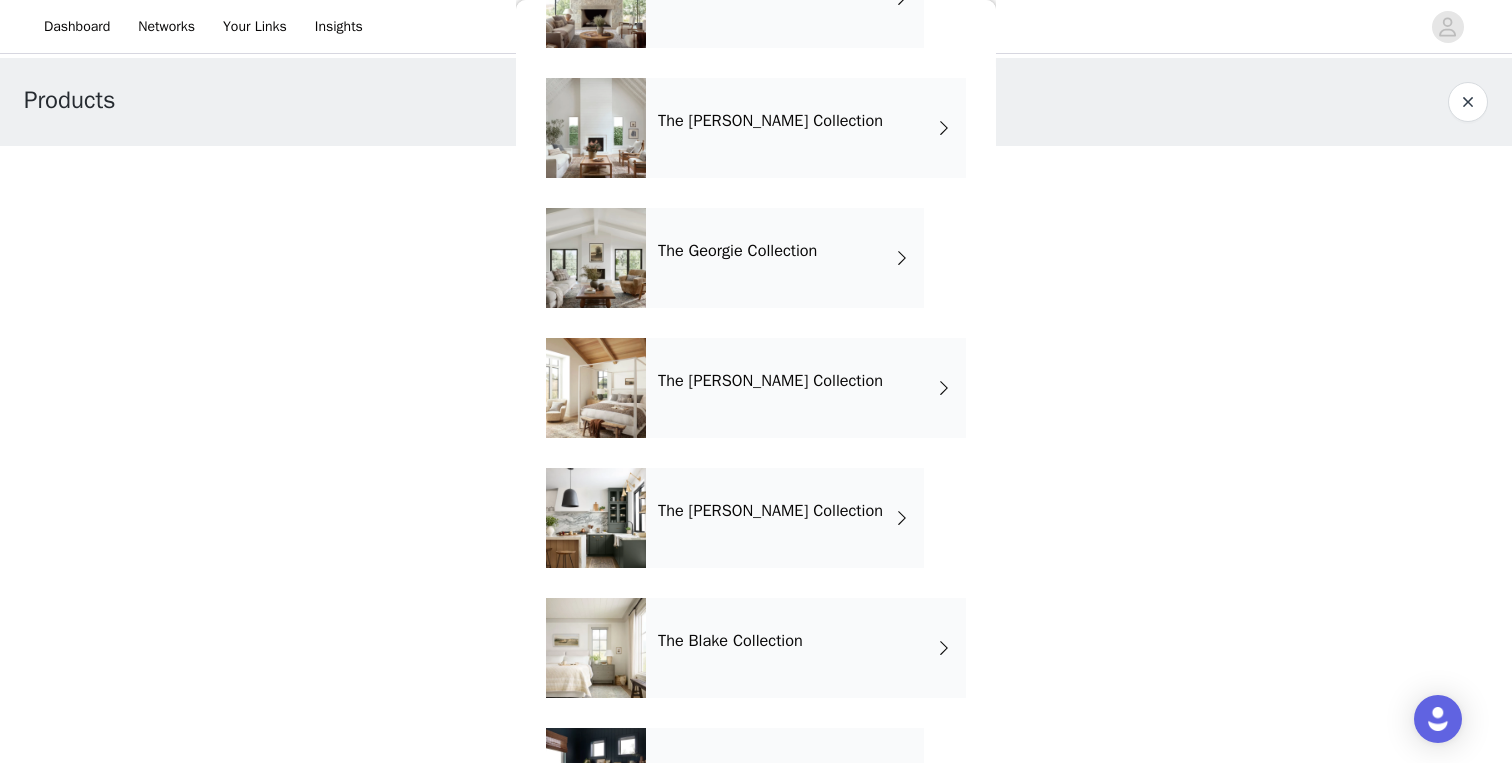 click on "The Georgie Collection" at bounding box center (737, 251) 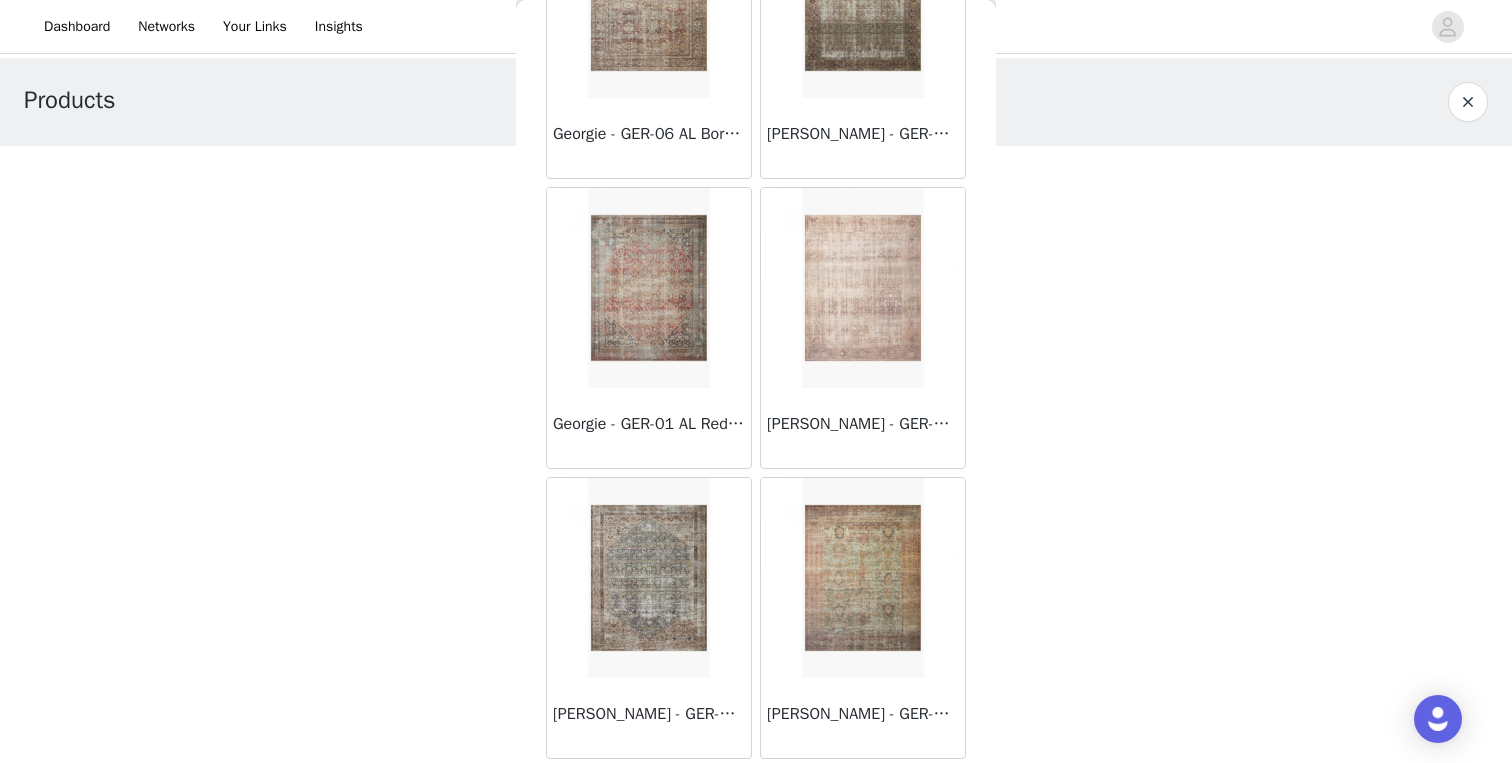 scroll, scrollTop: 0, scrollLeft: 0, axis: both 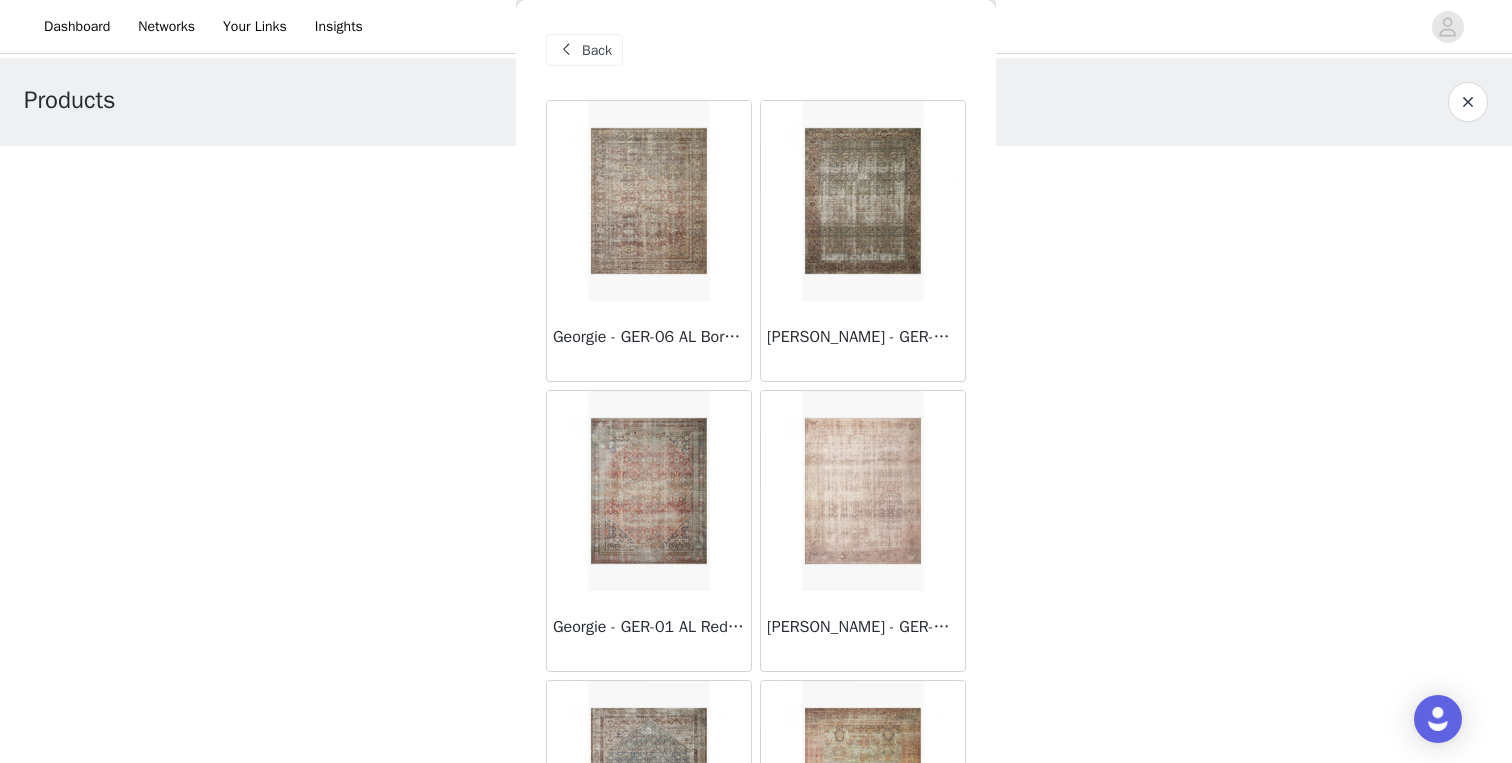 click on "Back" at bounding box center (584, 50) 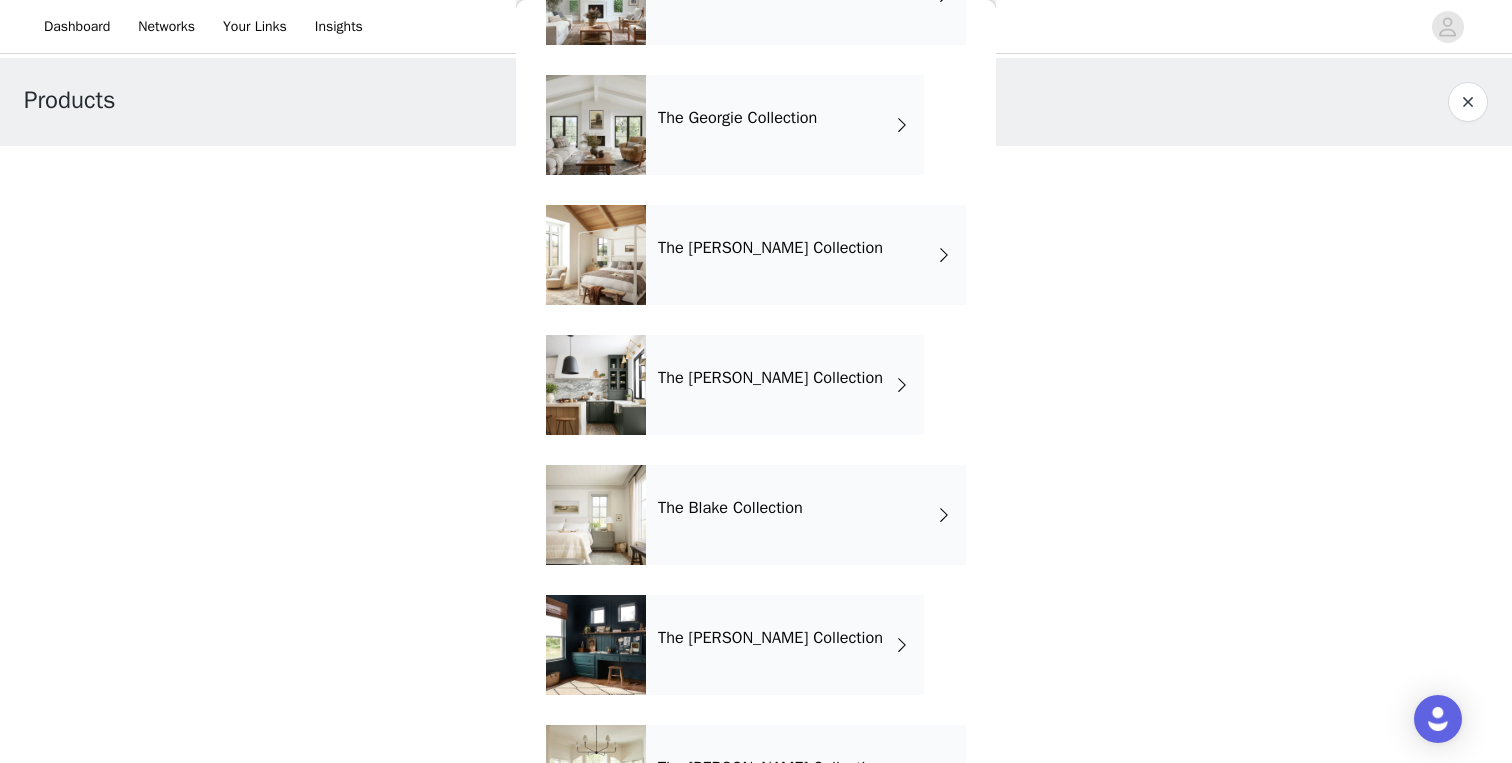 scroll, scrollTop: 1846, scrollLeft: 0, axis: vertical 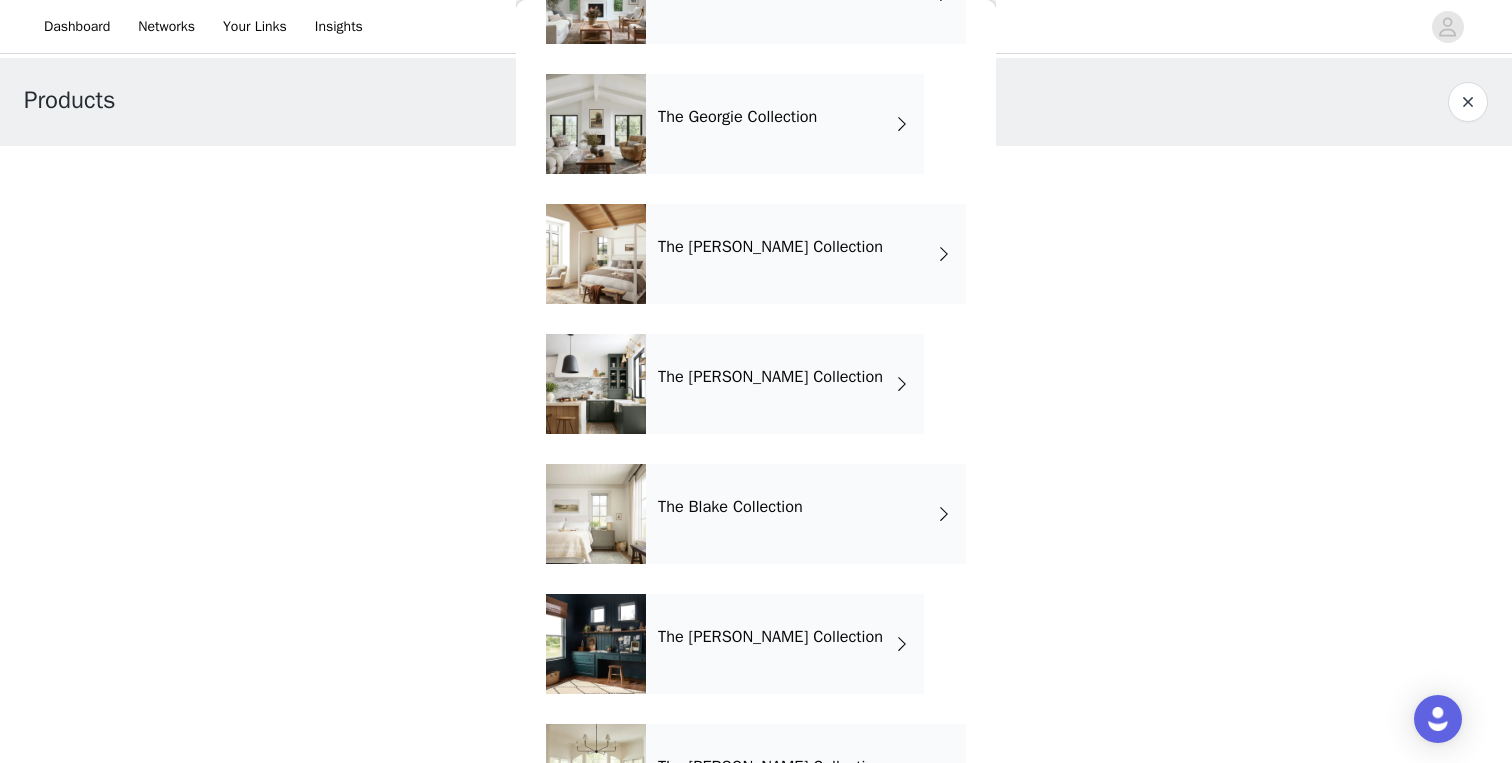 click on "The Morgan Collection" at bounding box center (806, 254) 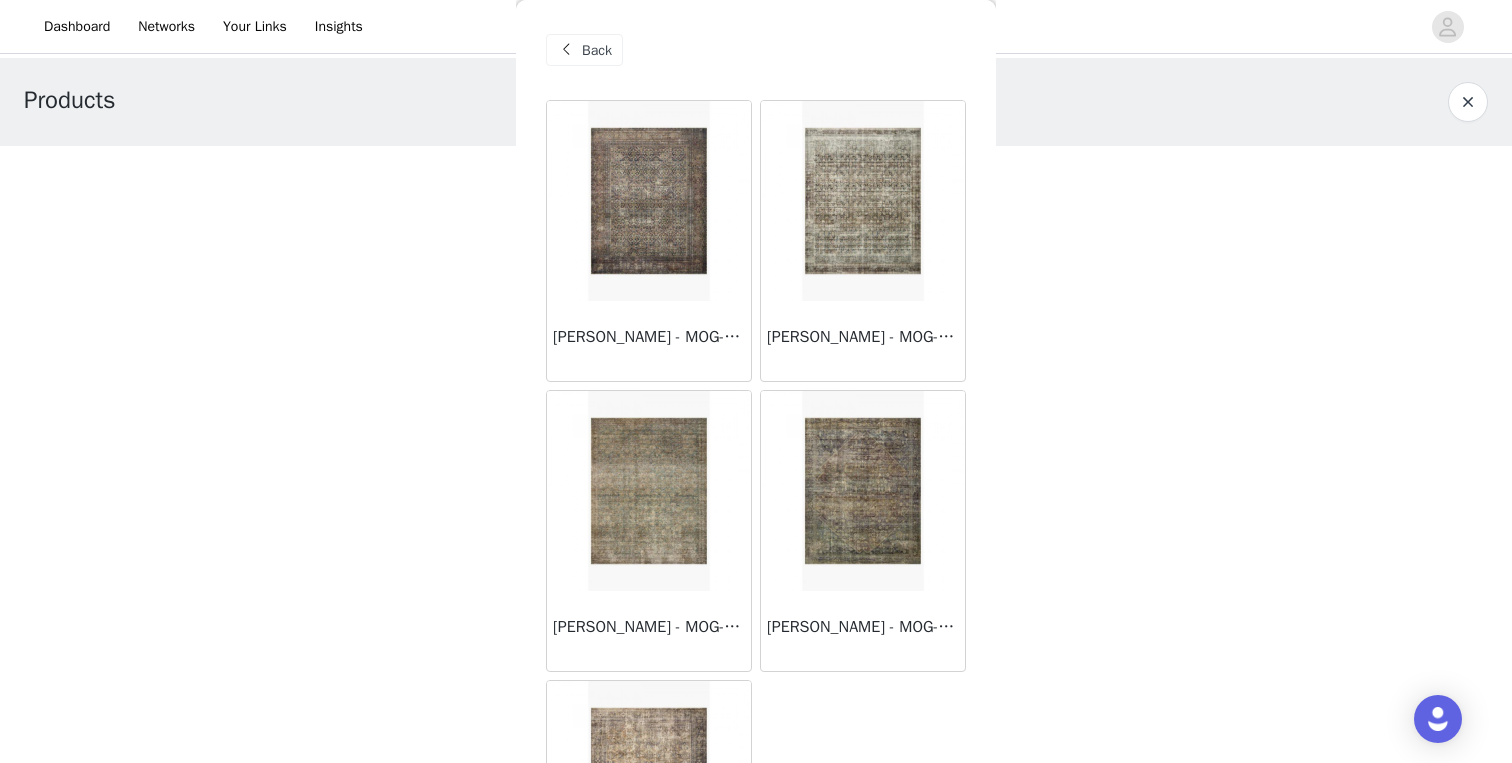 click on "Back" at bounding box center [597, 50] 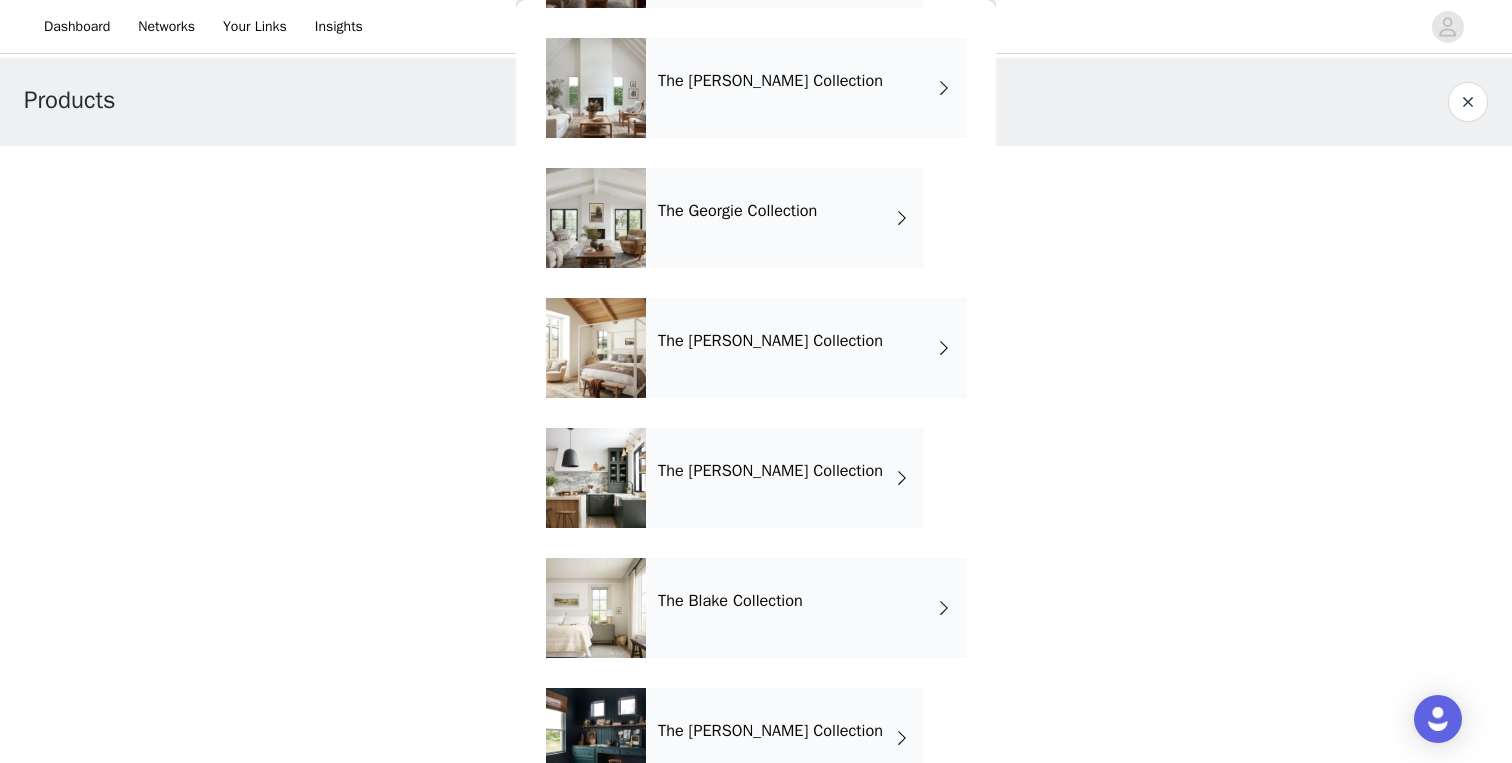scroll, scrollTop: 1919, scrollLeft: 0, axis: vertical 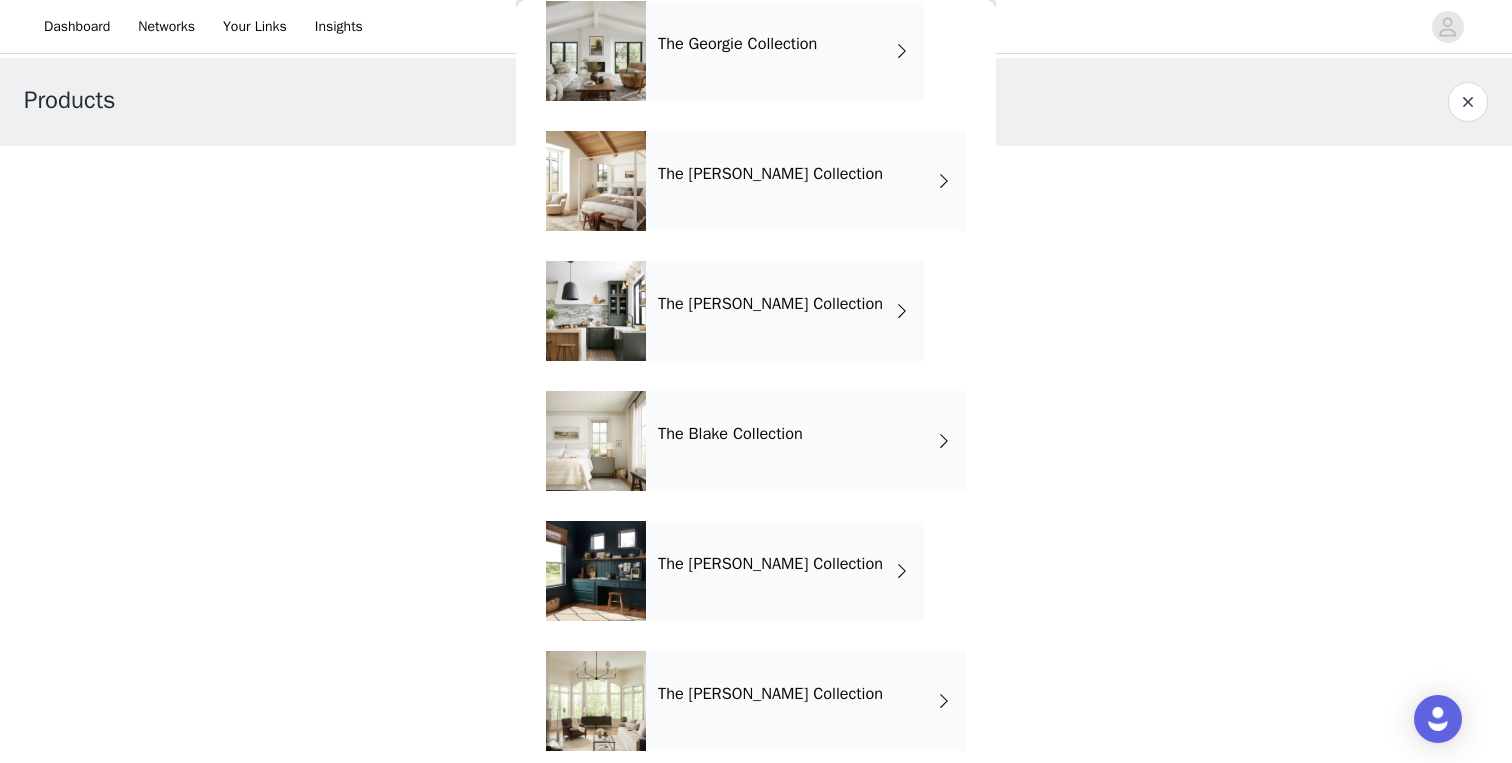 click on "The Aubrey Collection" at bounding box center [770, 304] 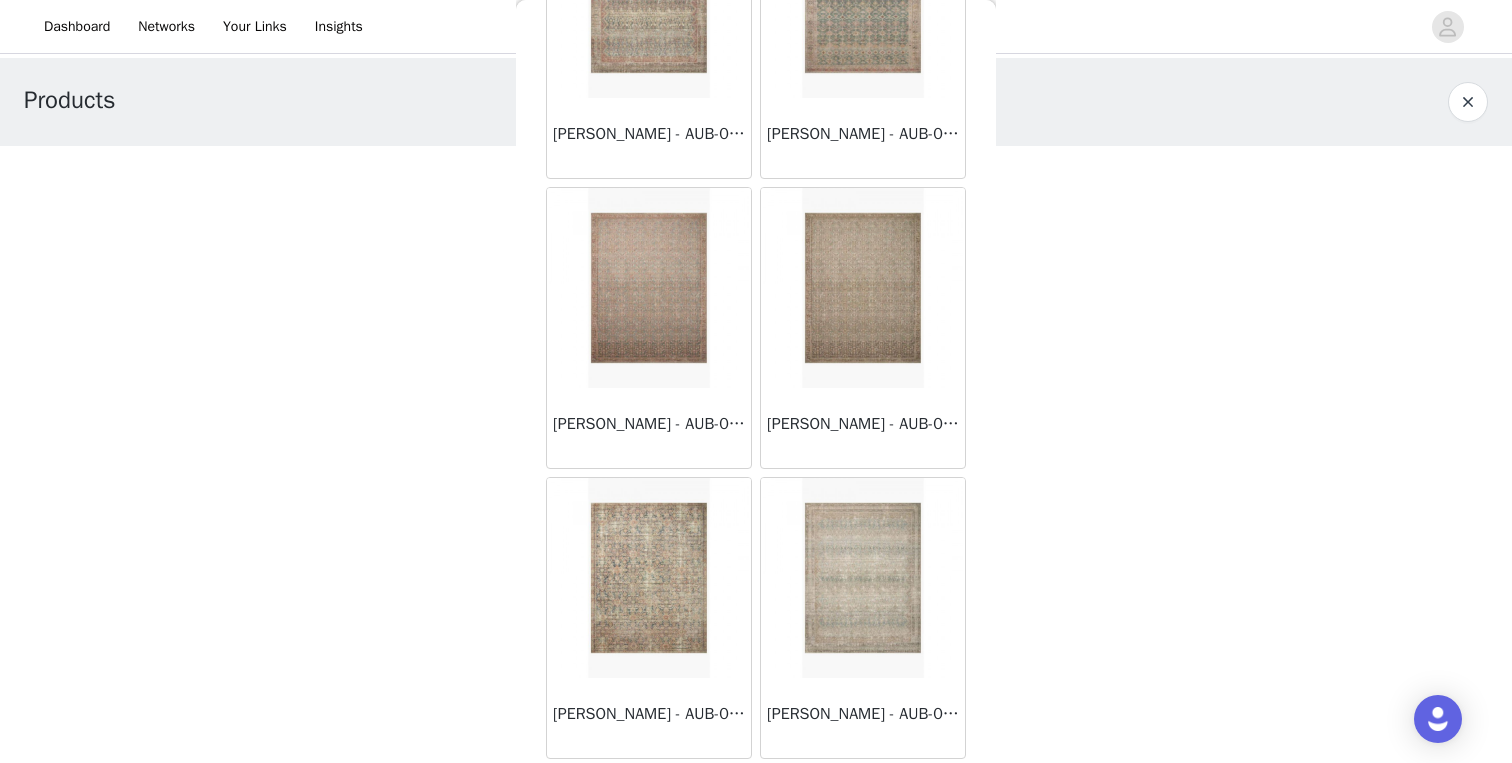 scroll, scrollTop: 0, scrollLeft: 0, axis: both 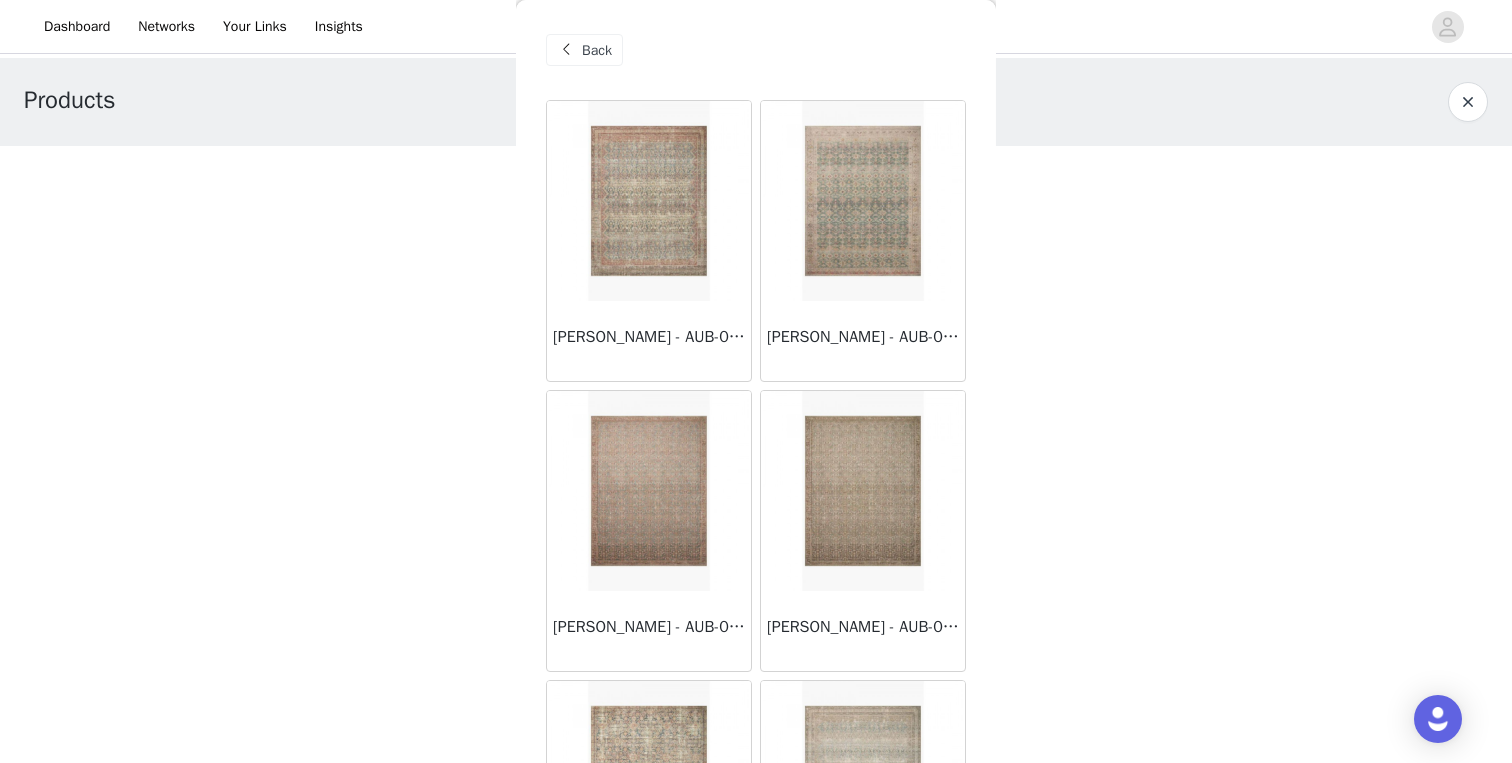 click on "Back" at bounding box center (597, 50) 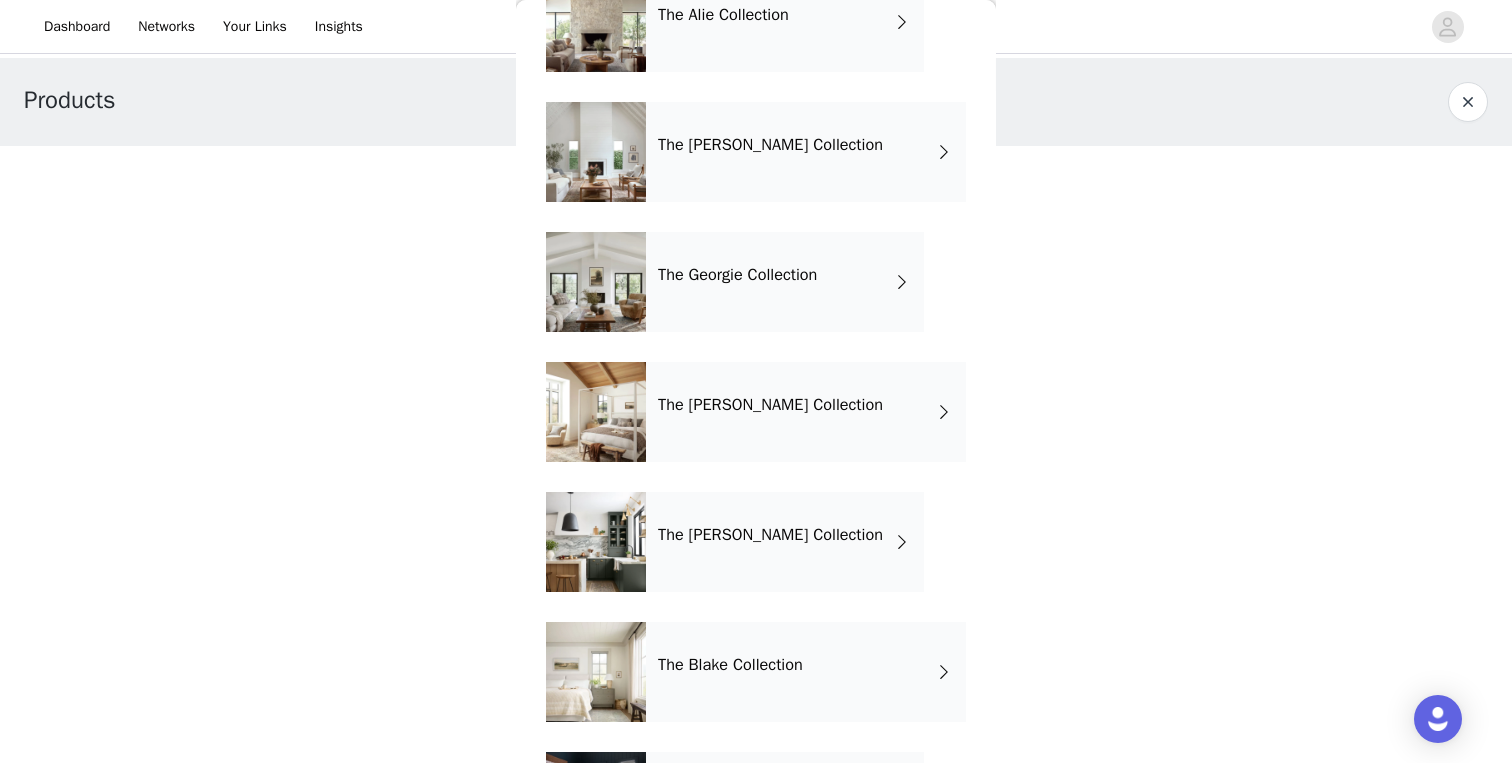 scroll, scrollTop: 1688, scrollLeft: 0, axis: vertical 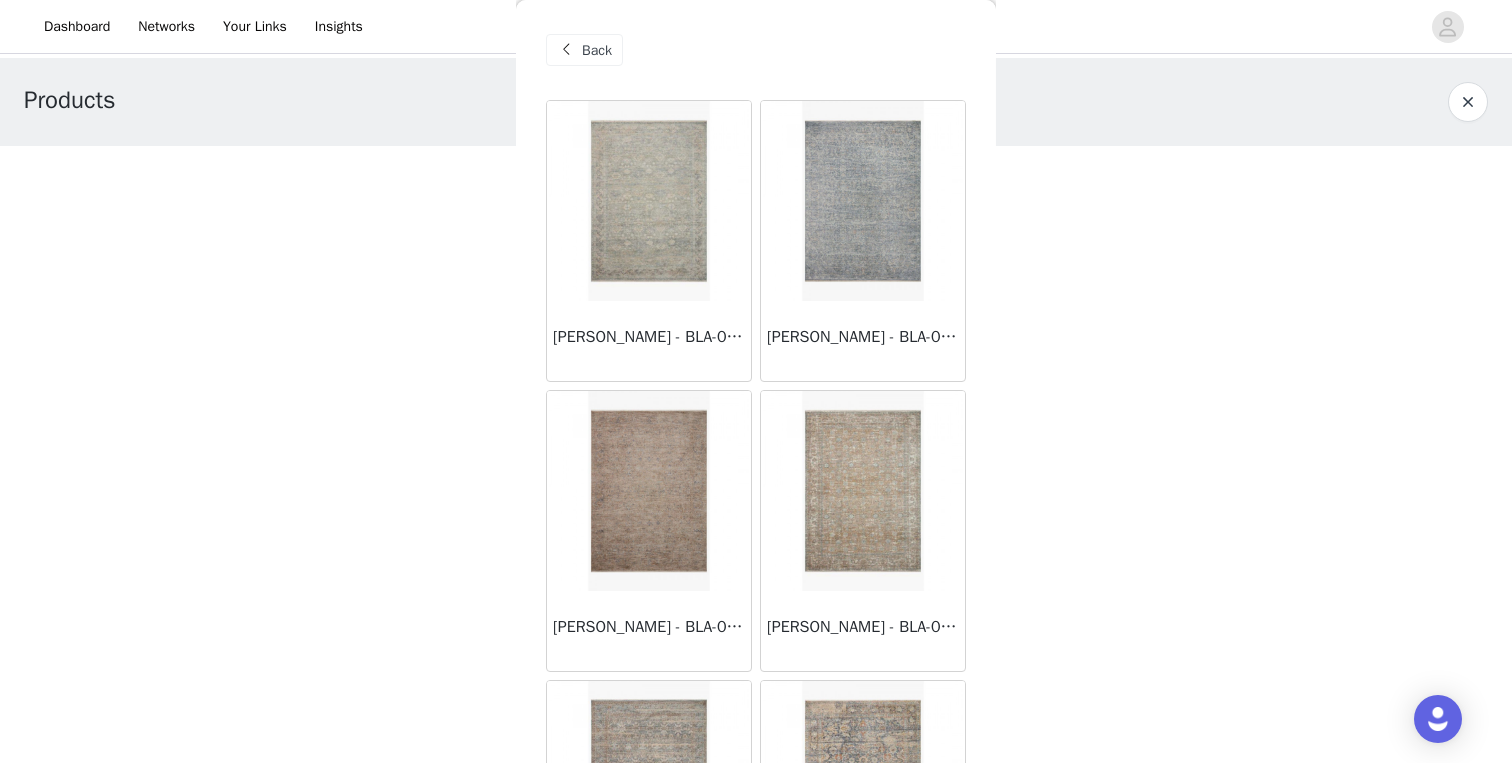 click at bounding box center [863, 201] 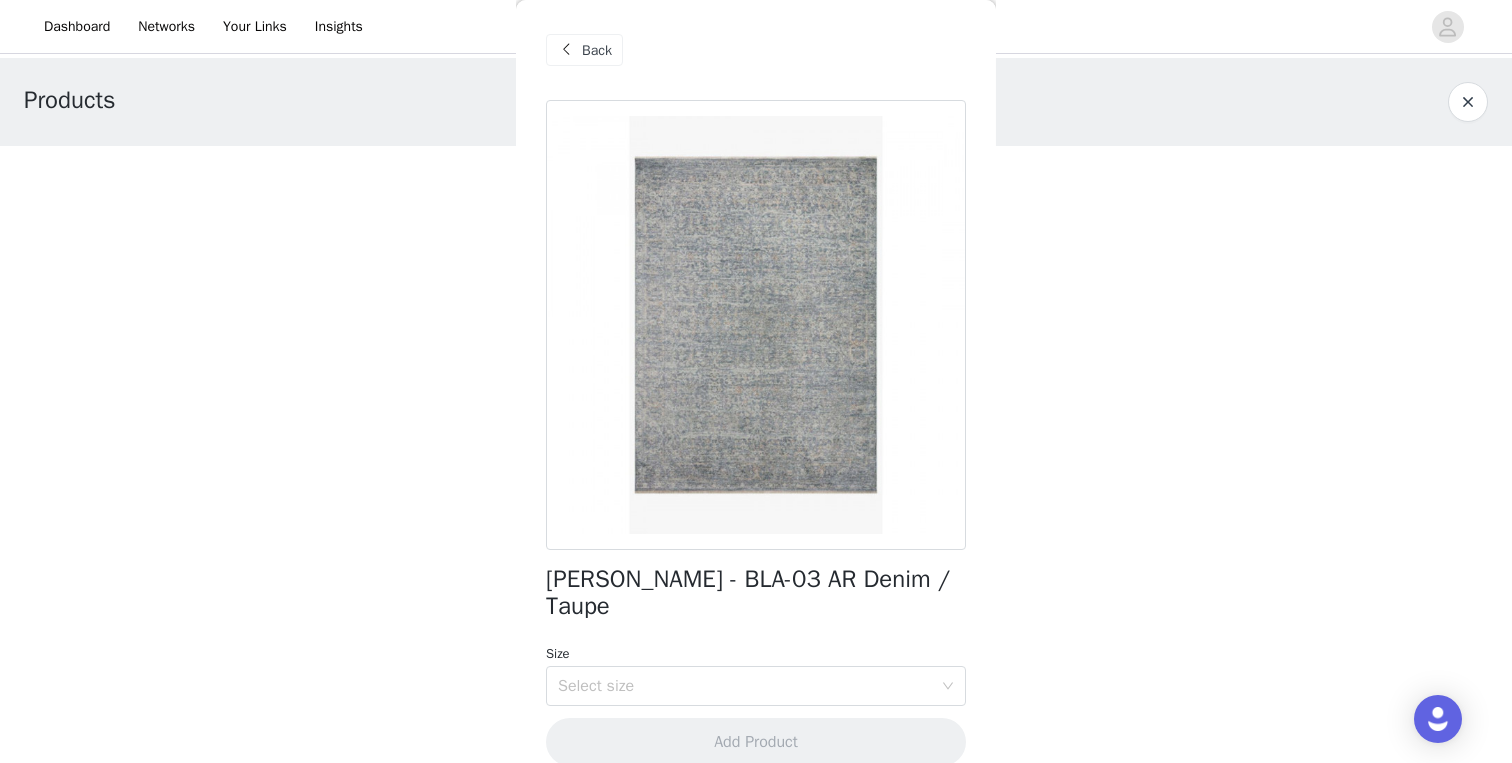 click on "Back" at bounding box center (597, 50) 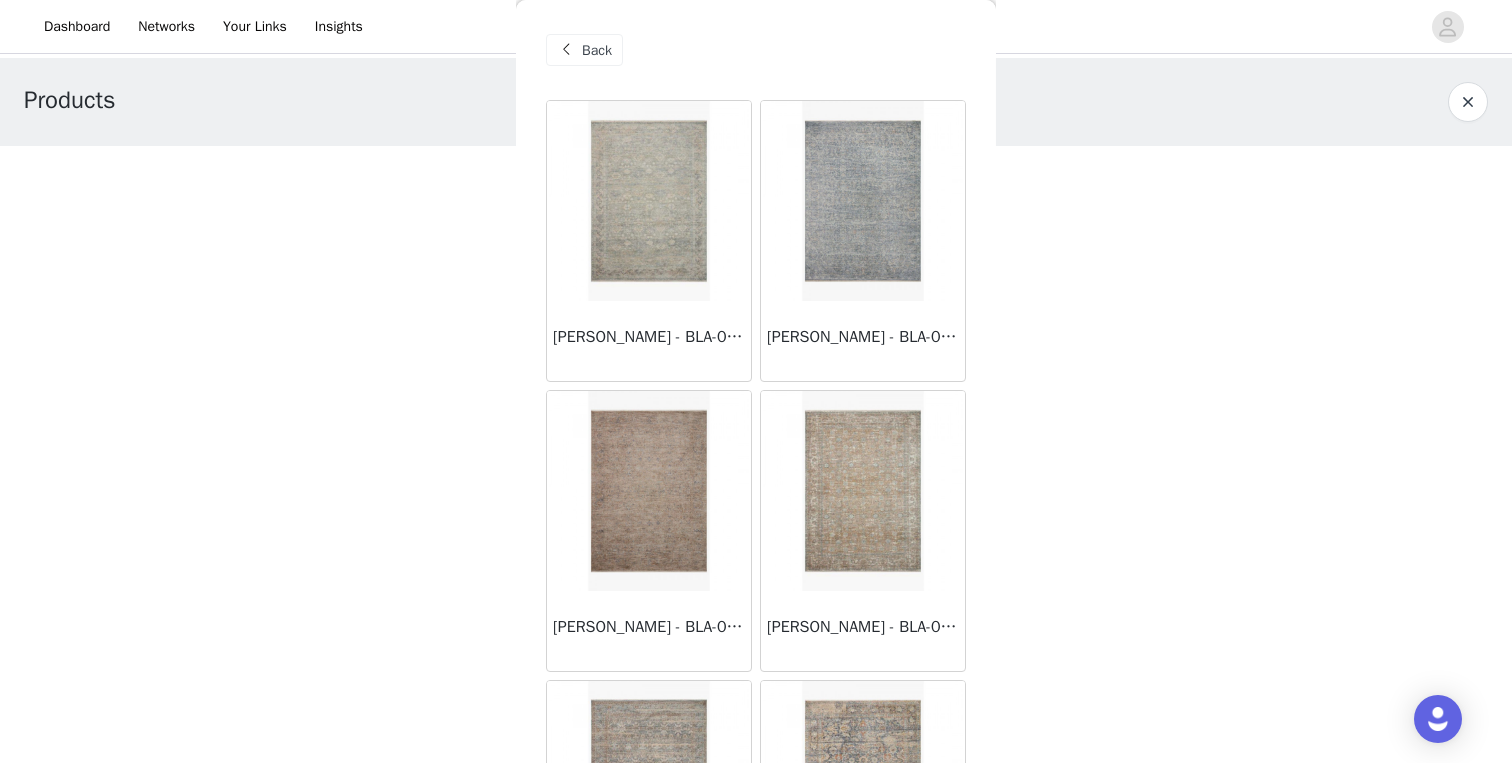 click on "Back" at bounding box center (597, 50) 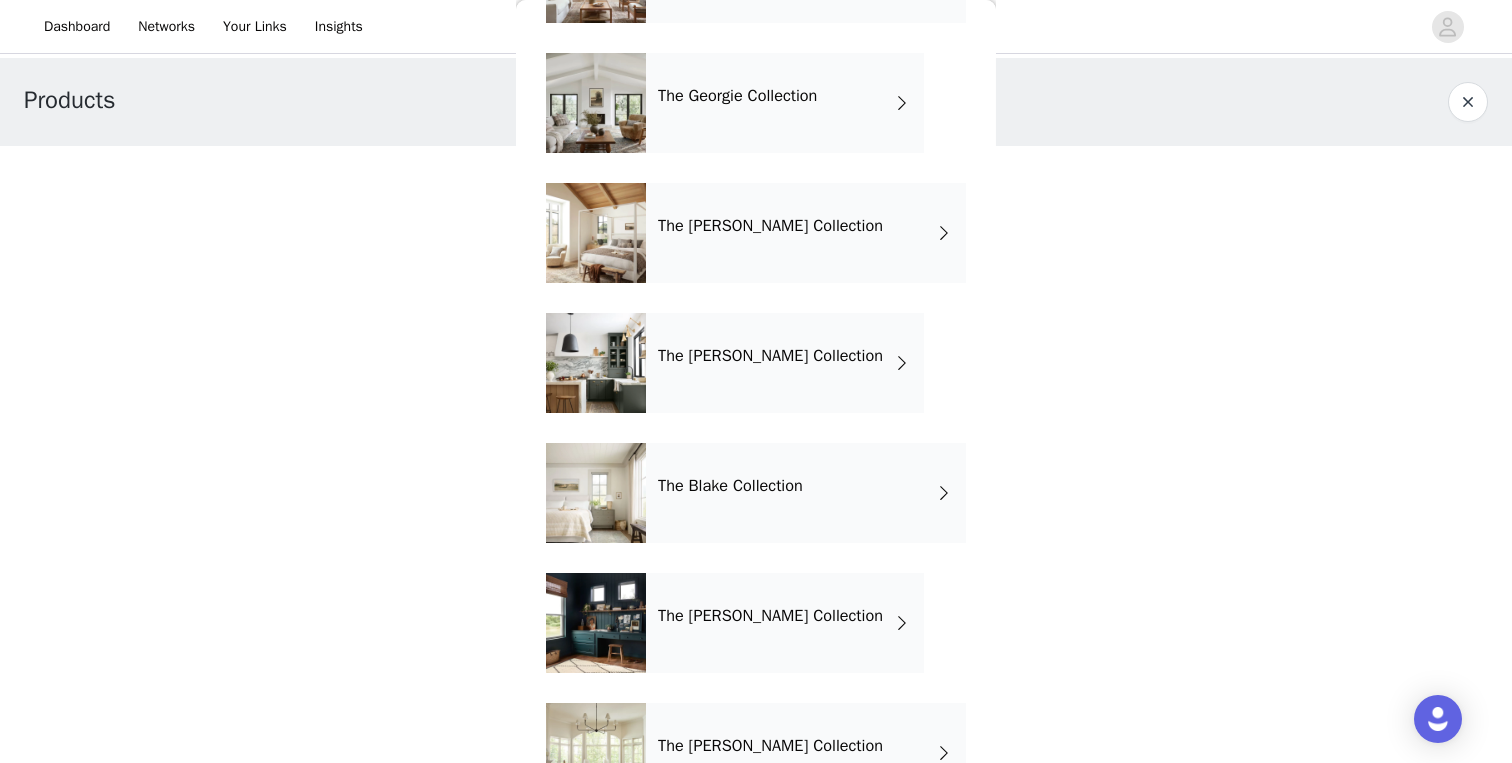 scroll, scrollTop: 1886, scrollLeft: 0, axis: vertical 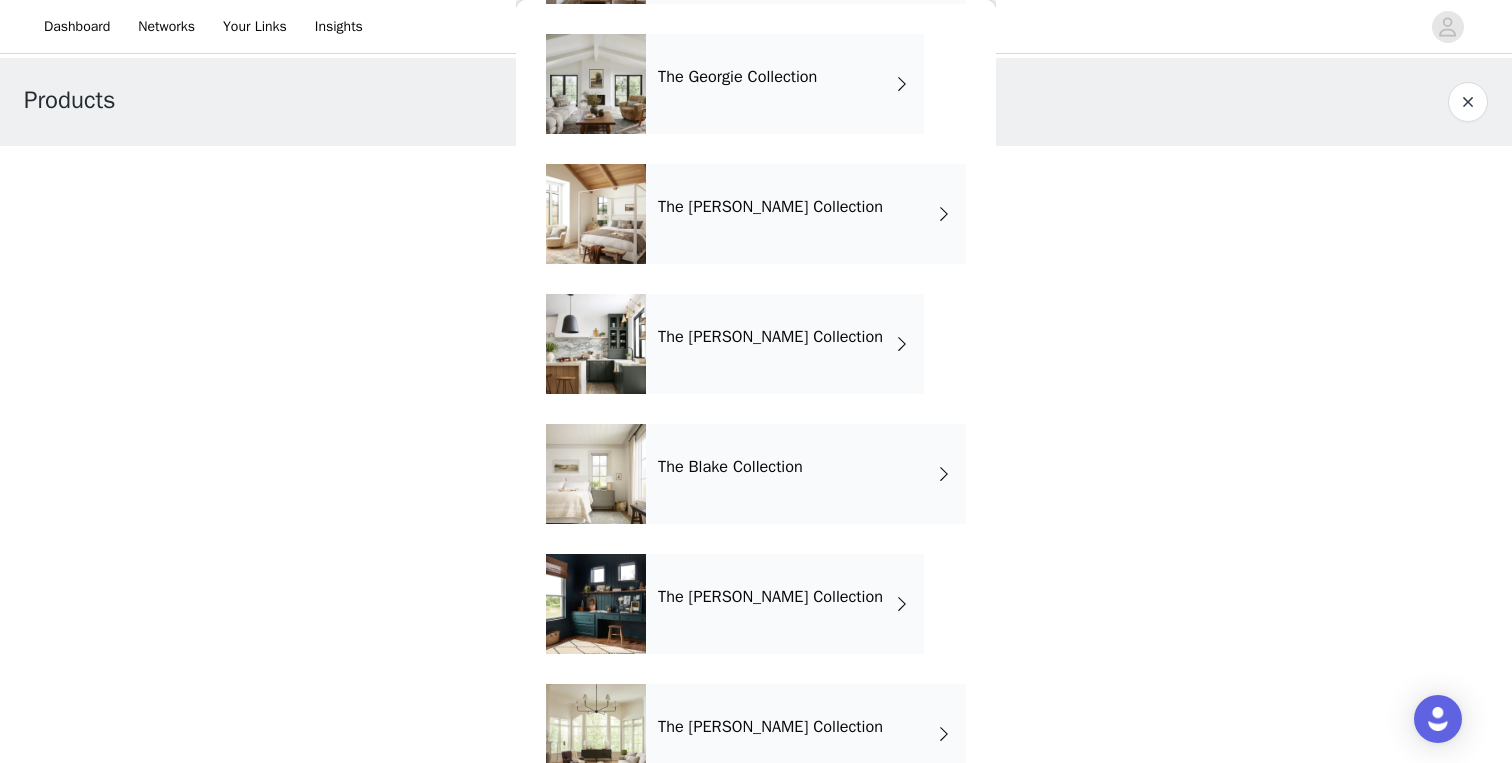 click on "The Alice Collection" at bounding box center (770, 597) 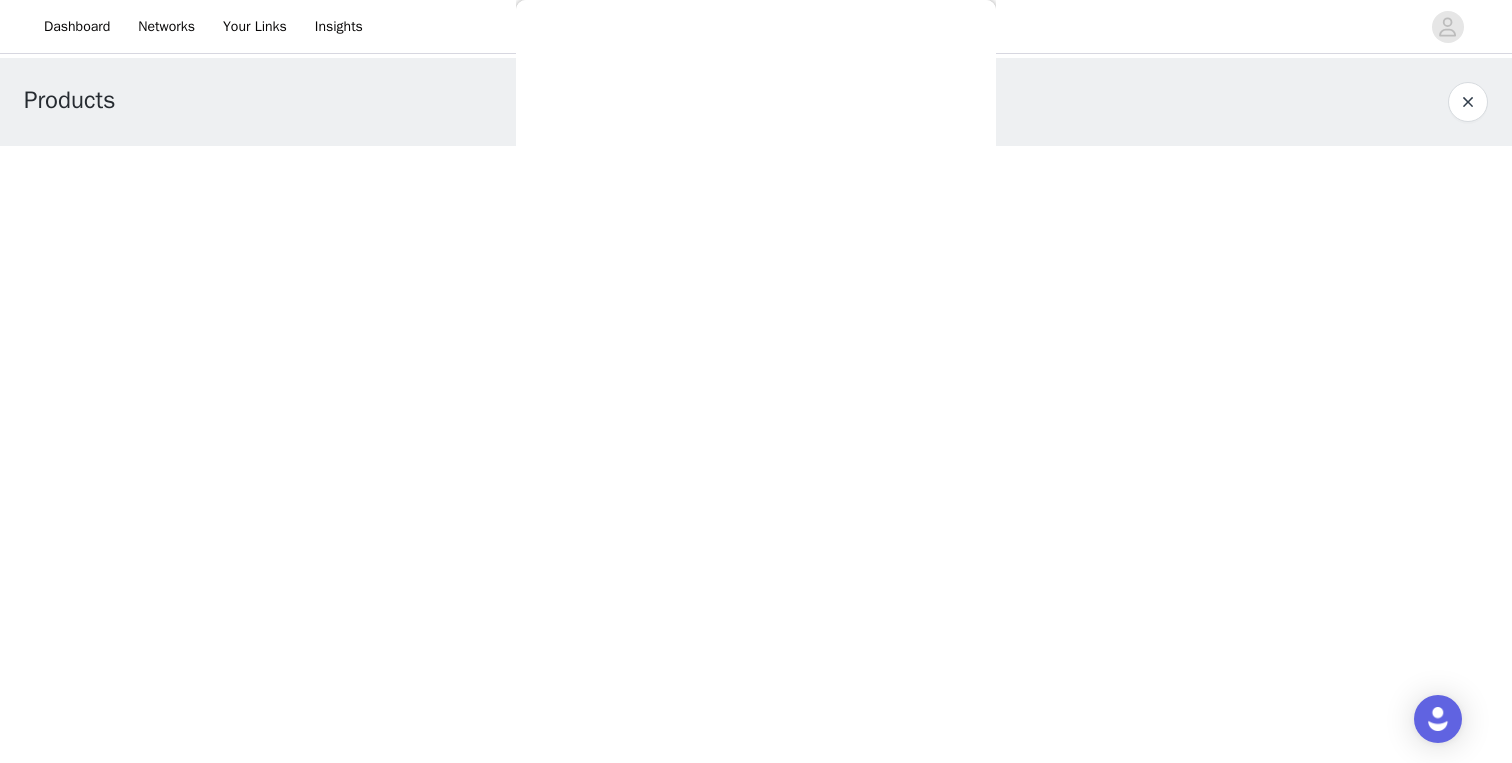 scroll, scrollTop: 0, scrollLeft: 0, axis: both 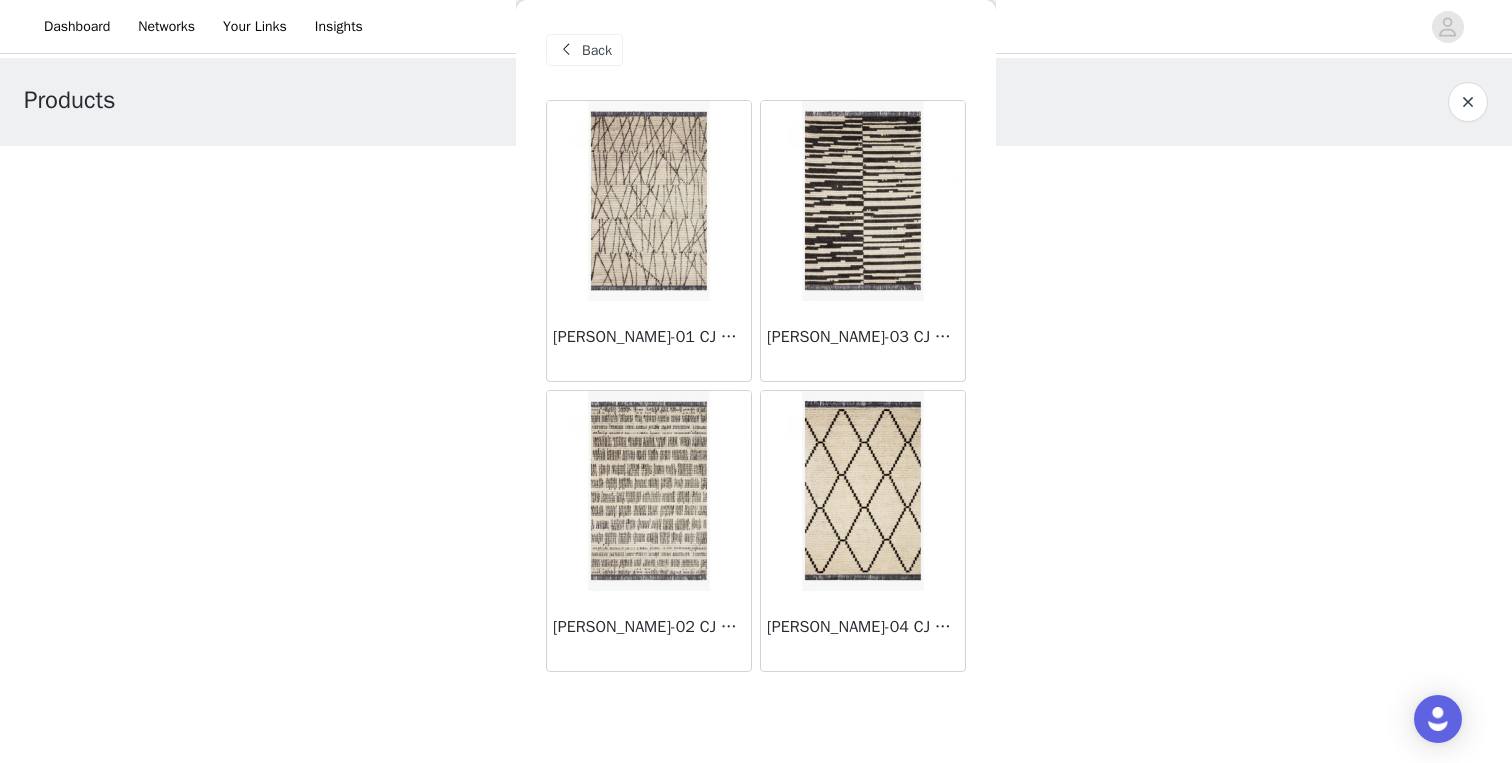 click on "Back" at bounding box center (597, 50) 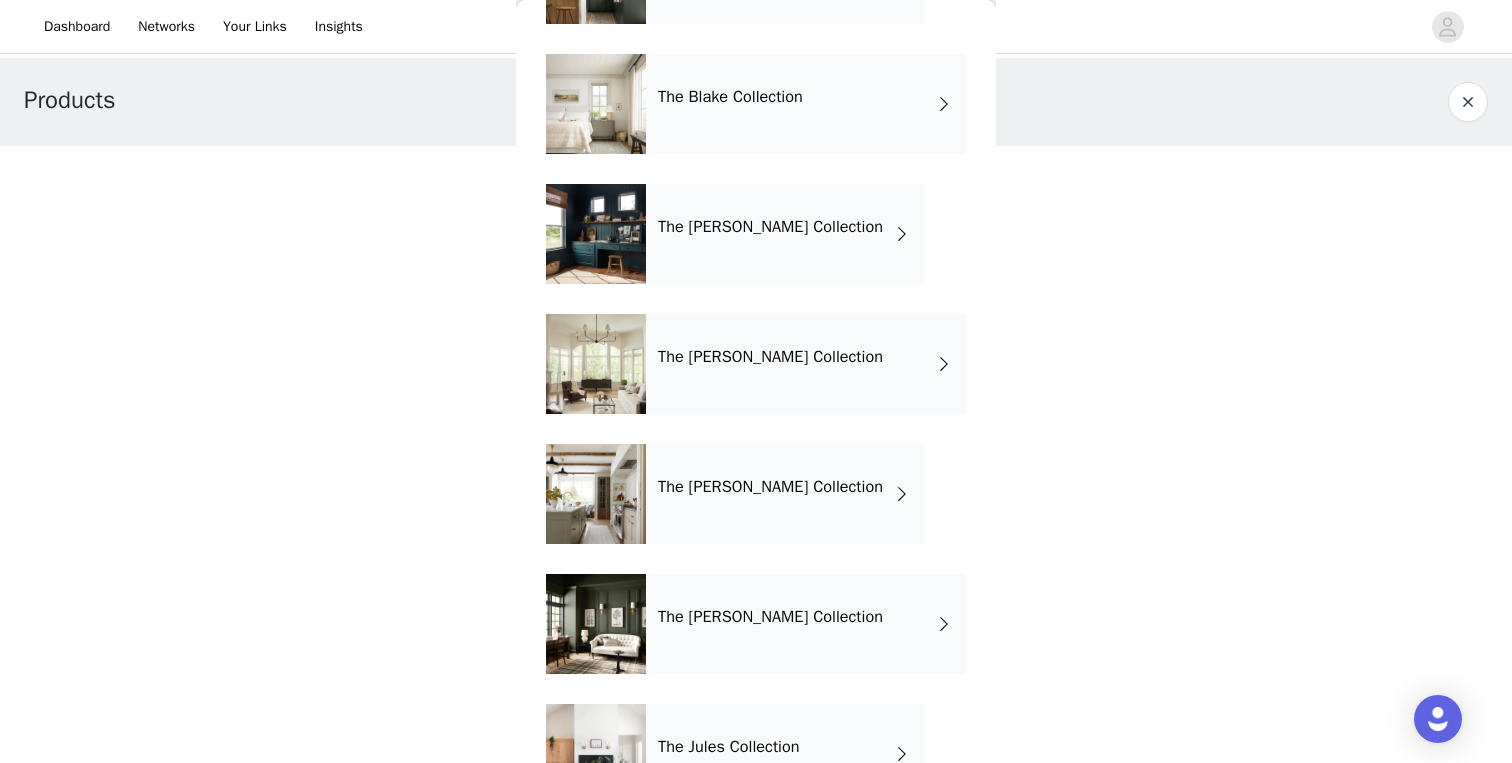 scroll, scrollTop: 2273, scrollLeft: 0, axis: vertical 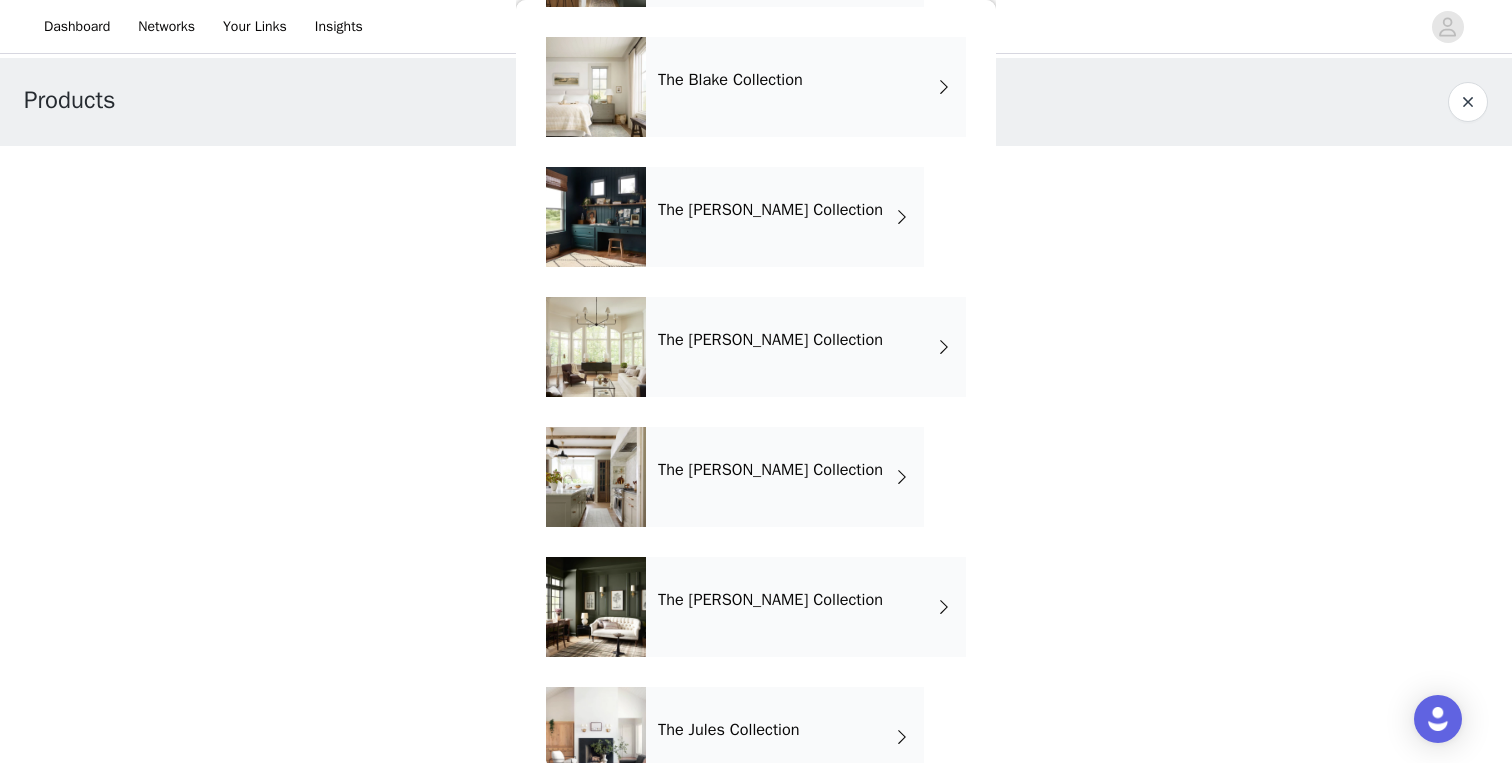 click on "The Chris Collection" at bounding box center (770, 340) 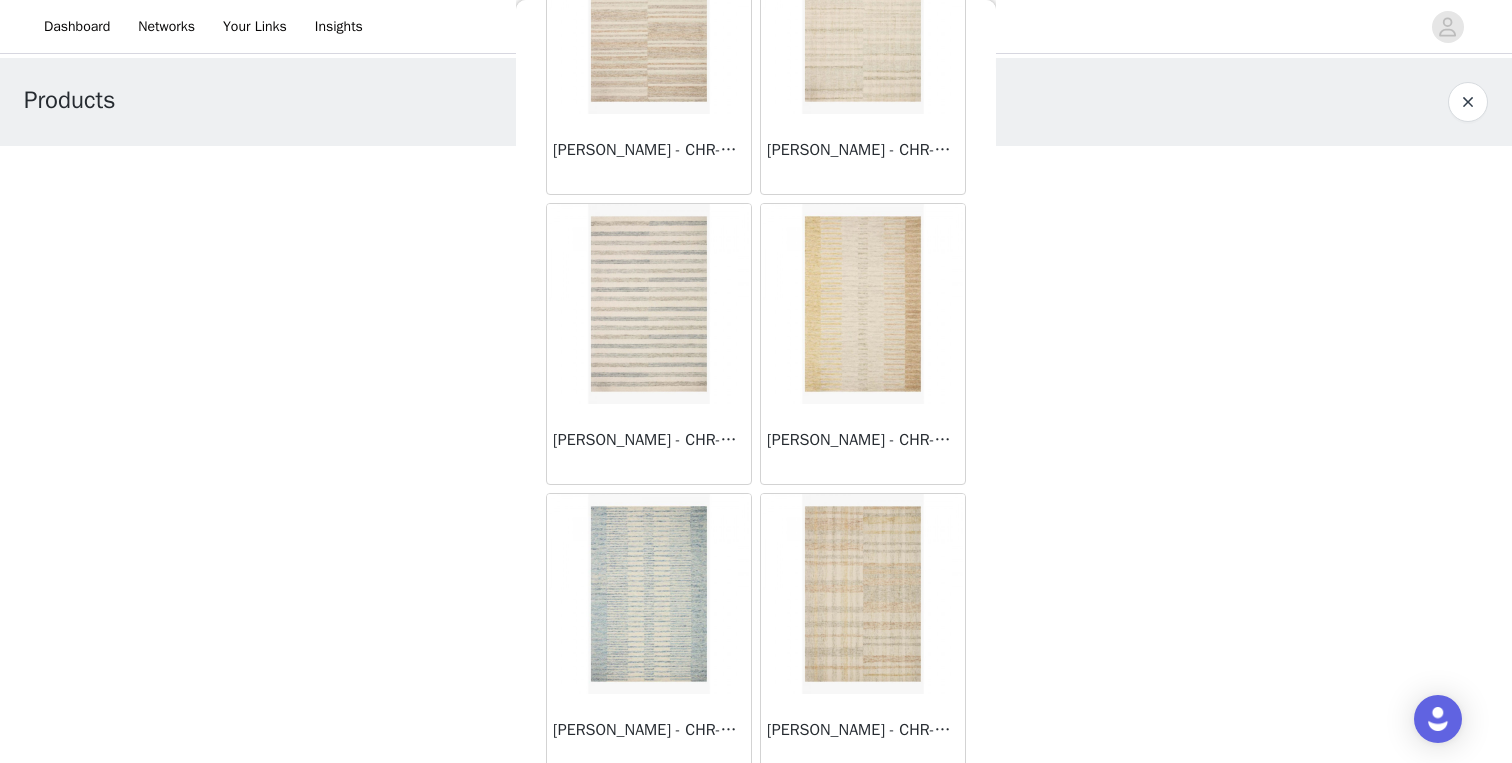 scroll, scrollTop: 203, scrollLeft: 0, axis: vertical 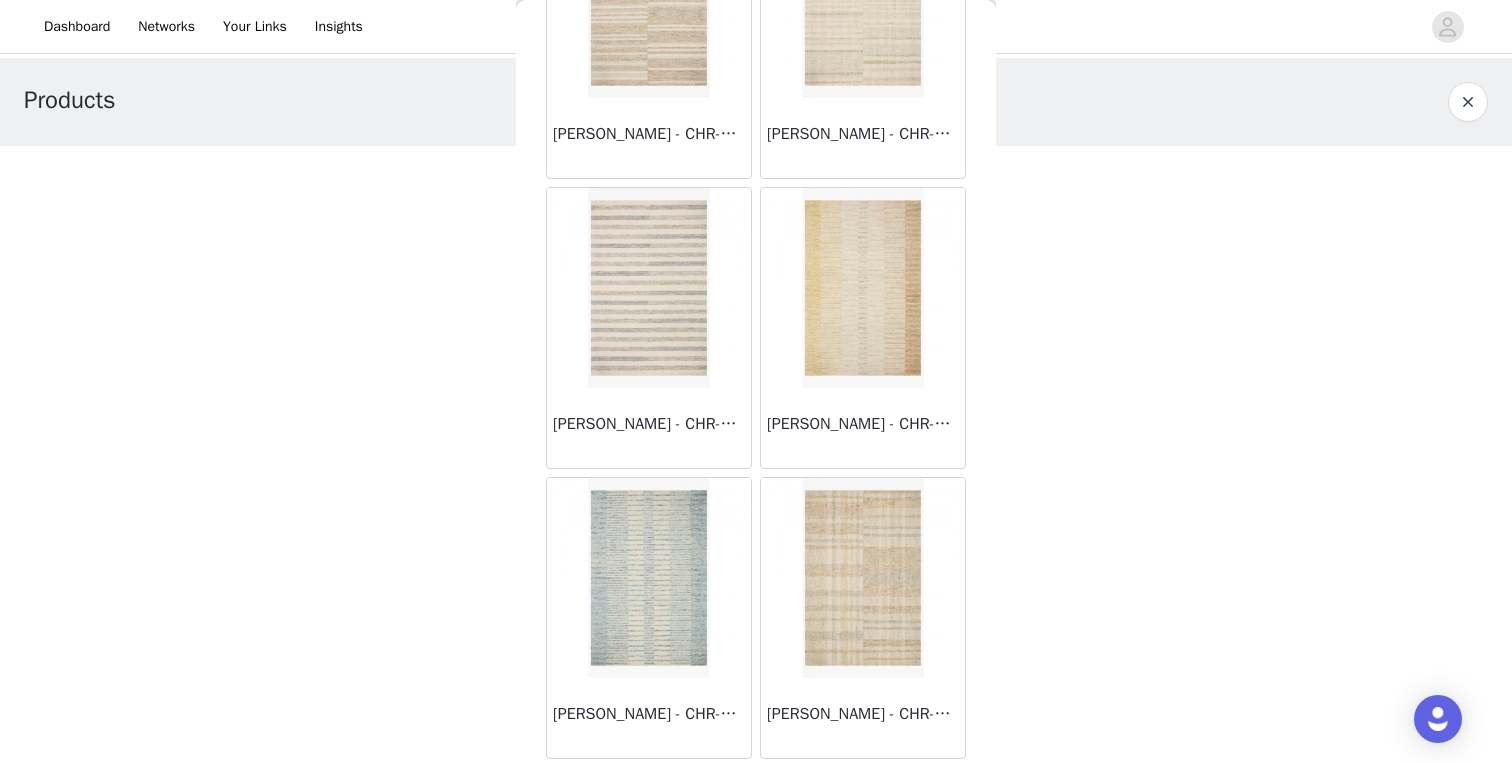 click at bounding box center [649, 578] 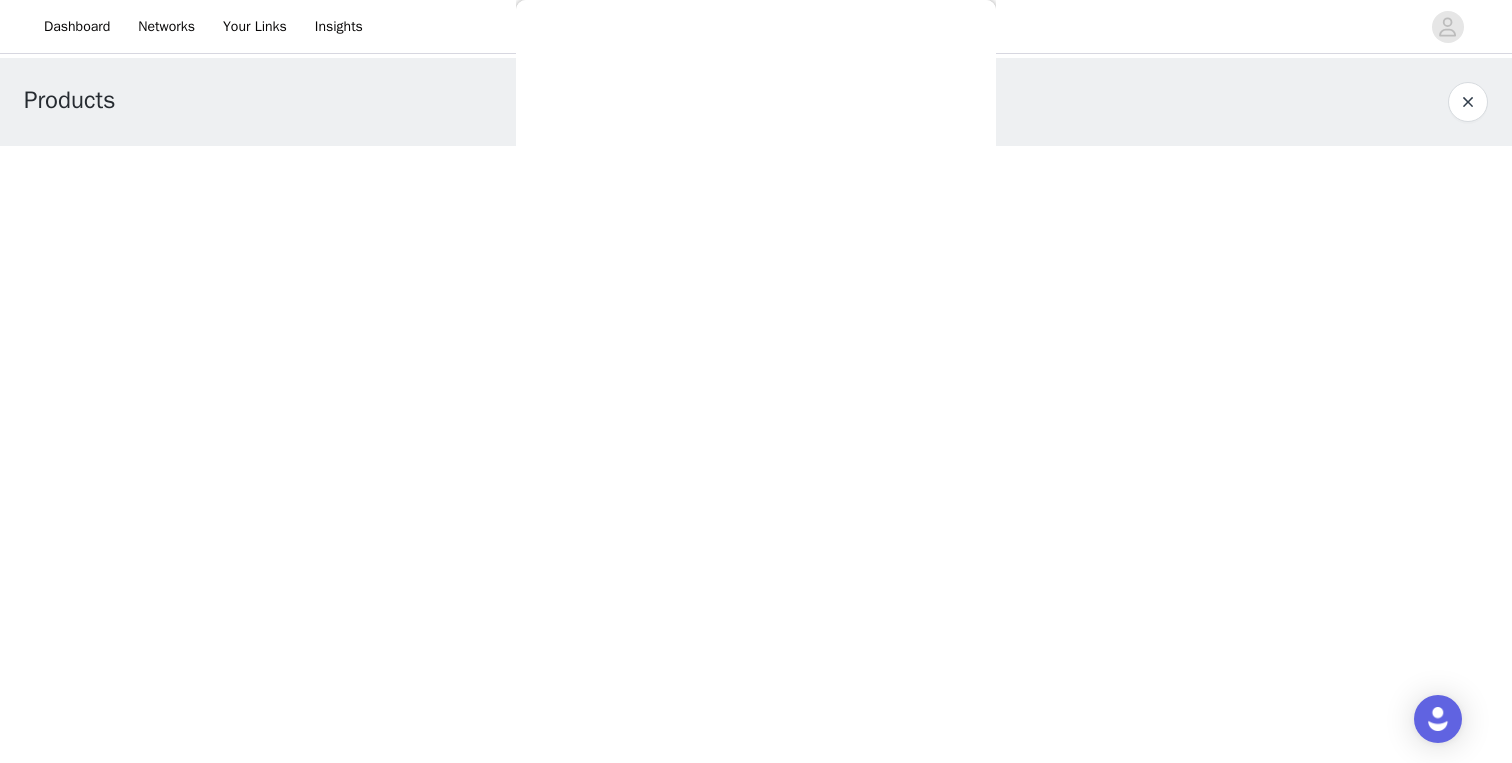 scroll, scrollTop: 0, scrollLeft: 0, axis: both 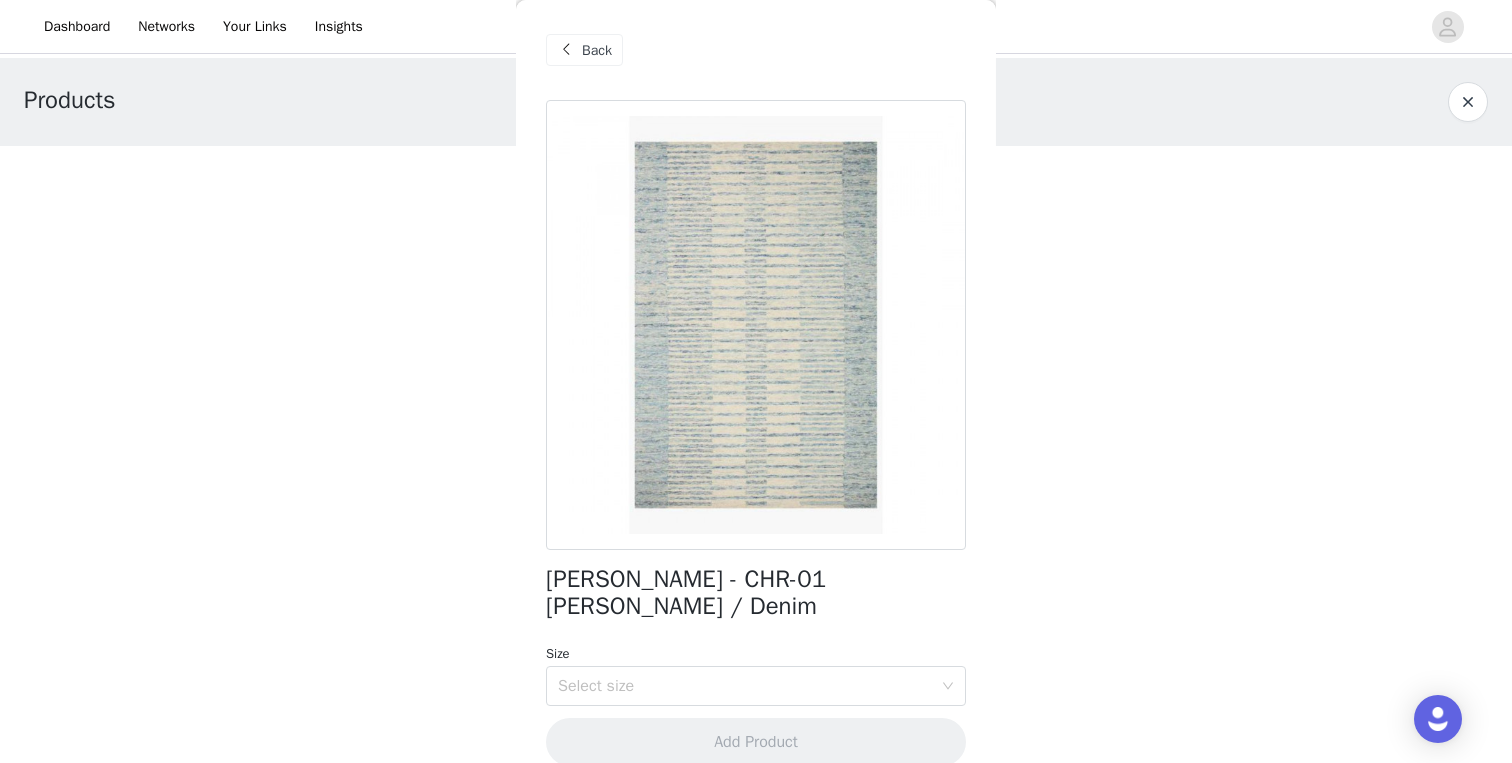 click on "Back" at bounding box center (597, 50) 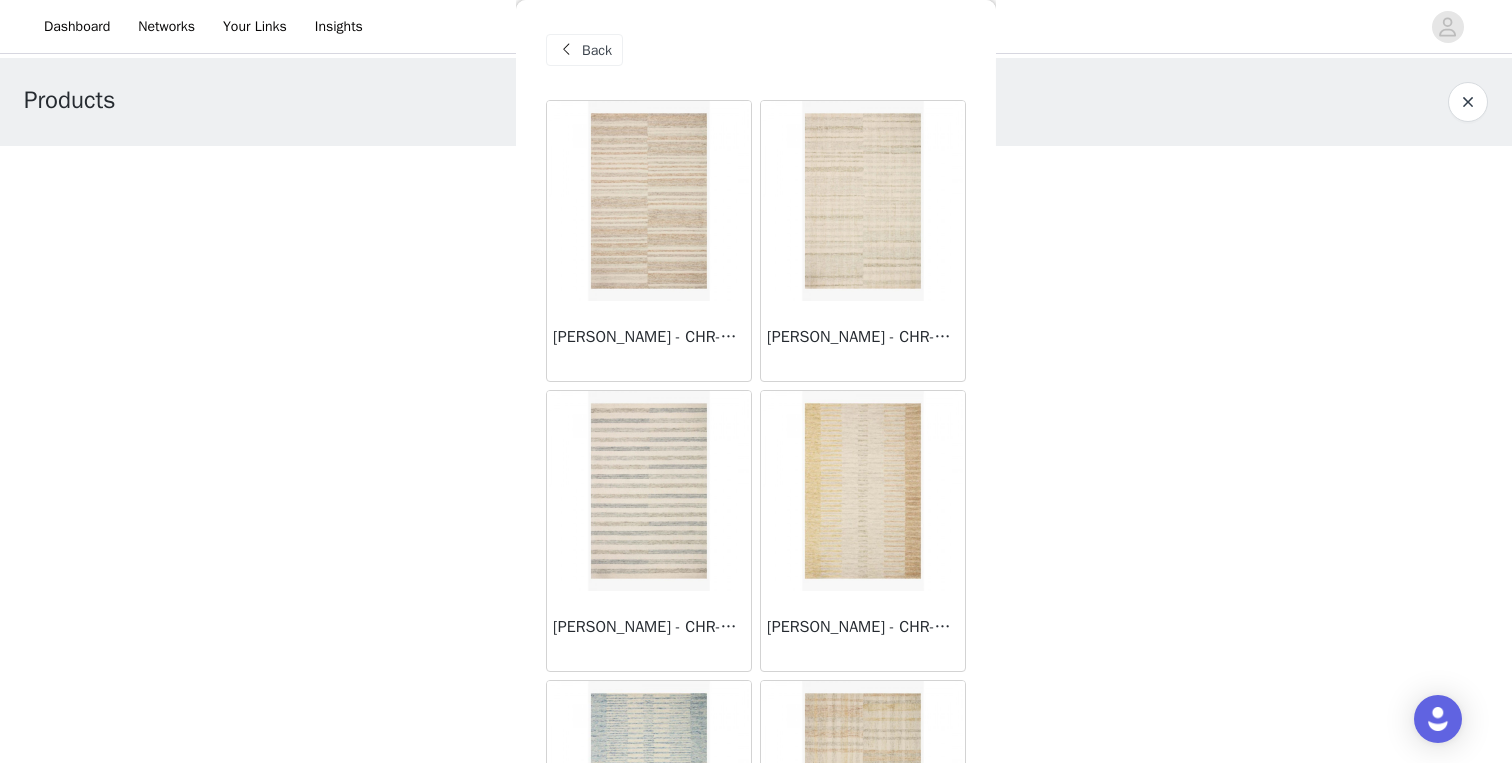click at bounding box center (649, 491) 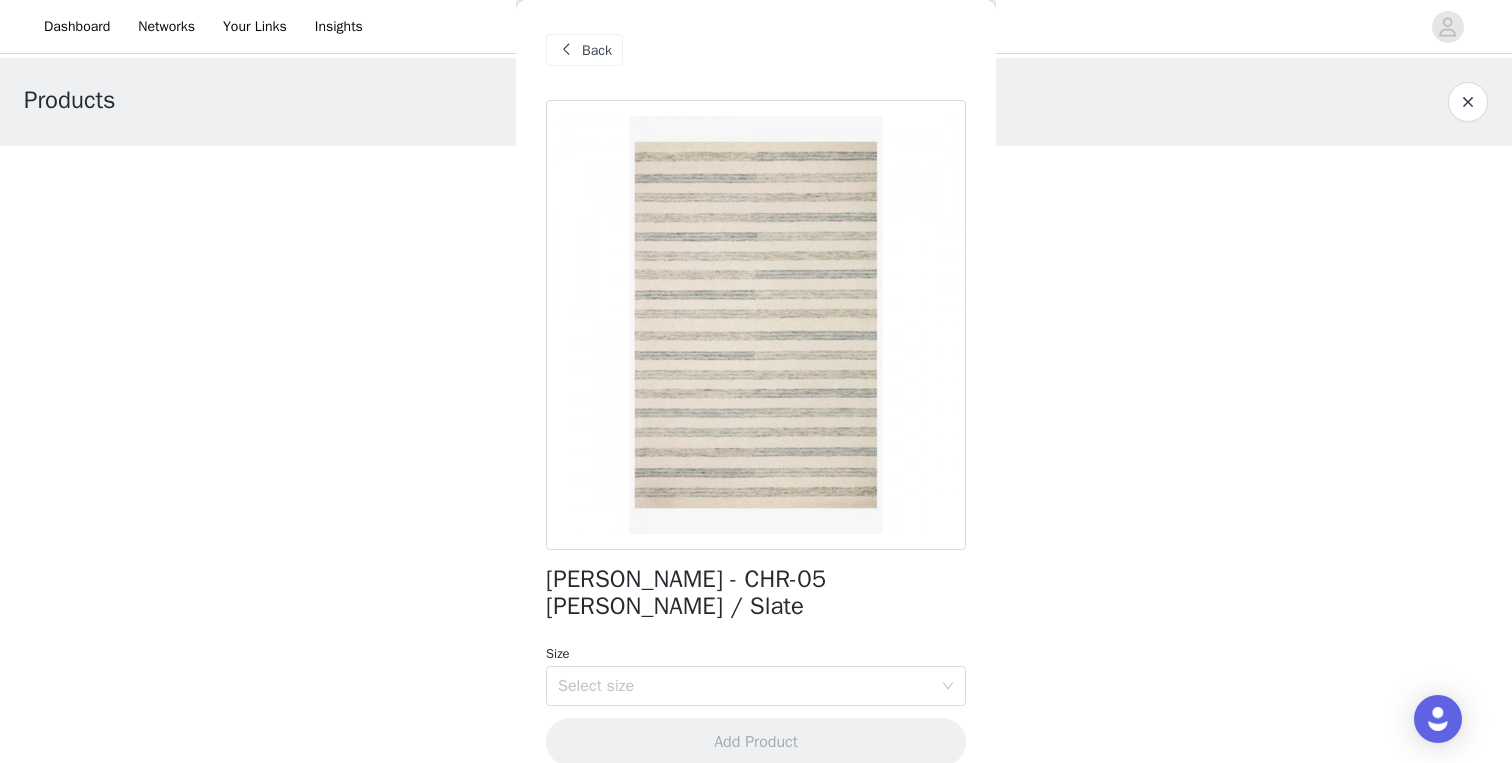 click on "Back" at bounding box center (584, 50) 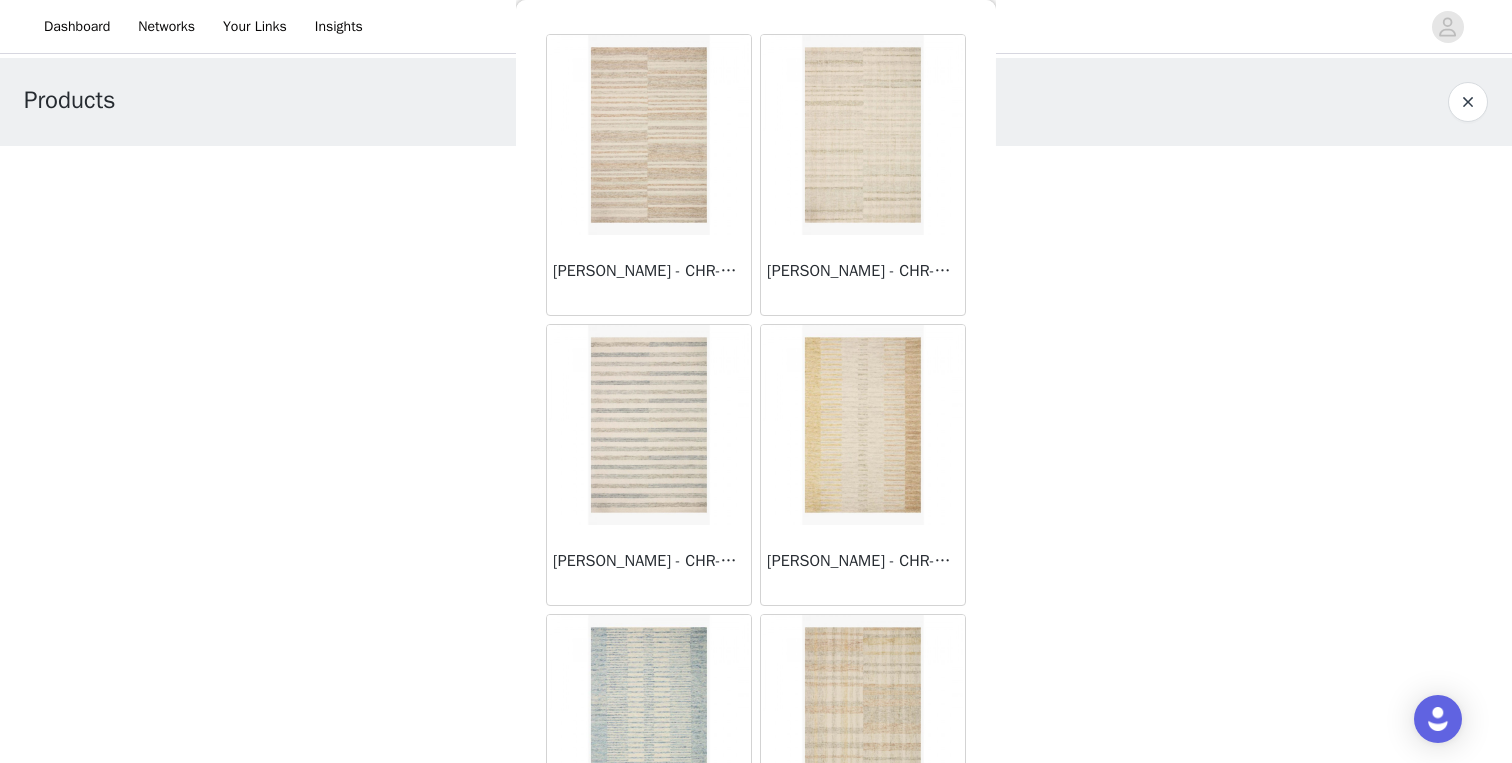 scroll, scrollTop: 0, scrollLeft: 0, axis: both 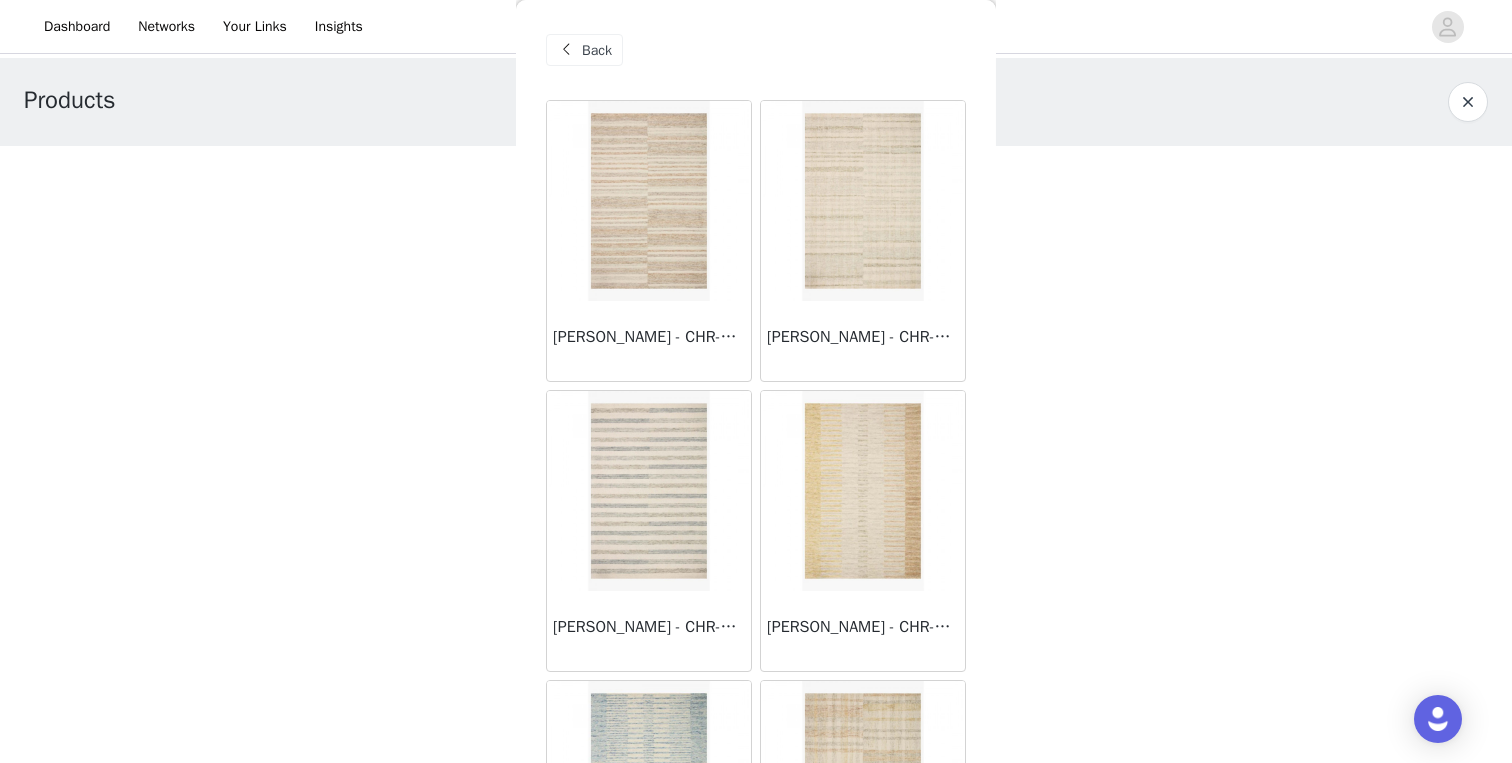 click on "Back" at bounding box center [584, 50] 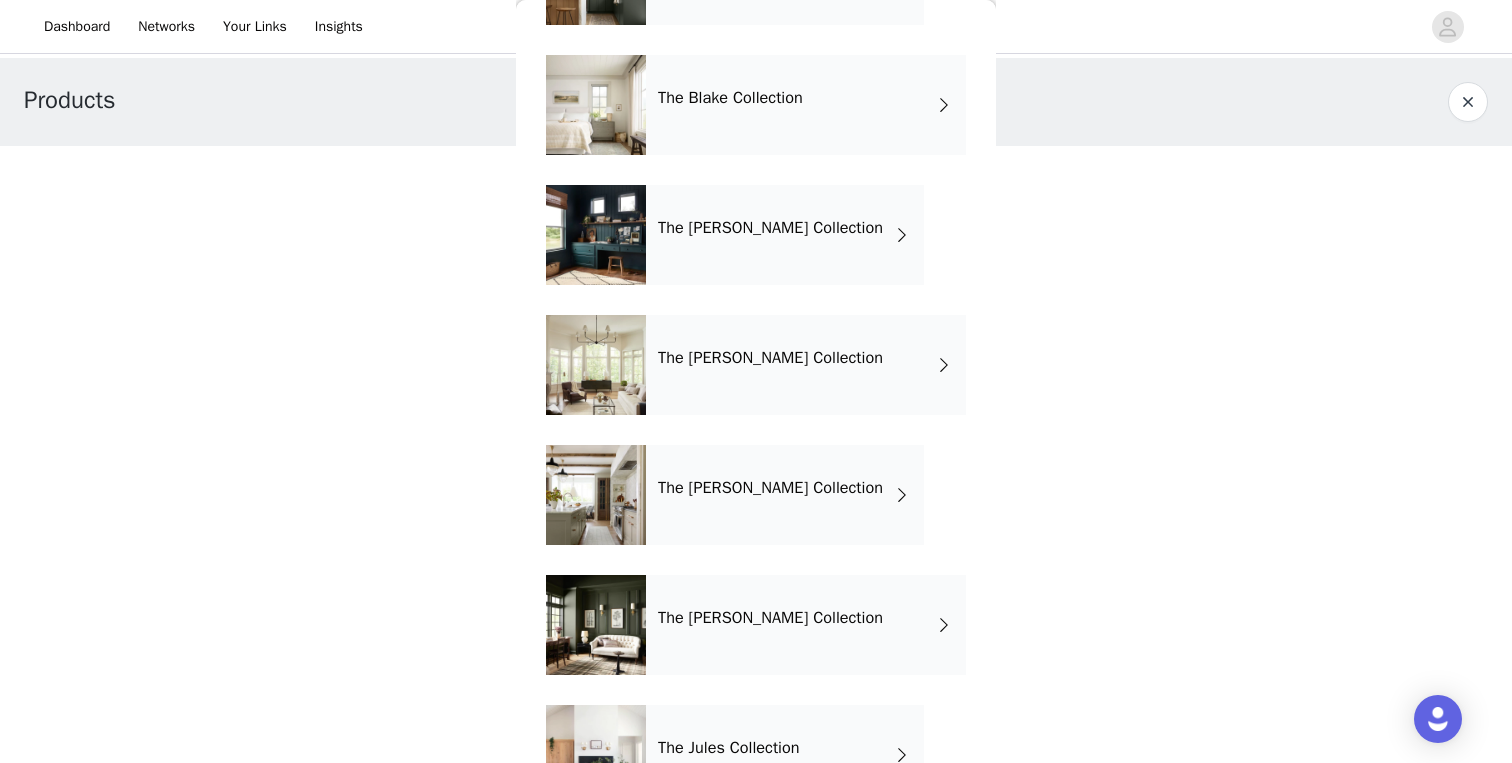 scroll, scrollTop: 2275, scrollLeft: 0, axis: vertical 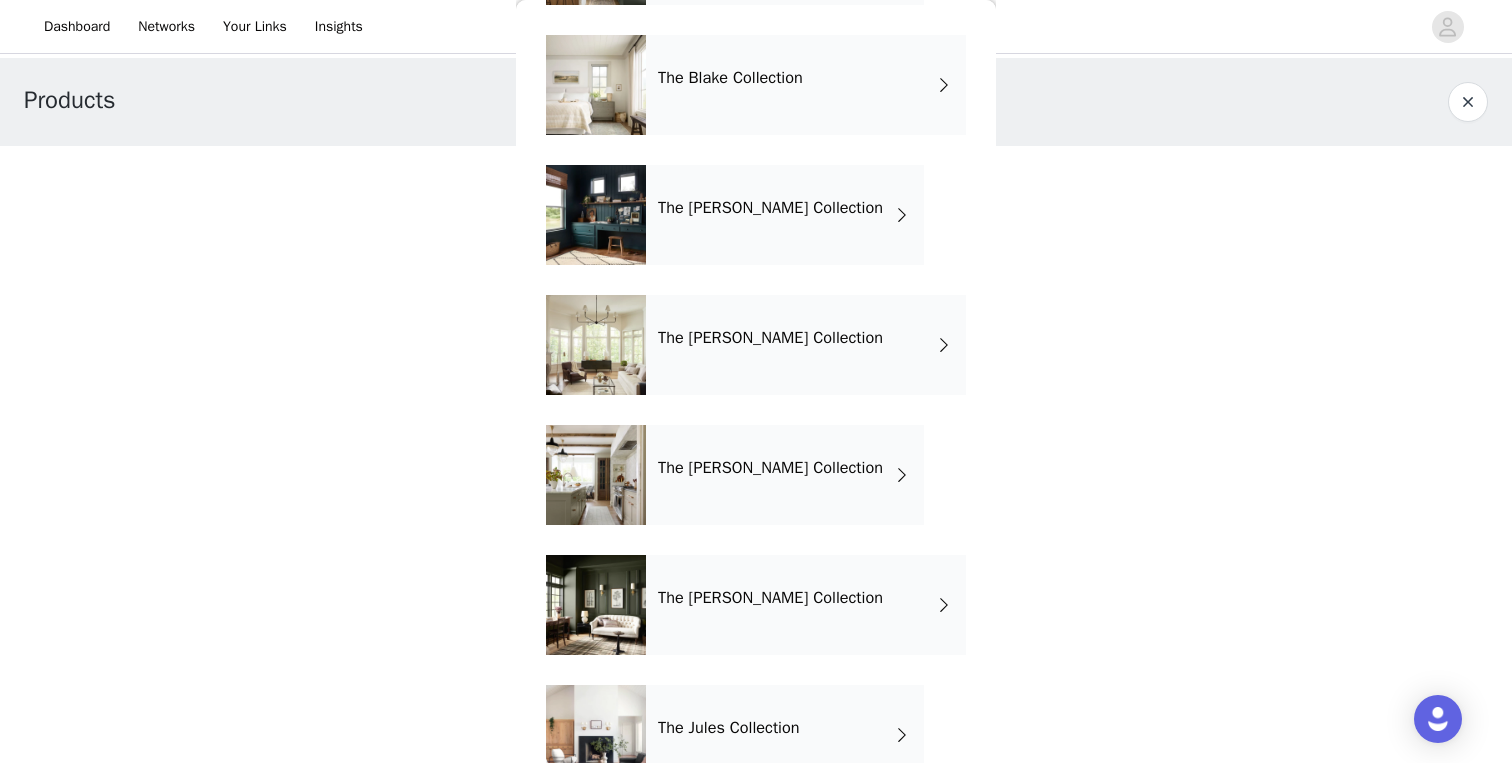 click on "The Francis Collection" at bounding box center [785, 475] 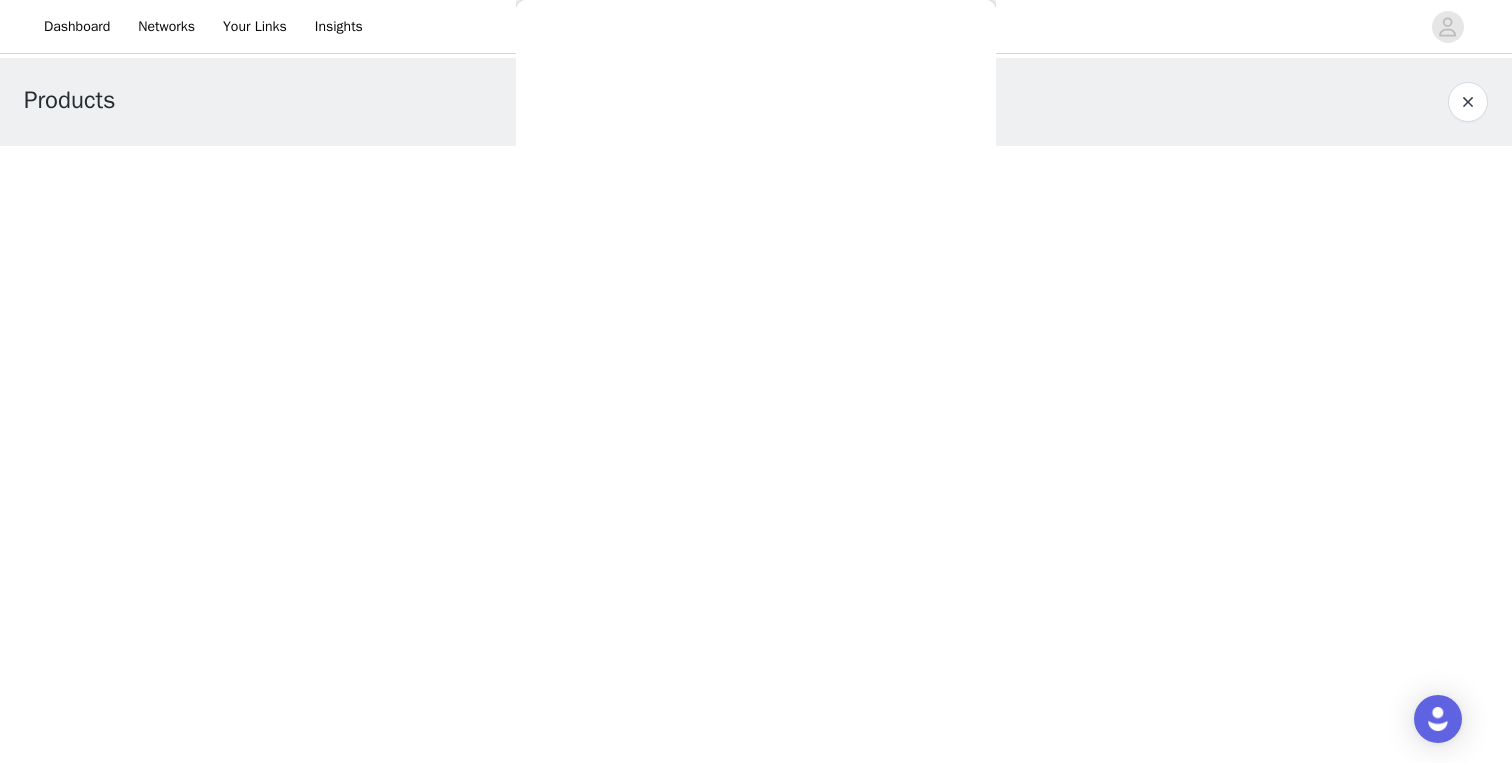 scroll, scrollTop: 0, scrollLeft: 0, axis: both 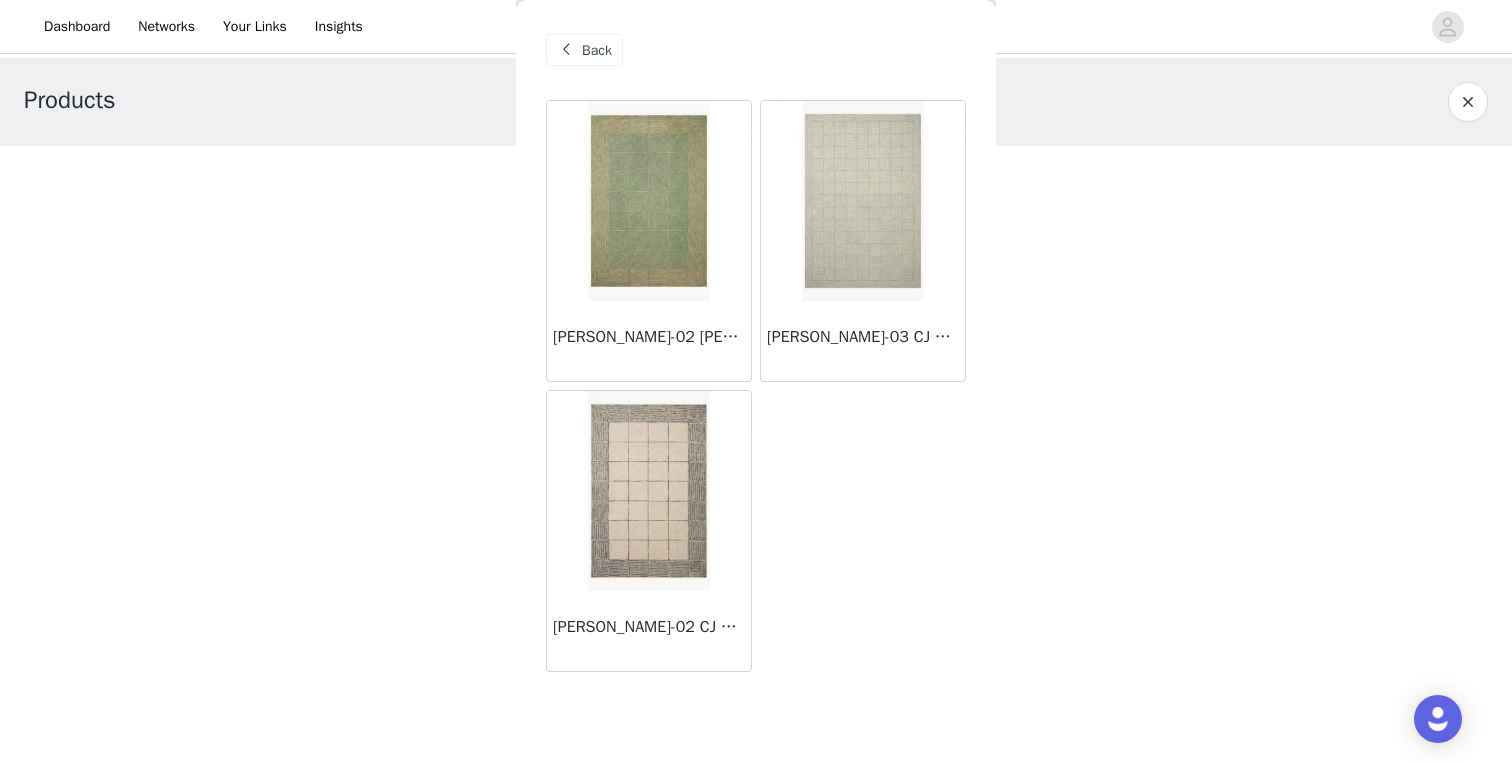 click on "Back" at bounding box center [597, 50] 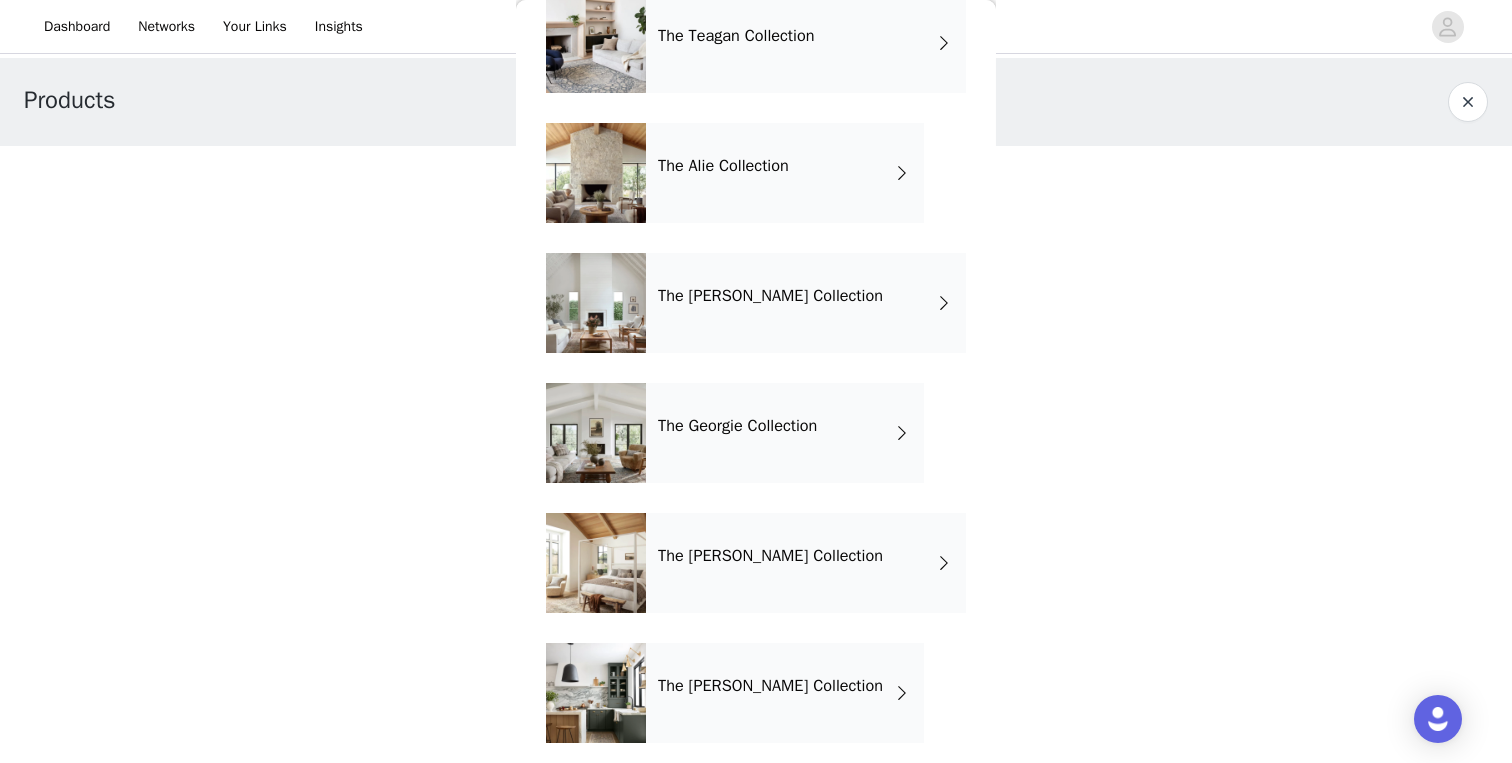 scroll, scrollTop: 2390, scrollLeft: 0, axis: vertical 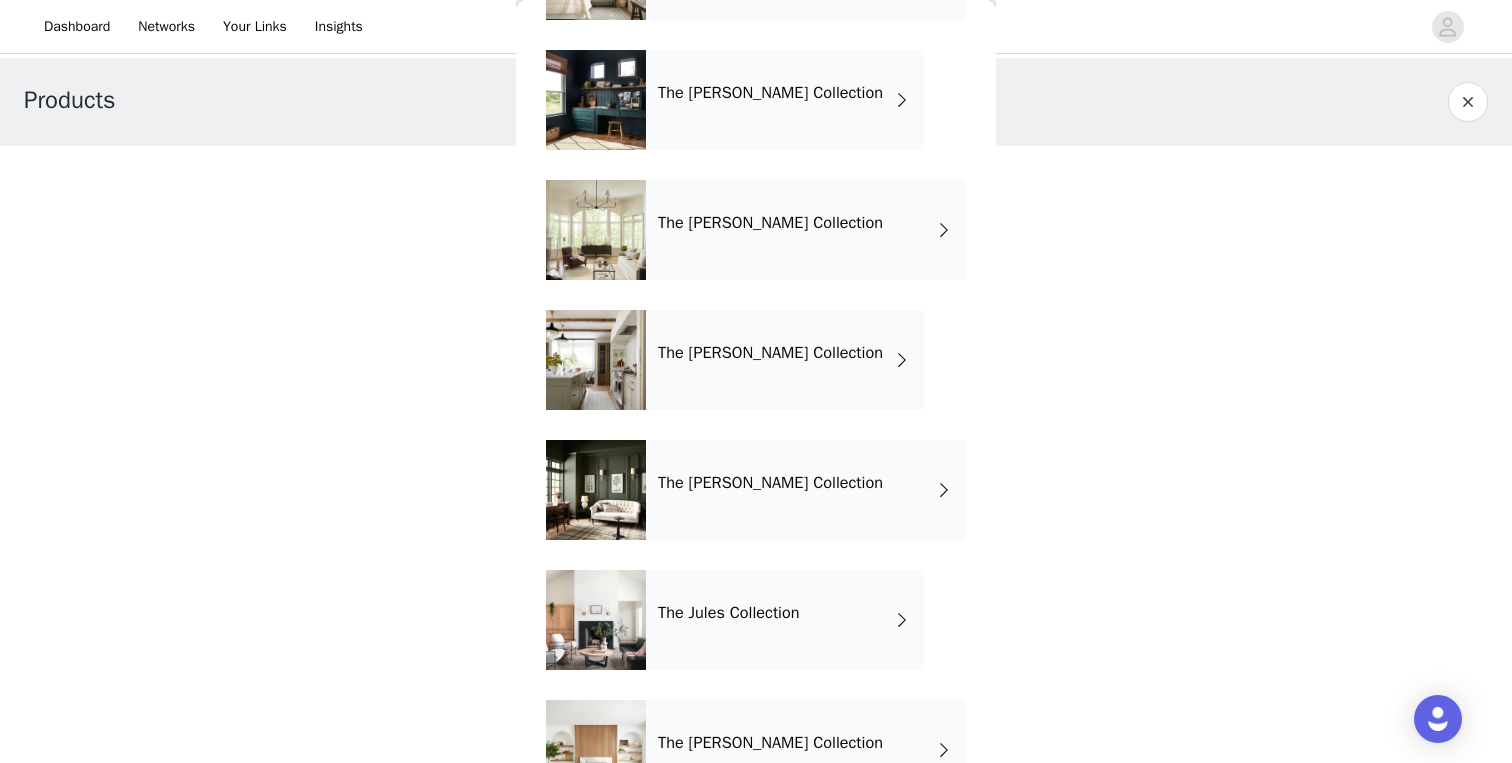 click on "The Humphrey Collection" at bounding box center (806, 490) 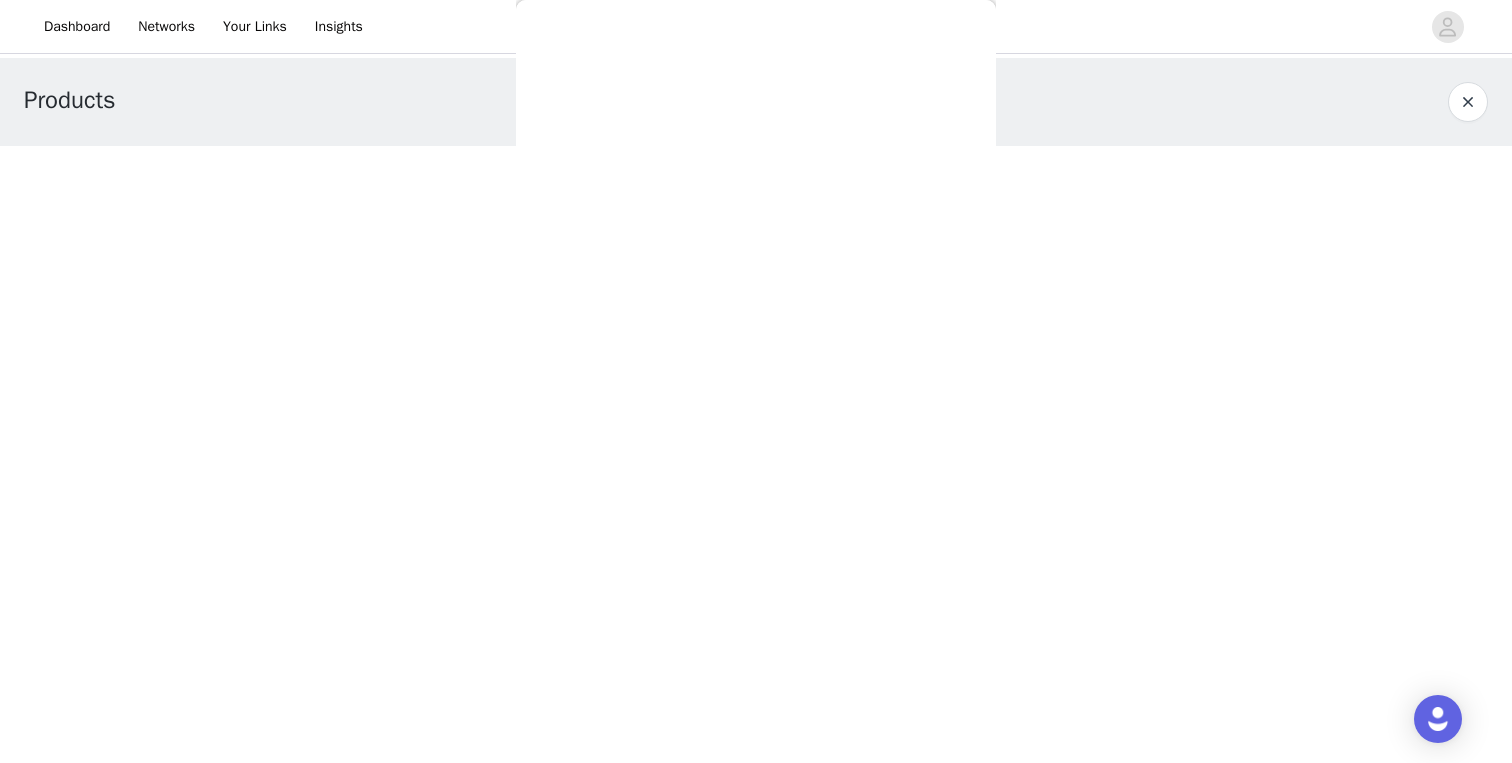 scroll, scrollTop: 0, scrollLeft: 0, axis: both 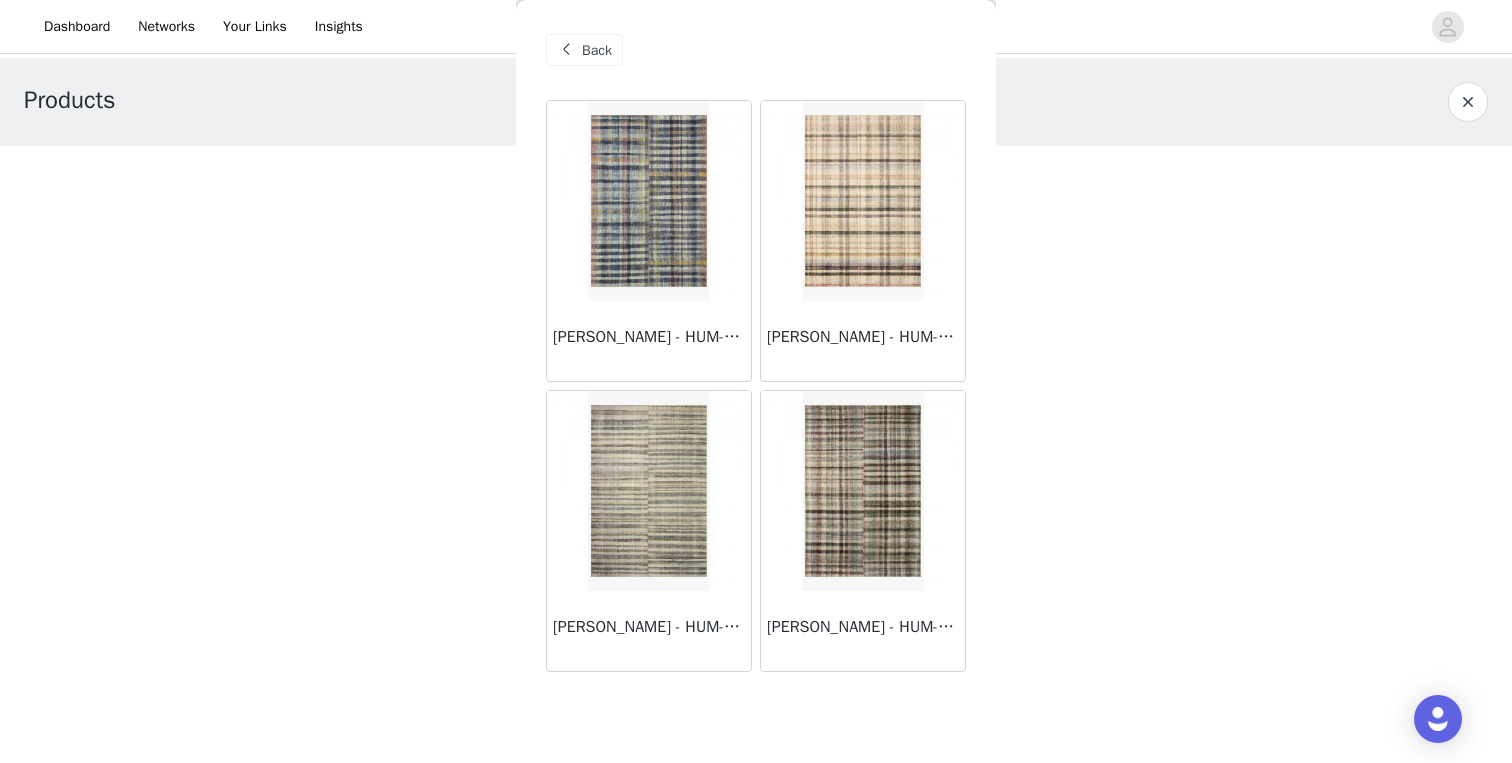 click on "Back" at bounding box center [584, 50] 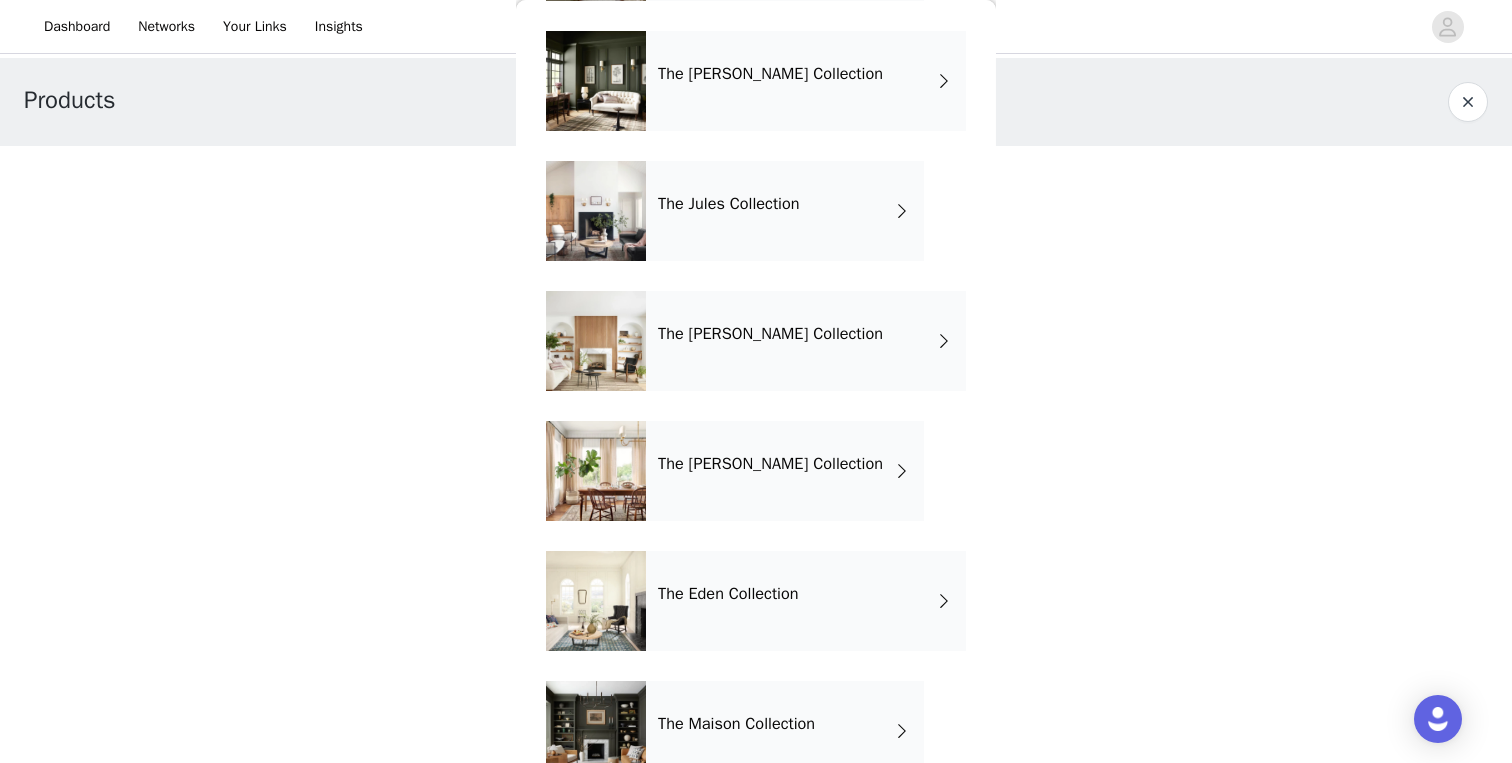 scroll, scrollTop: 2783, scrollLeft: 0, axis: vertical 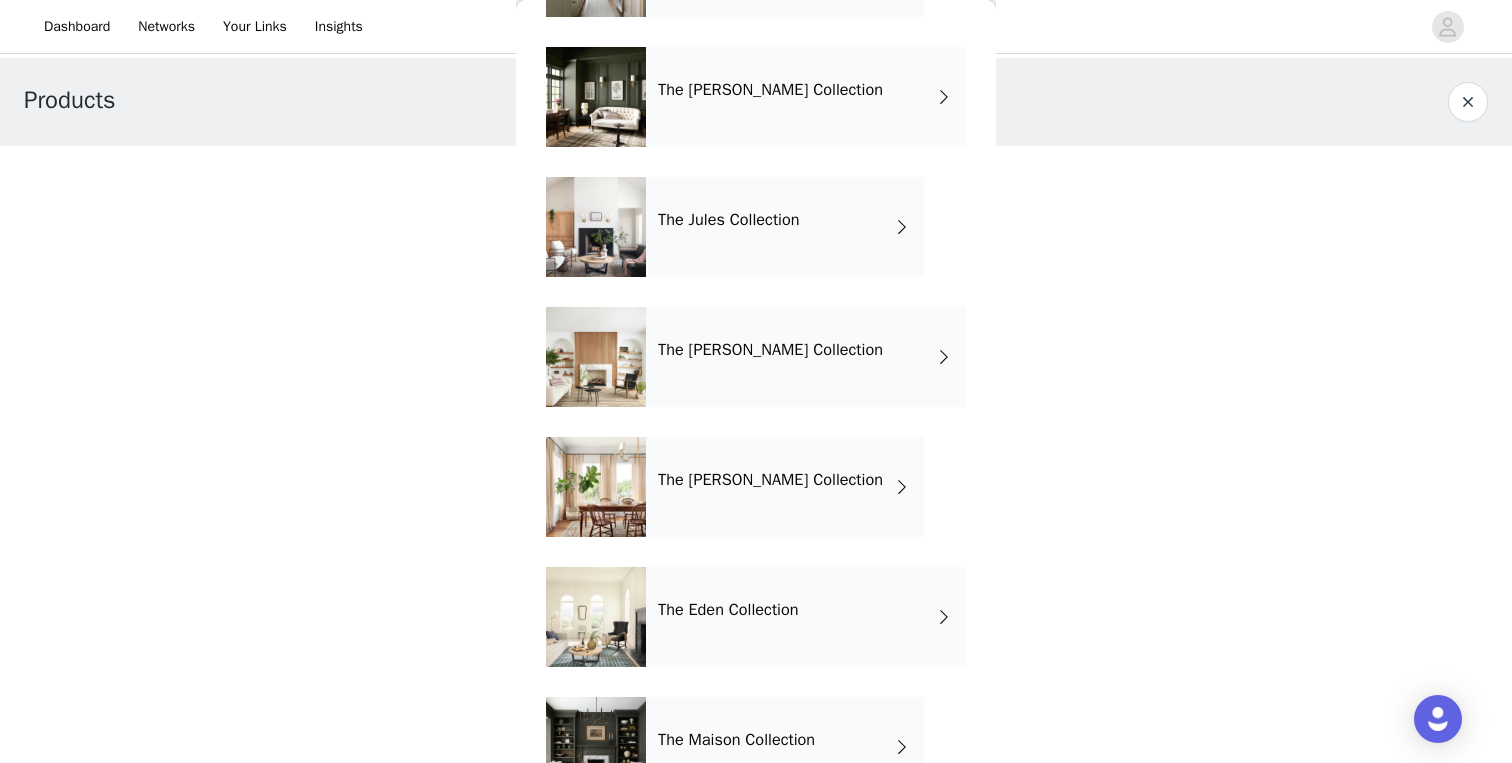 click on "The Jules Collection" at bounding box center (785, 227) 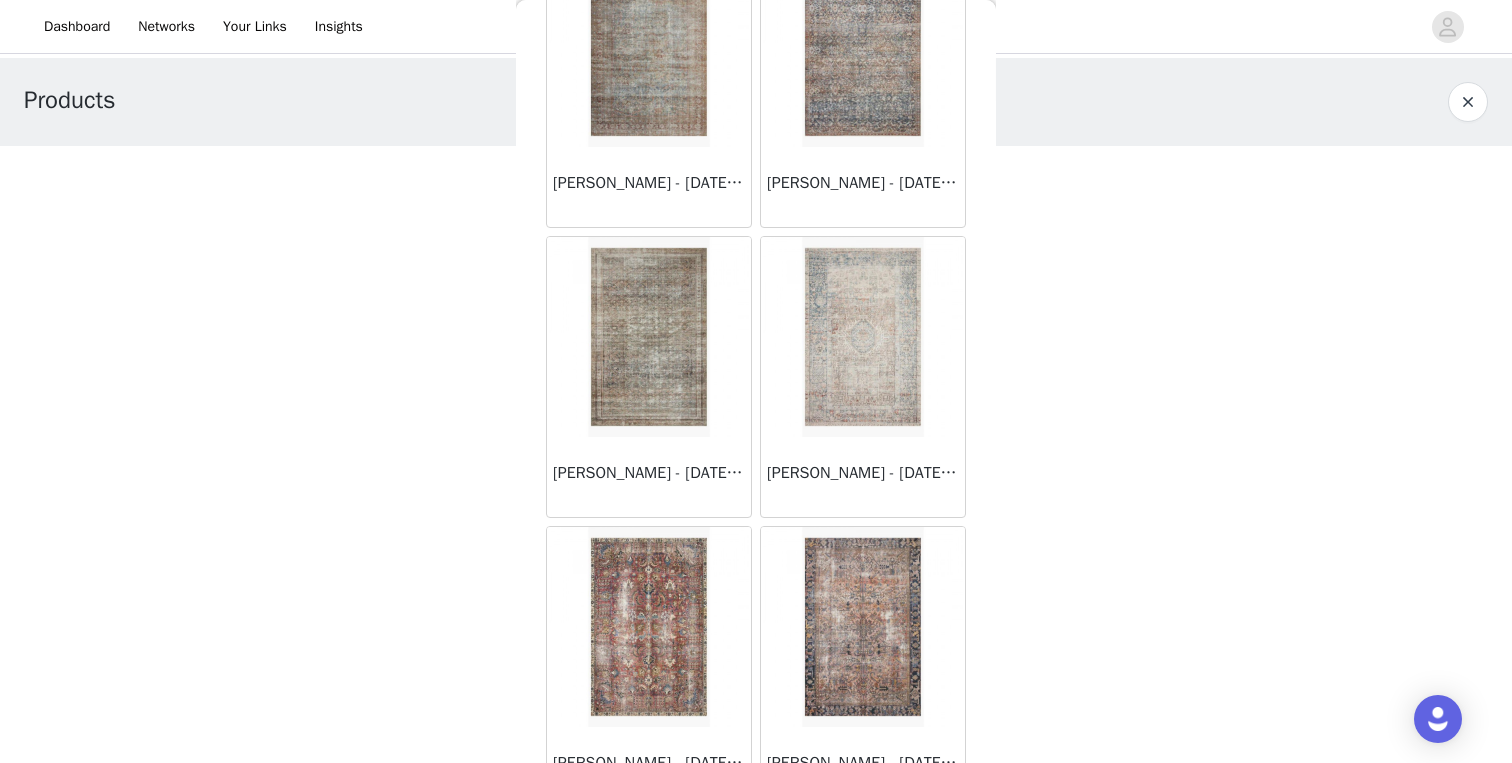 scroll, scrollTop: 0, scrollLeft: 0, axis: both 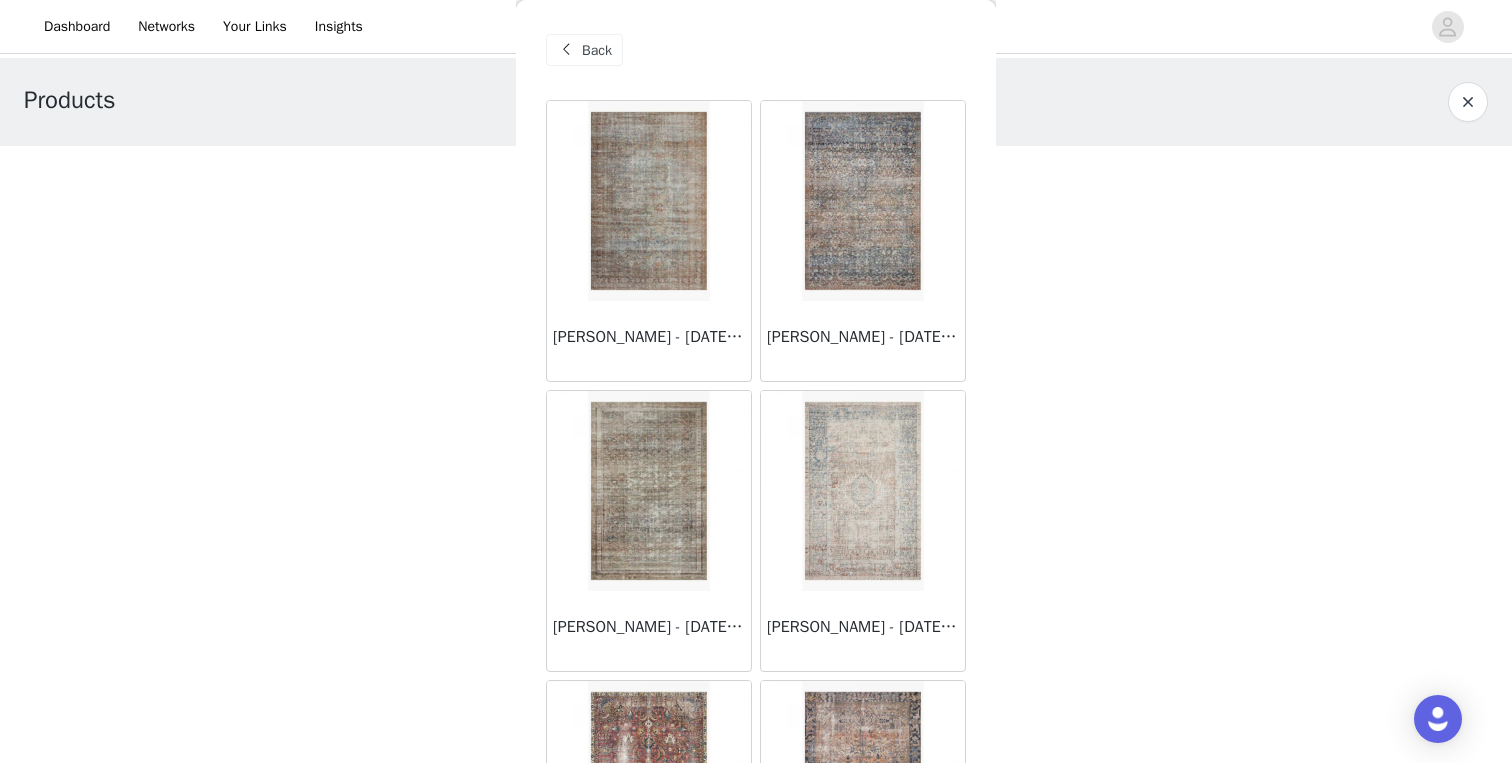 click at bounding box center (566, 50) 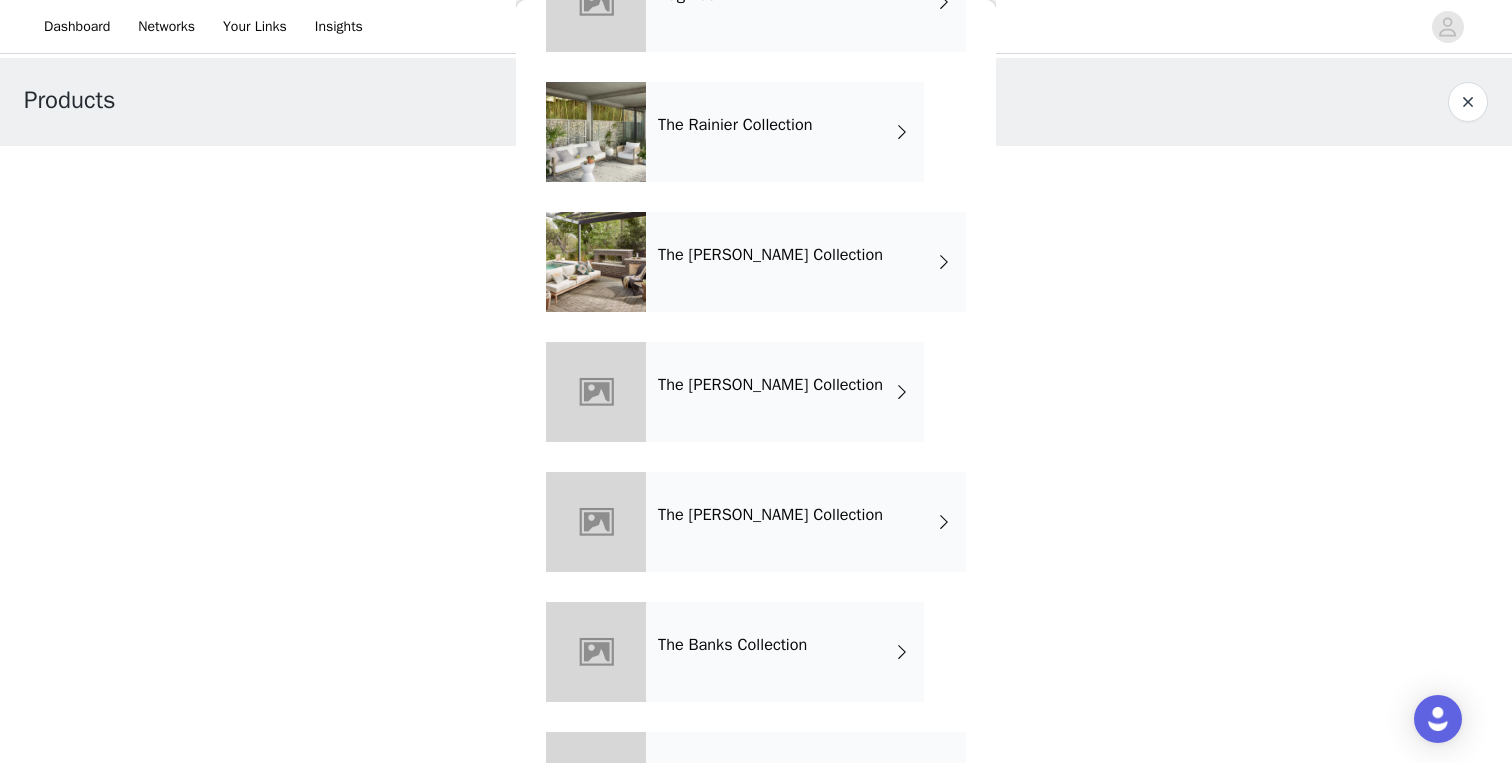 scroll, scrollTop: 3654, scrollLeft: 0, axis: vertical 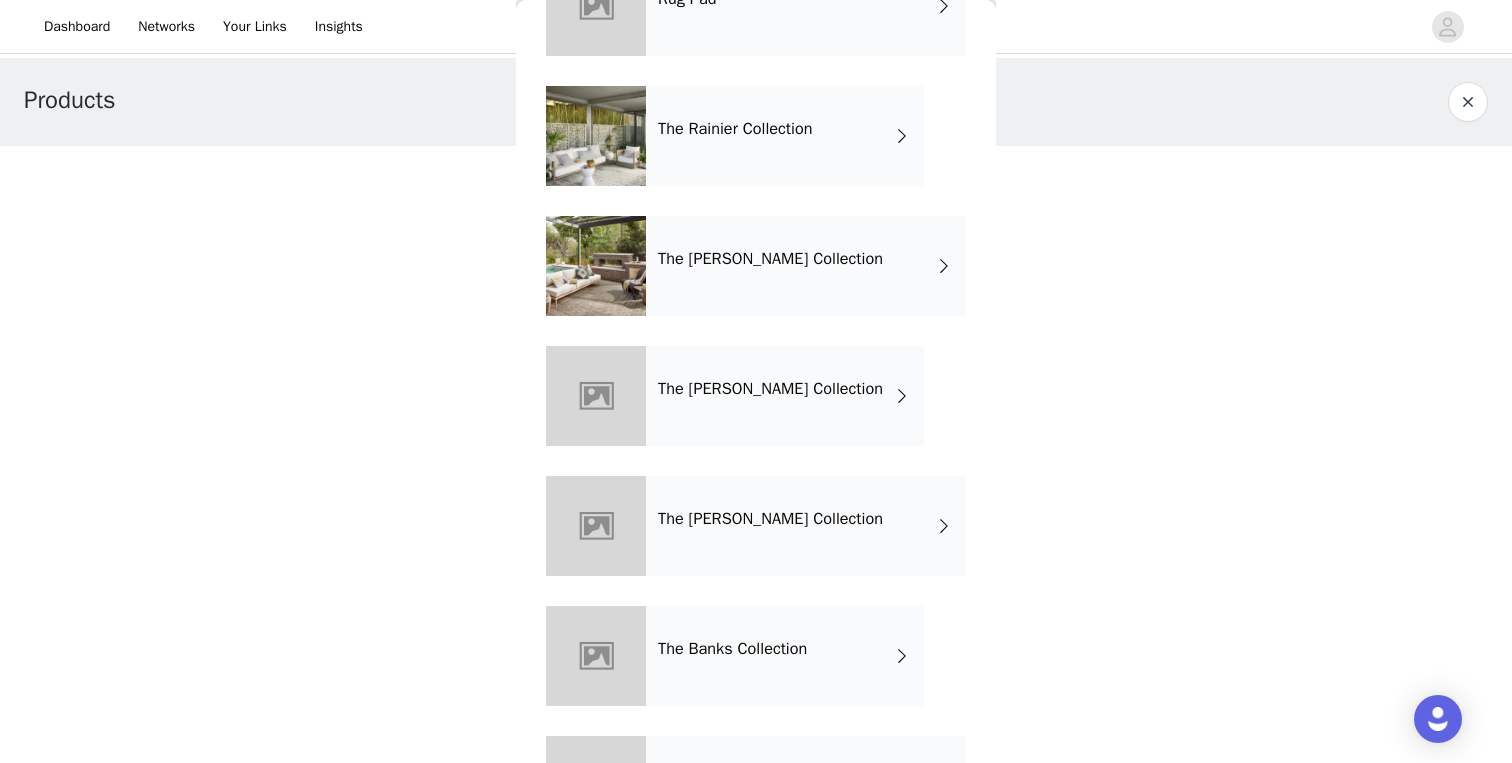 click on "The Rainier Collection" at bounding box center (785, 136) 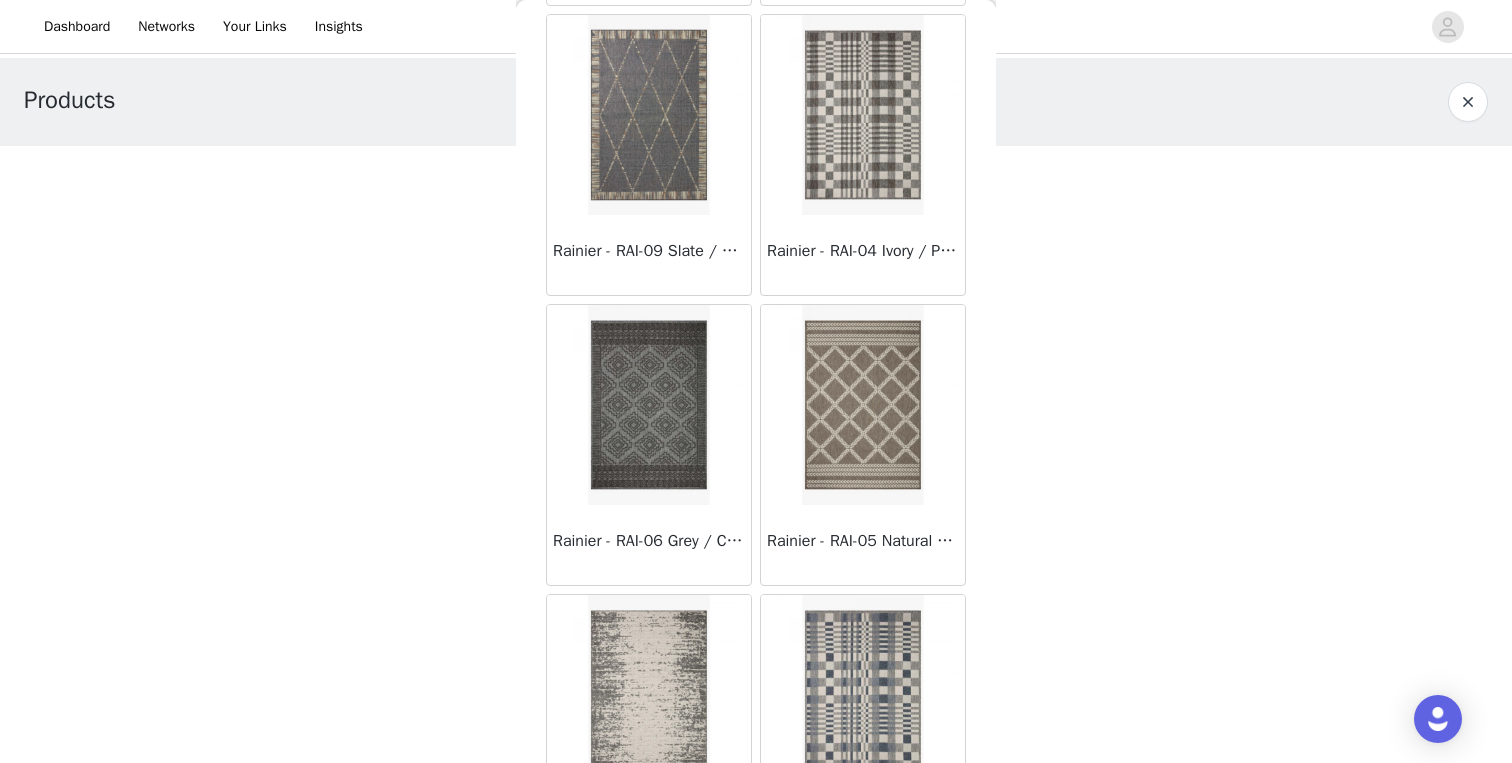 scroll, scrollTop: 0, scrollLeft: 0, axis: both 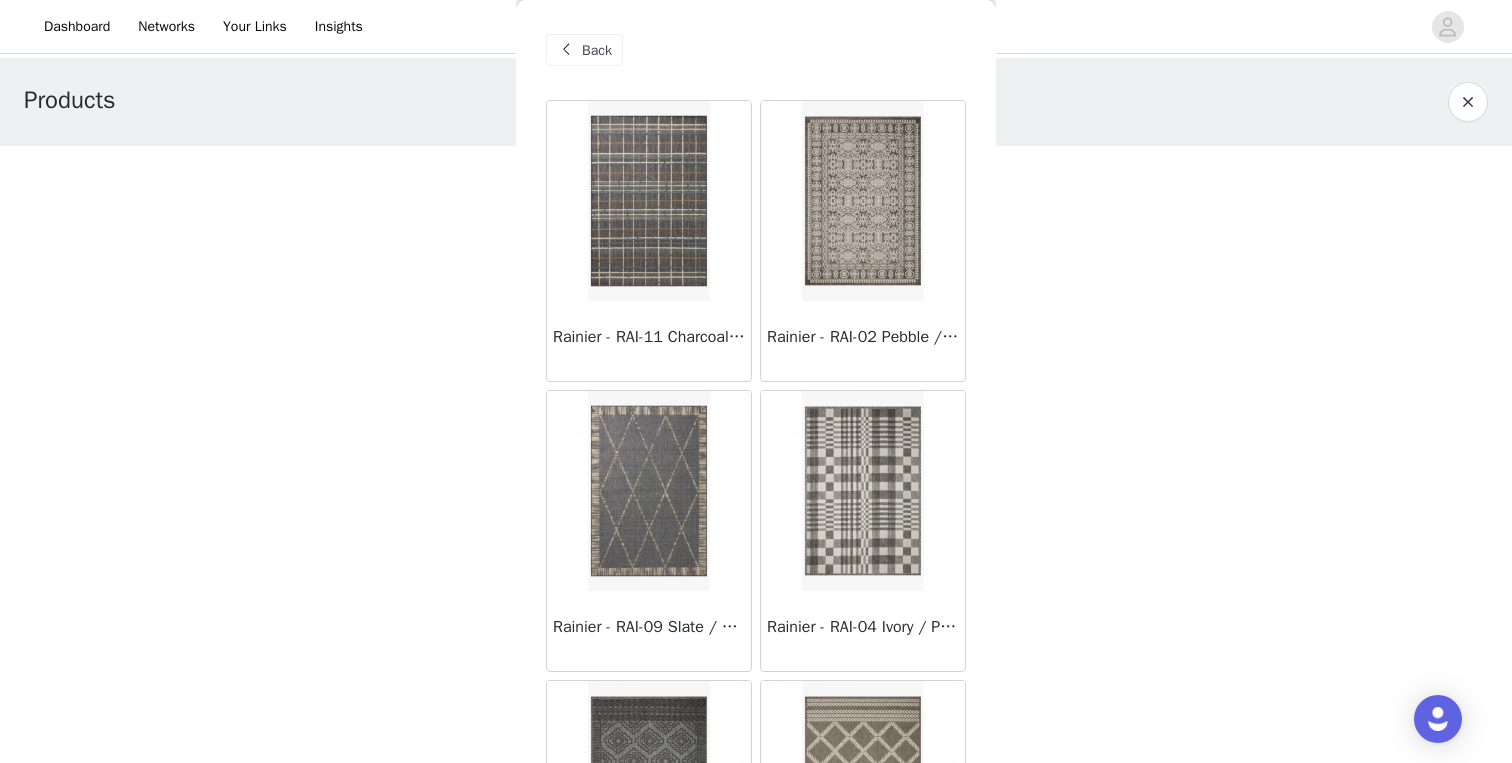 click on "Back" at bounding box center [597, 50] 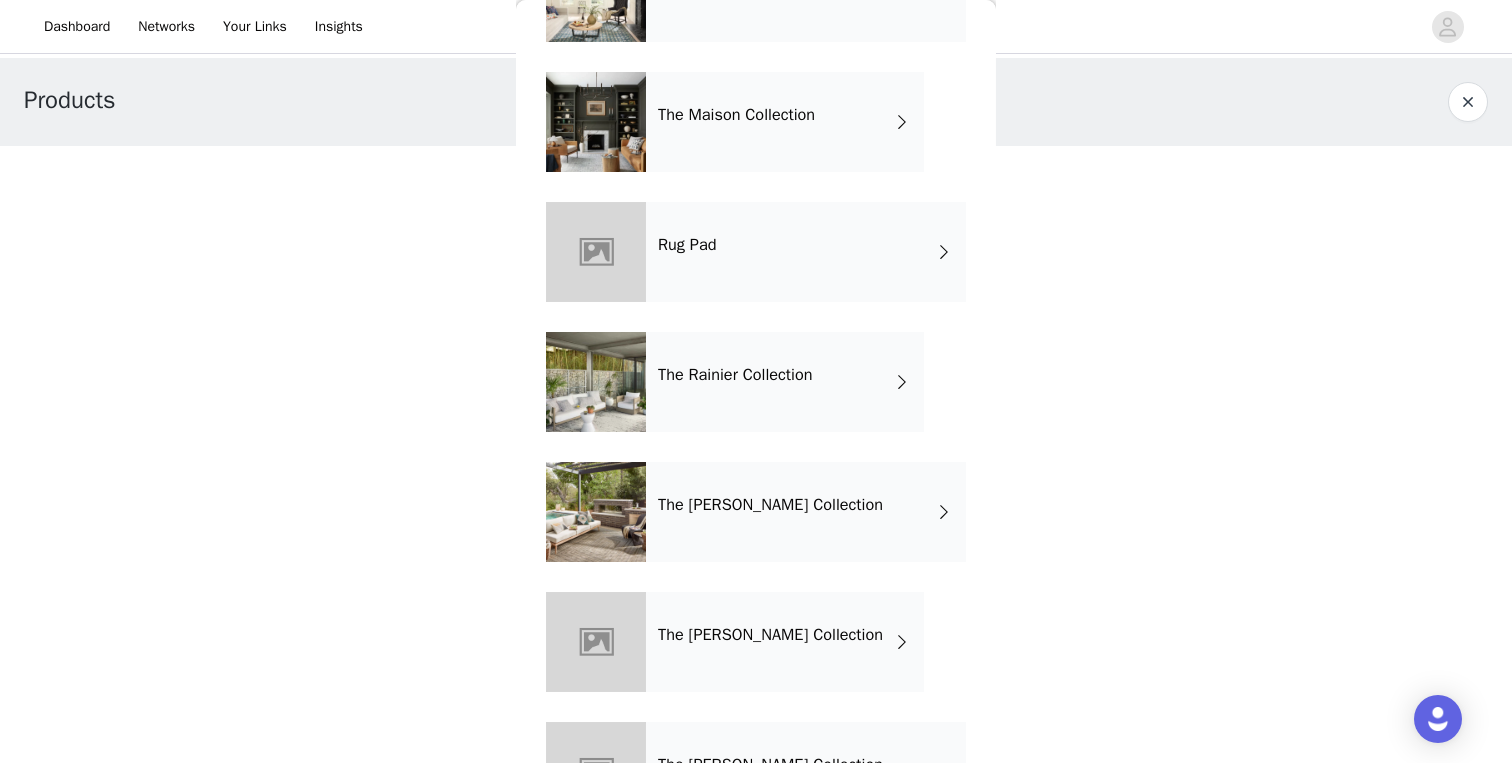 scroll, scrollTop: 3415, scrollLeft: 0, axis: vertical 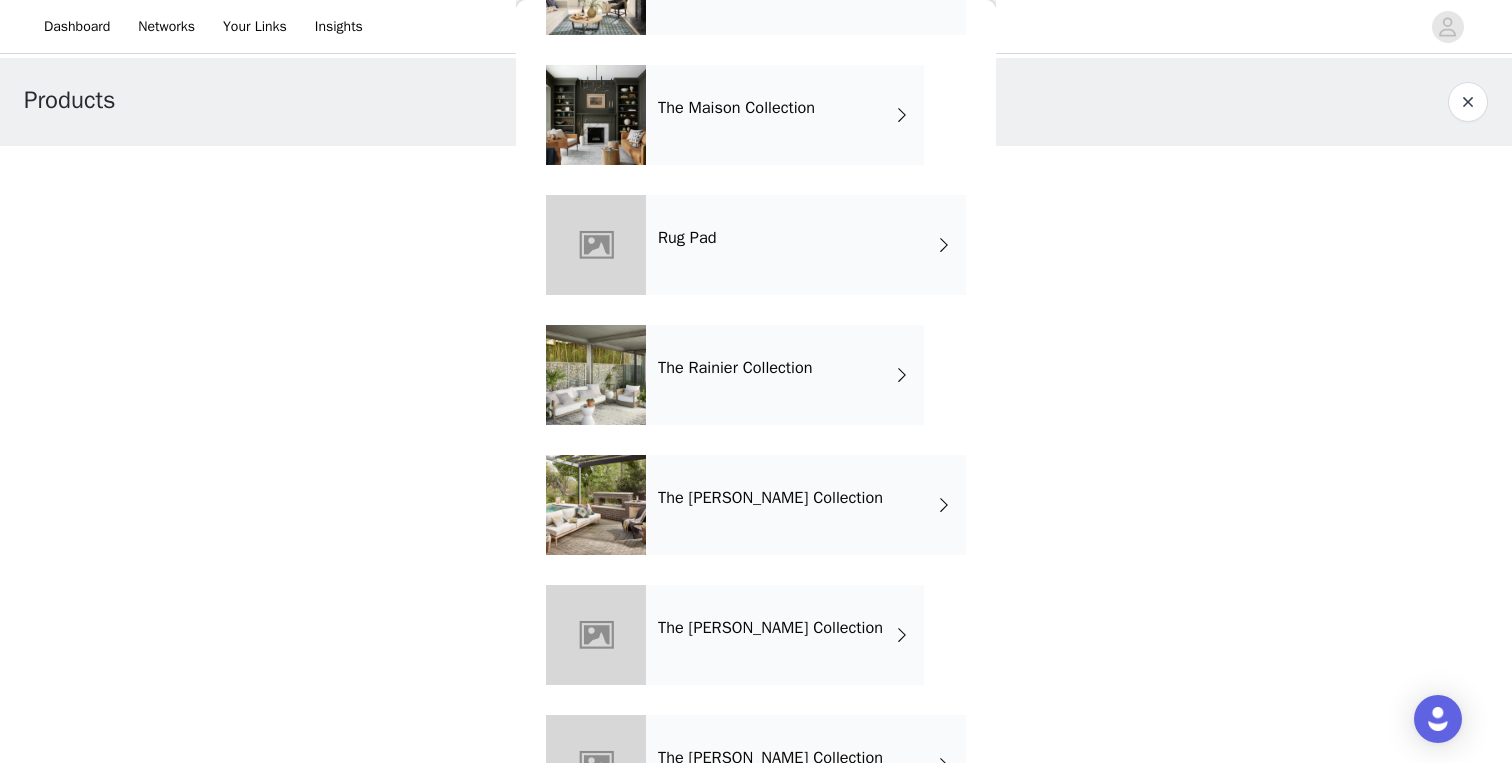 click on "The Dawn Collection" at bounding box center [806, 505] 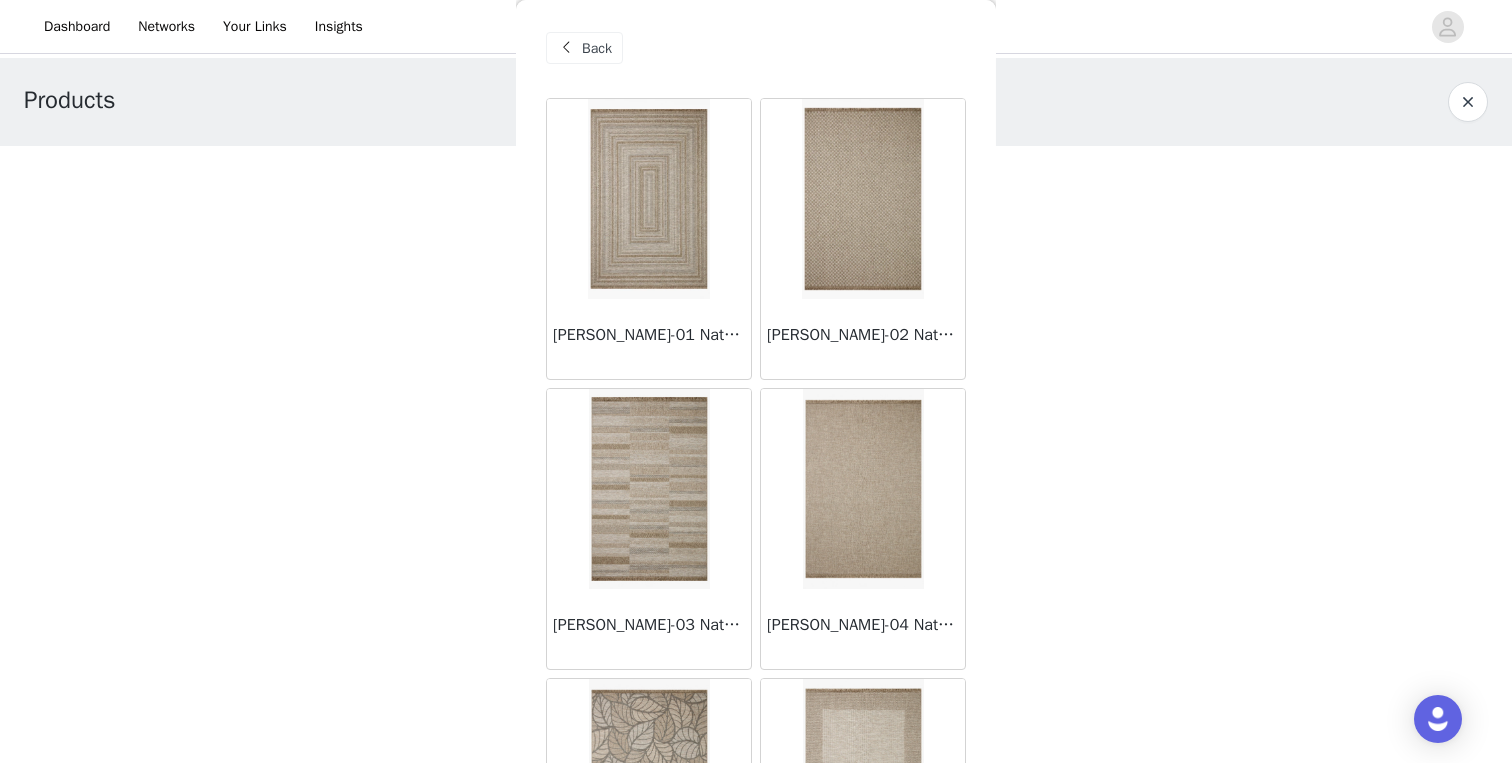 scroll, scrollTop: 0, scrollLeft: 0, axis: both 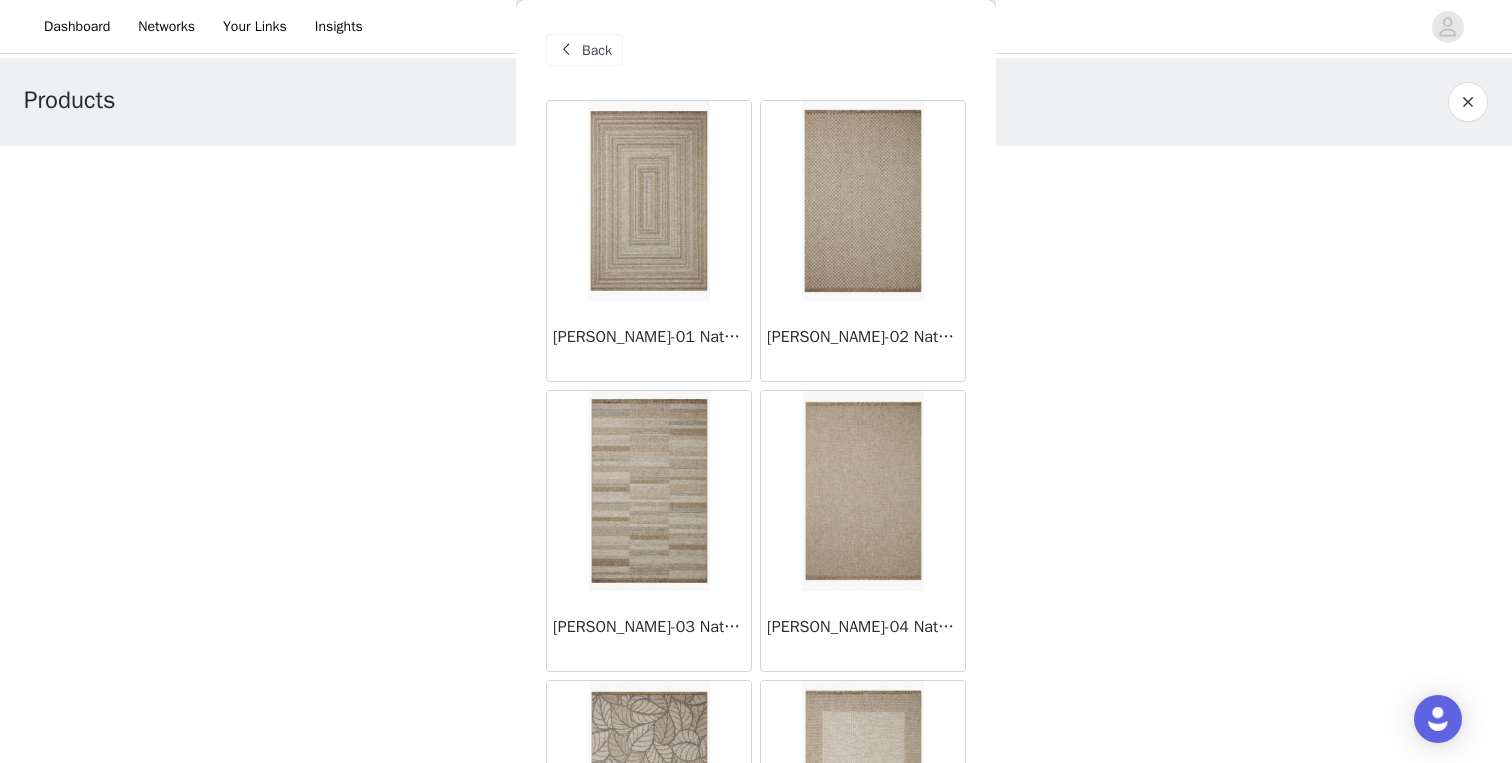 click on "Back" at bounding box center (597, 50) 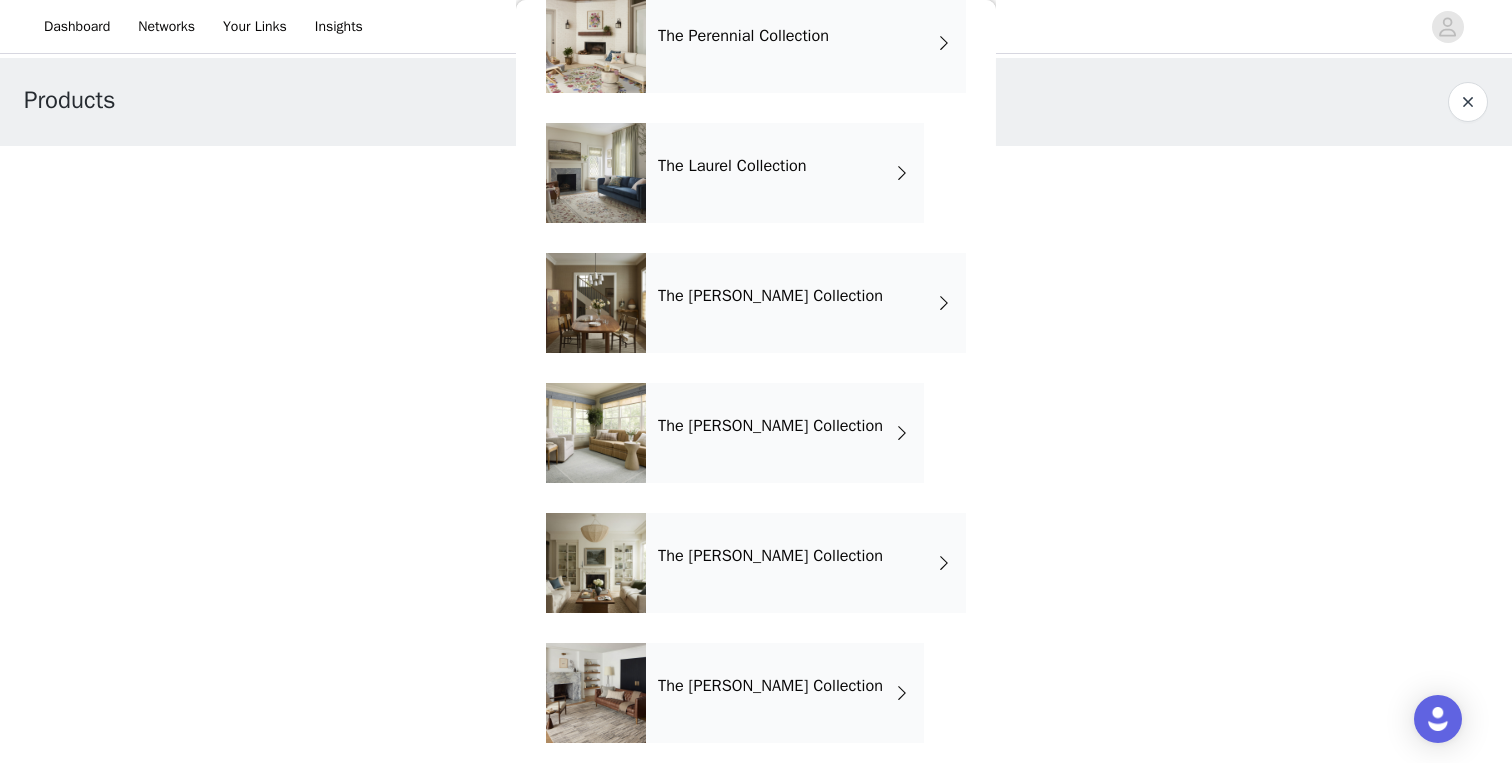 scroll, scrollTop: 4929, scrollLeft: 0, axis: vertical 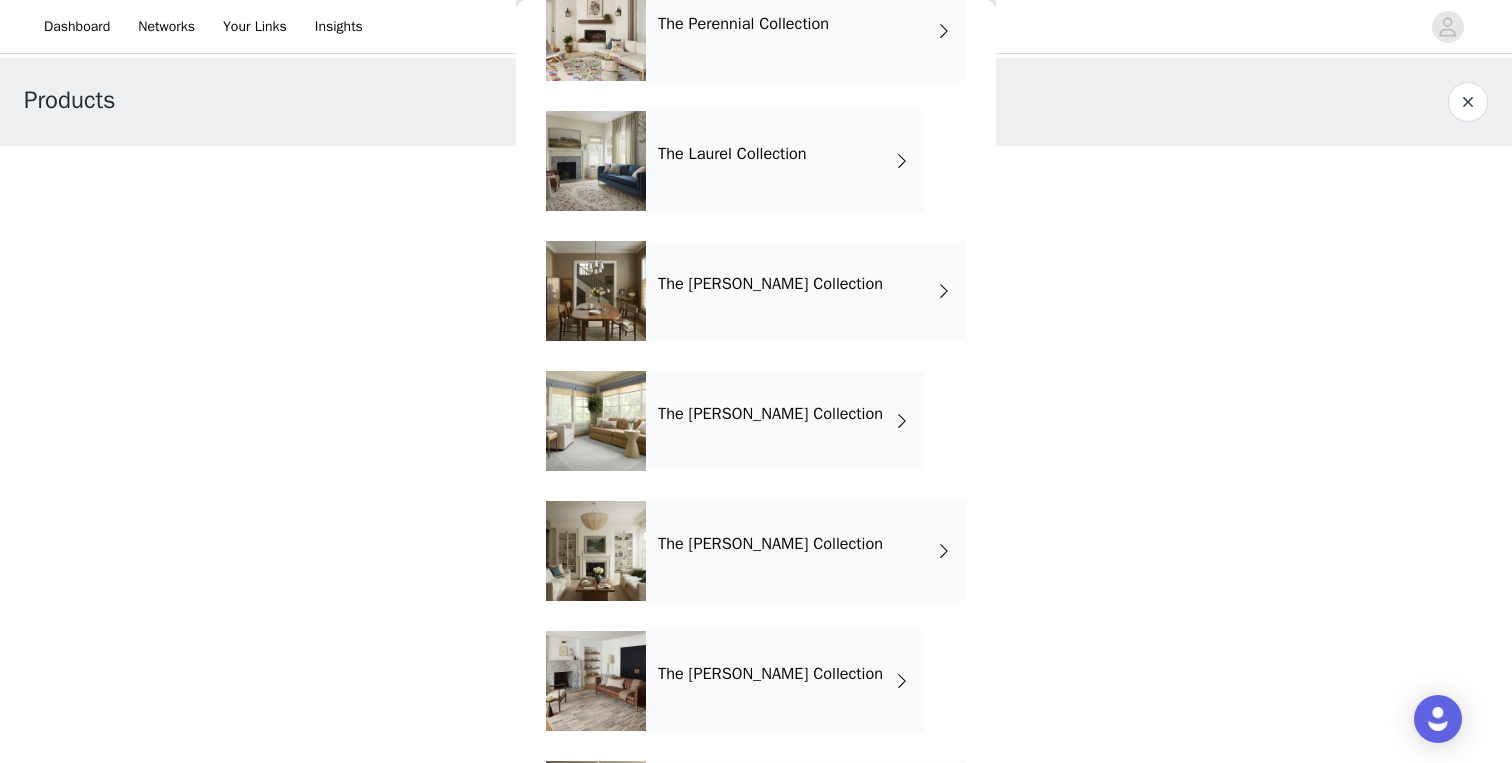 click on "The Laurel Collection" at bounding box center [785, 161] 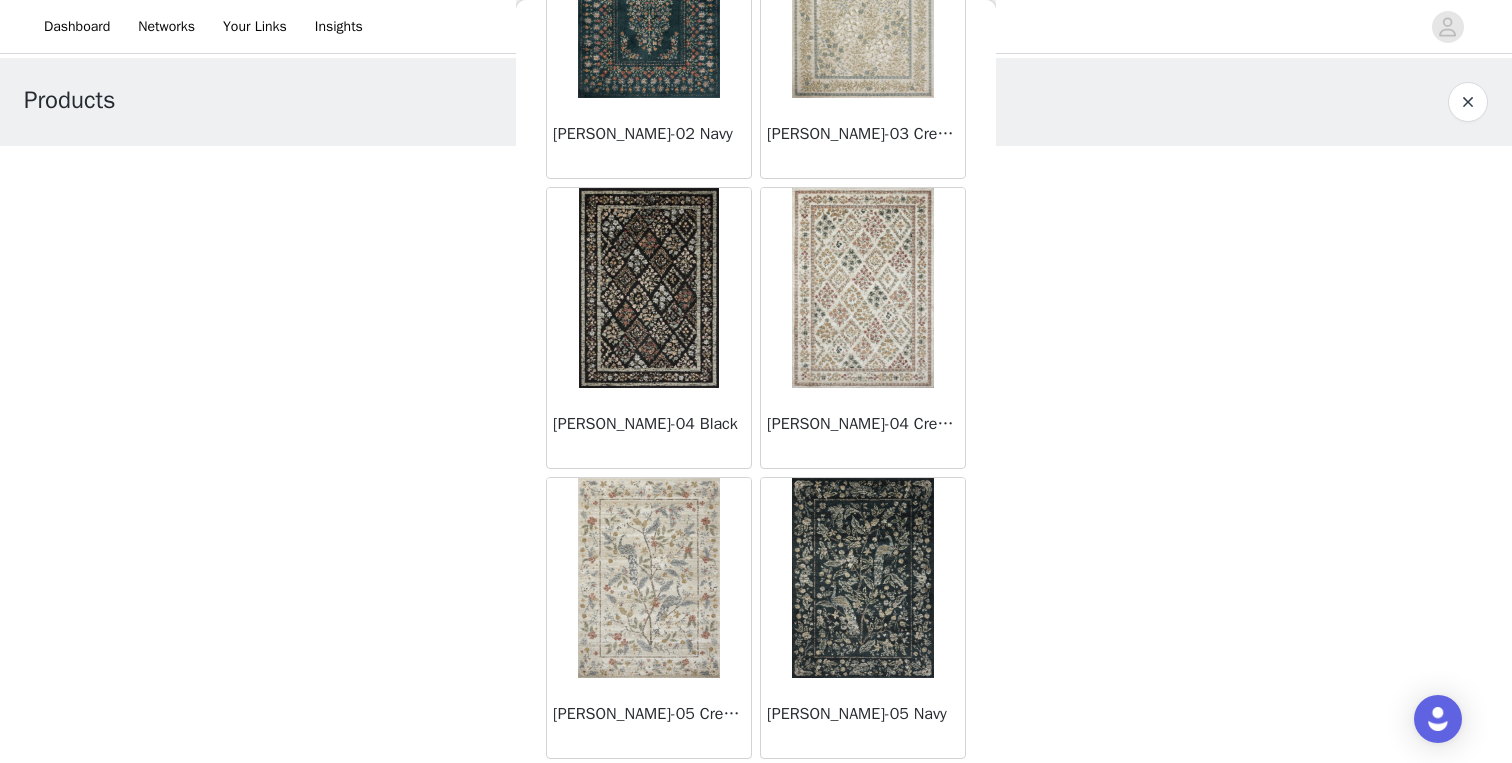 scroll, scrollTop: 0, scrollLeft: 0, axis: both 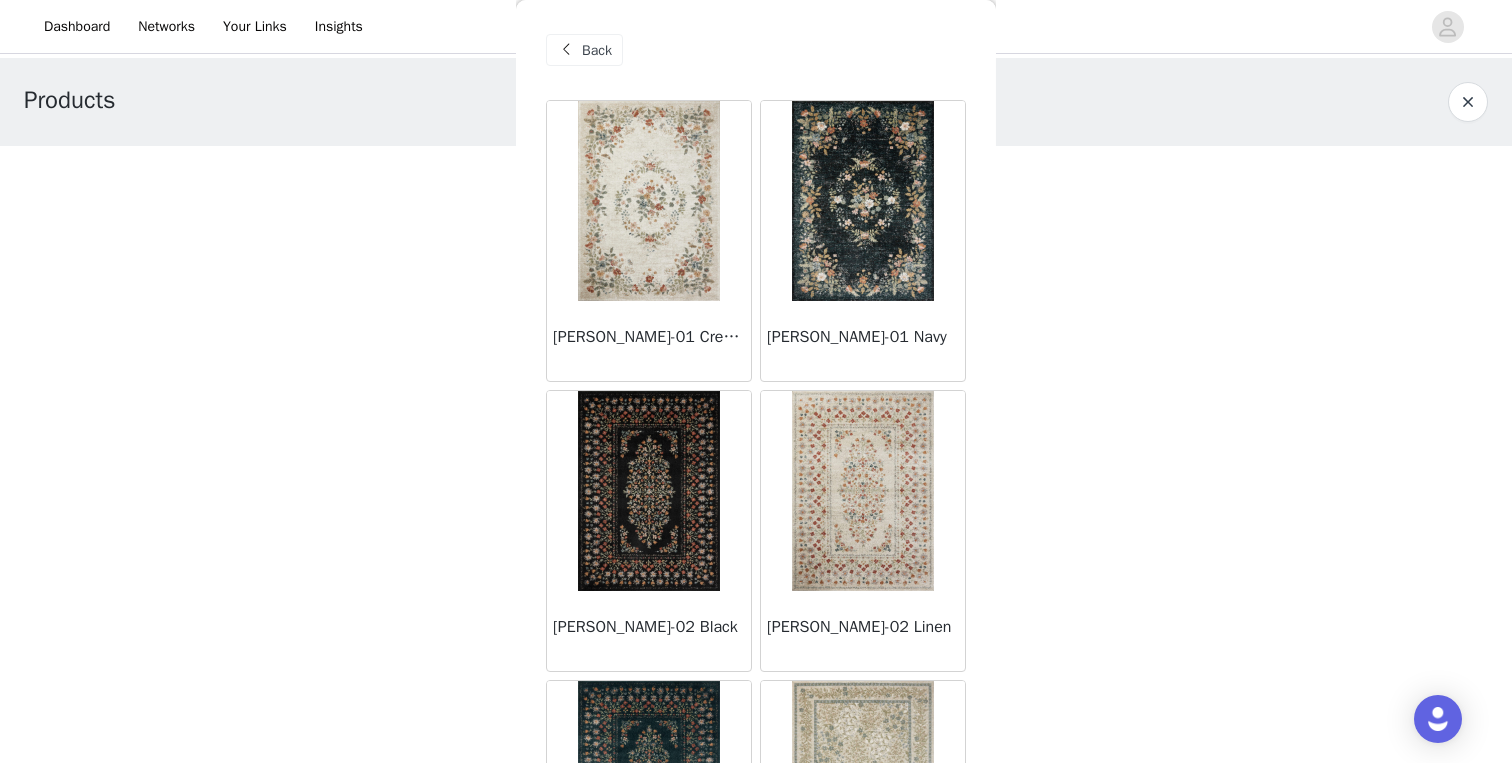 click on "Back" at bounding box center [597, 50] 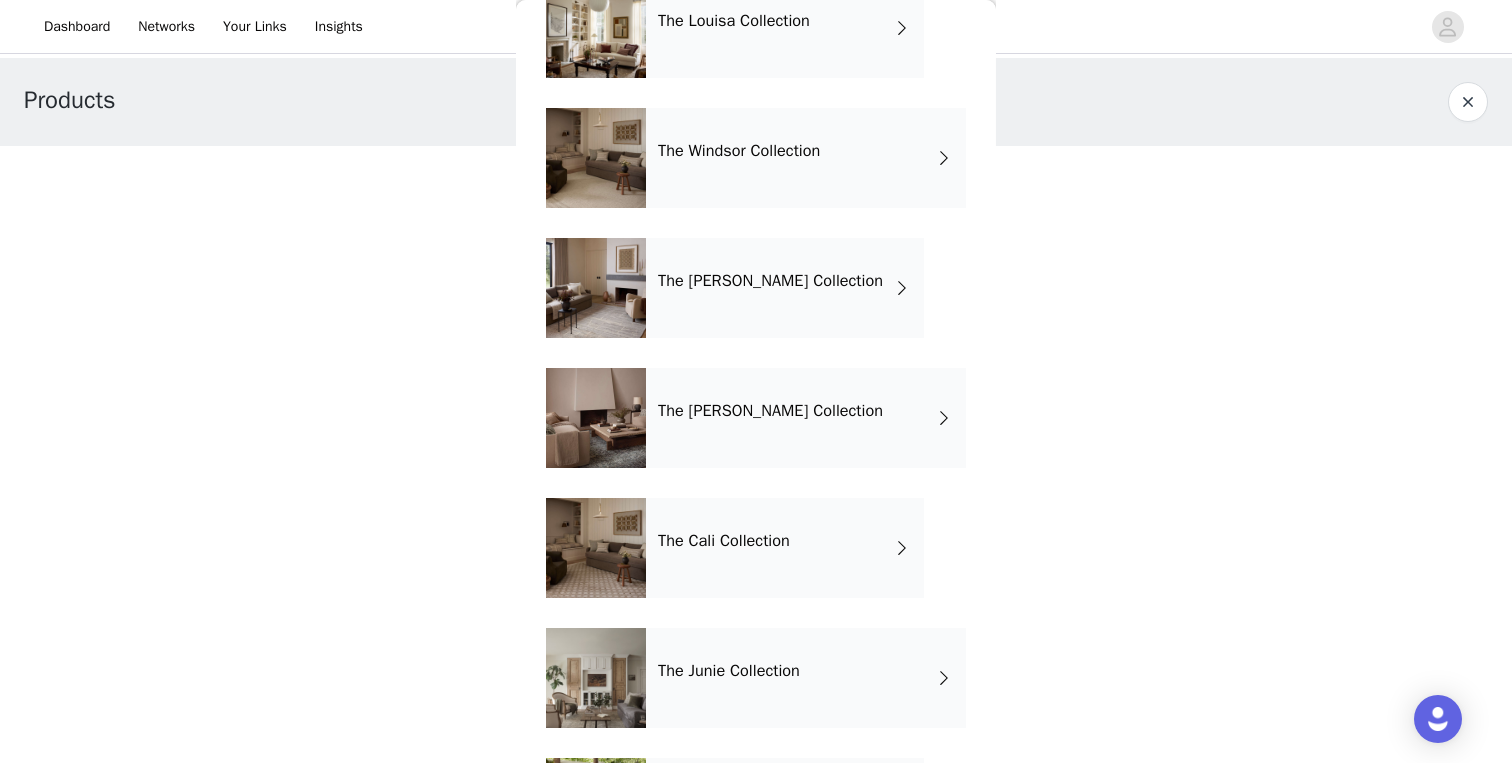 scroll, scrollTop: 9217, scrollLeft: 0, axis: vertical 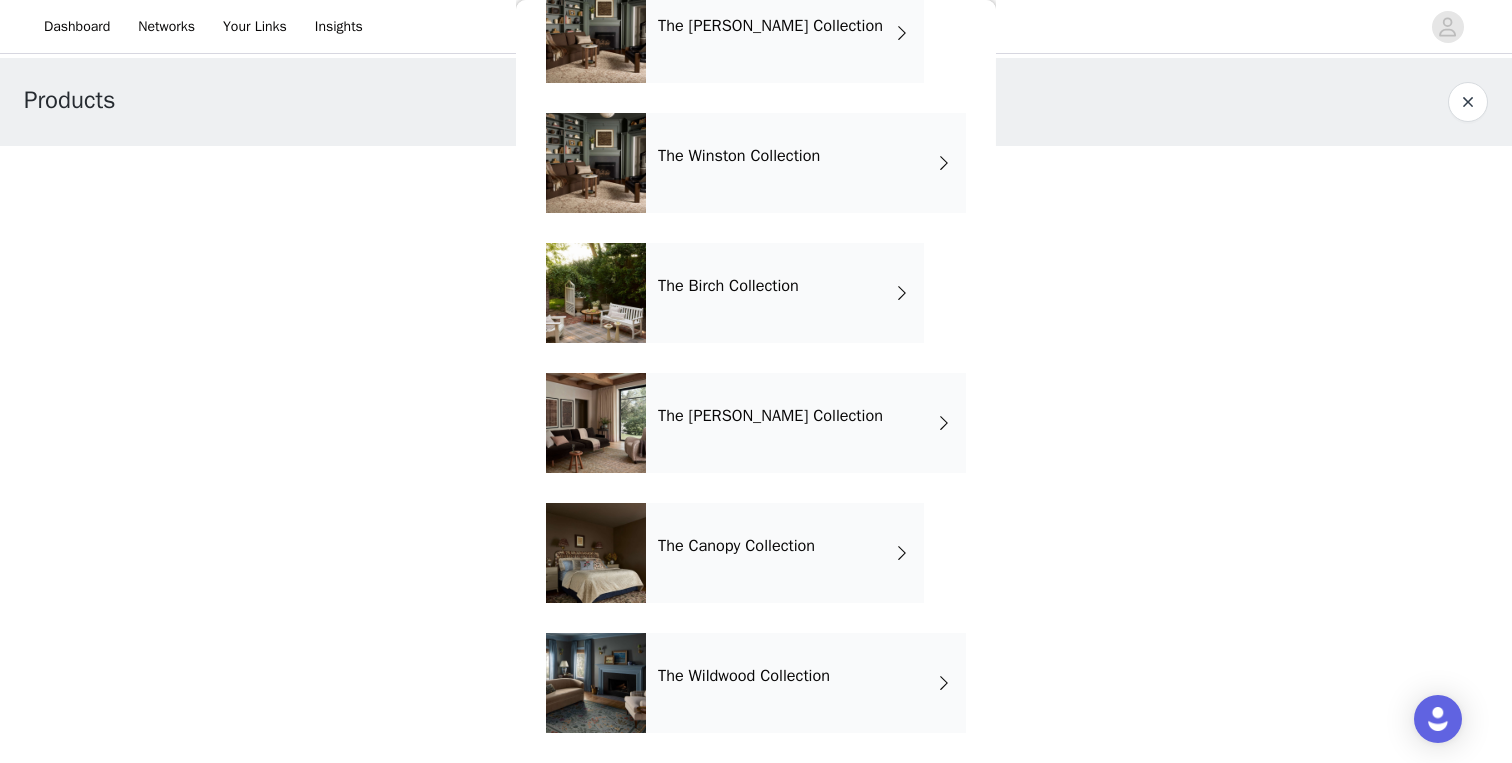 click on "The Wildwood Collection" at bounding box center (806, 683) 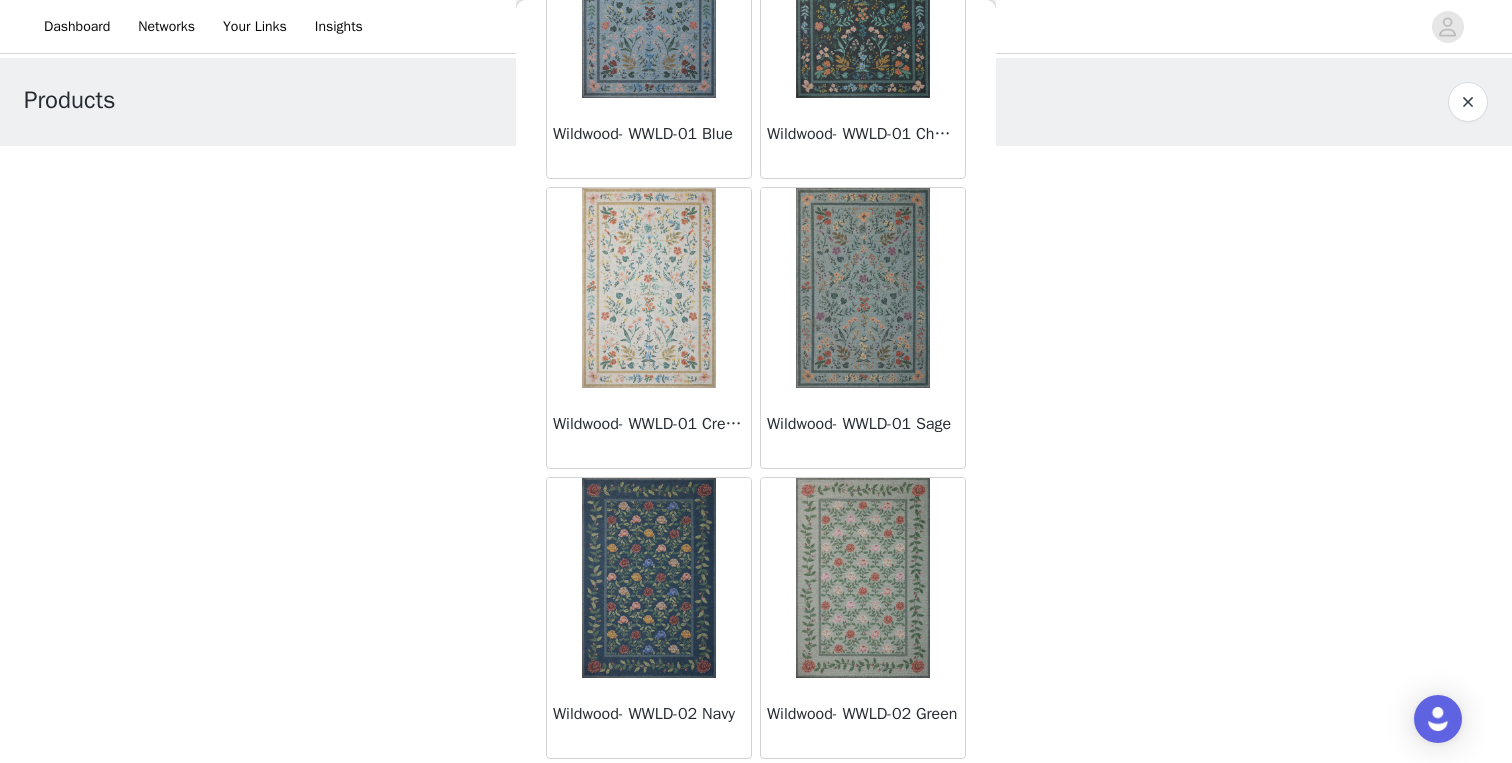 scroll, scrollTop: 0, scrollLeft: 0, axis: both 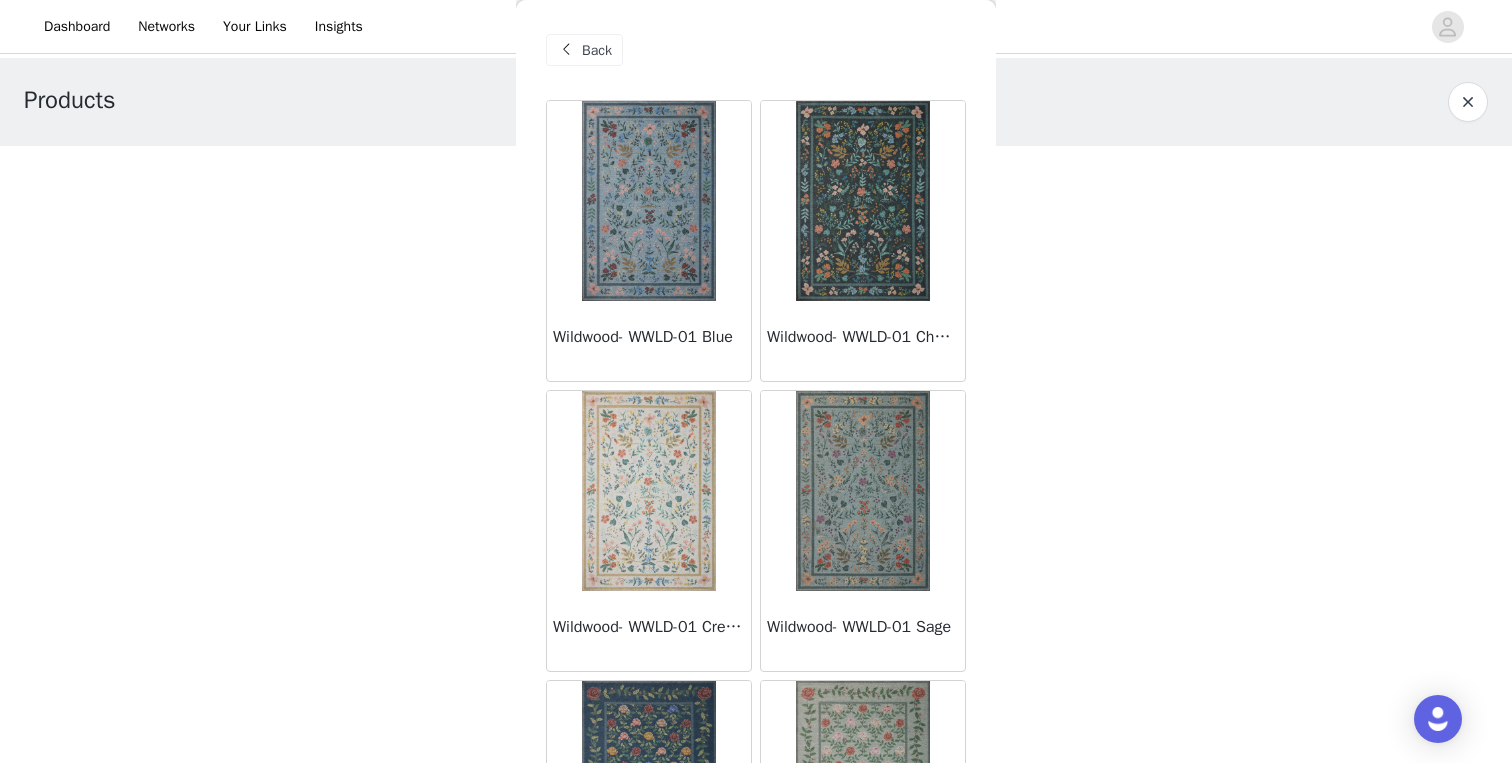 click at bounding box center [566, 50] 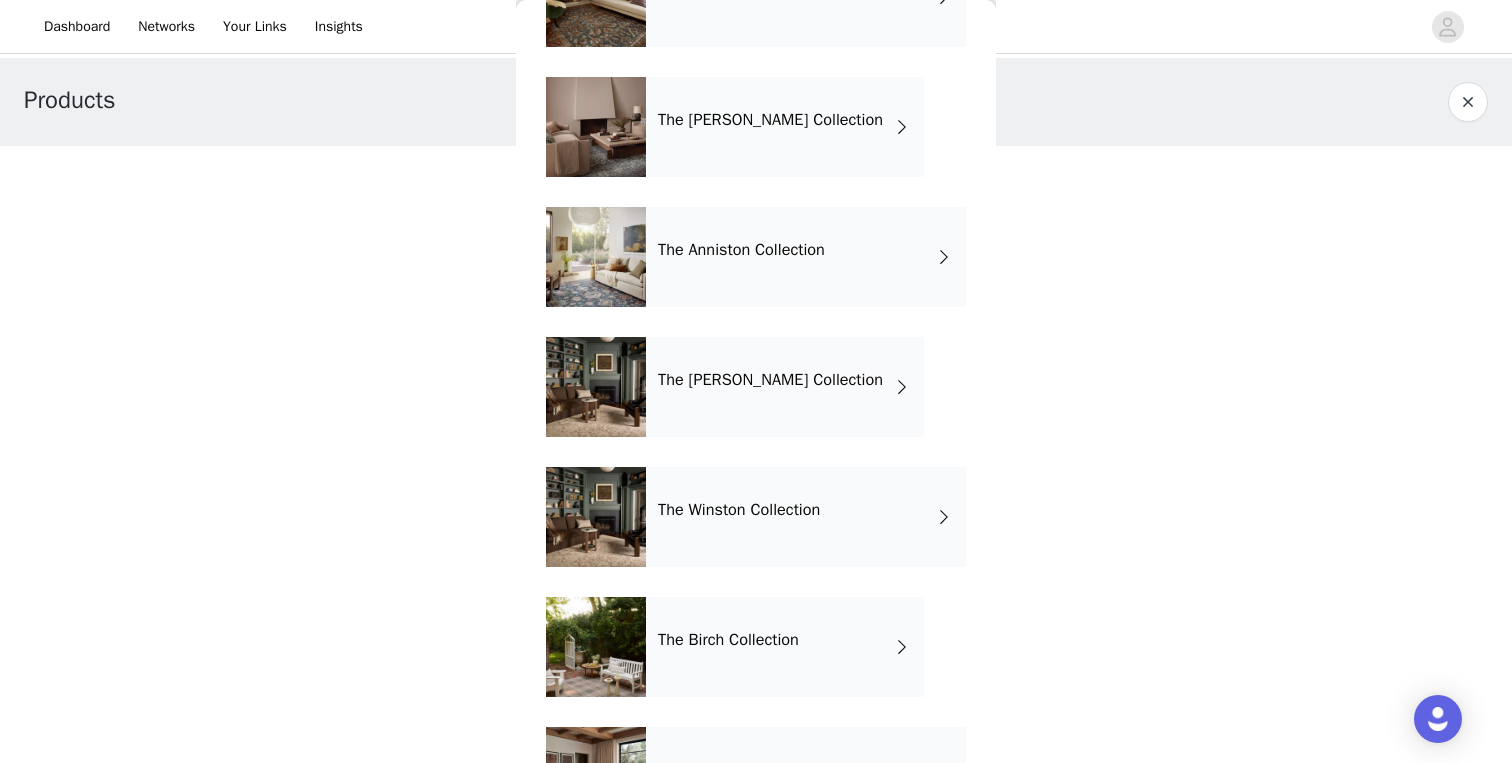 scroll, scrollTop: 9217, scrollLeft: 0, axis: vertical 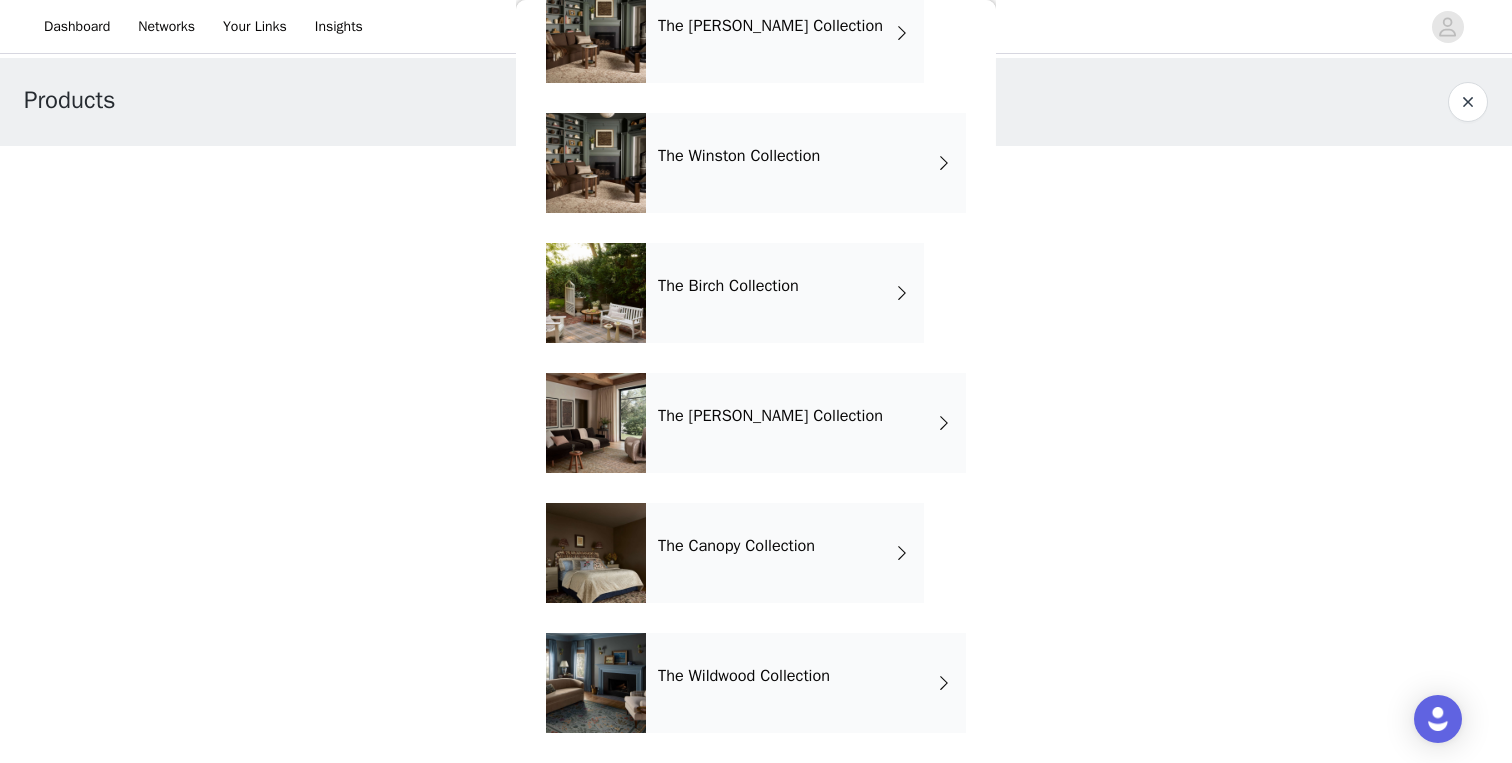click on "The Canopy Collection" at bounding box center [785, 553] 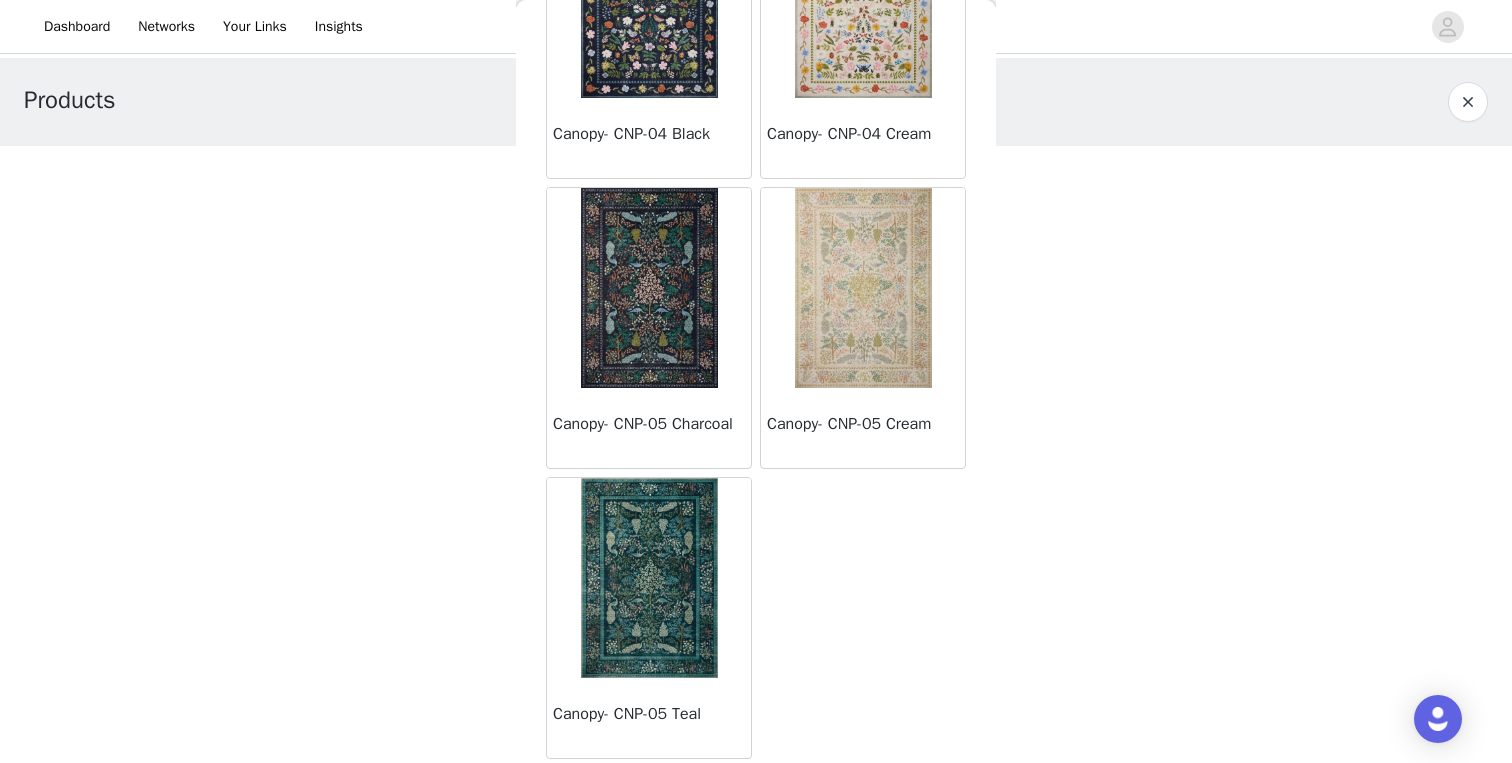 scroll, scrollTop: 0, scrollLeft: 0, axis: both 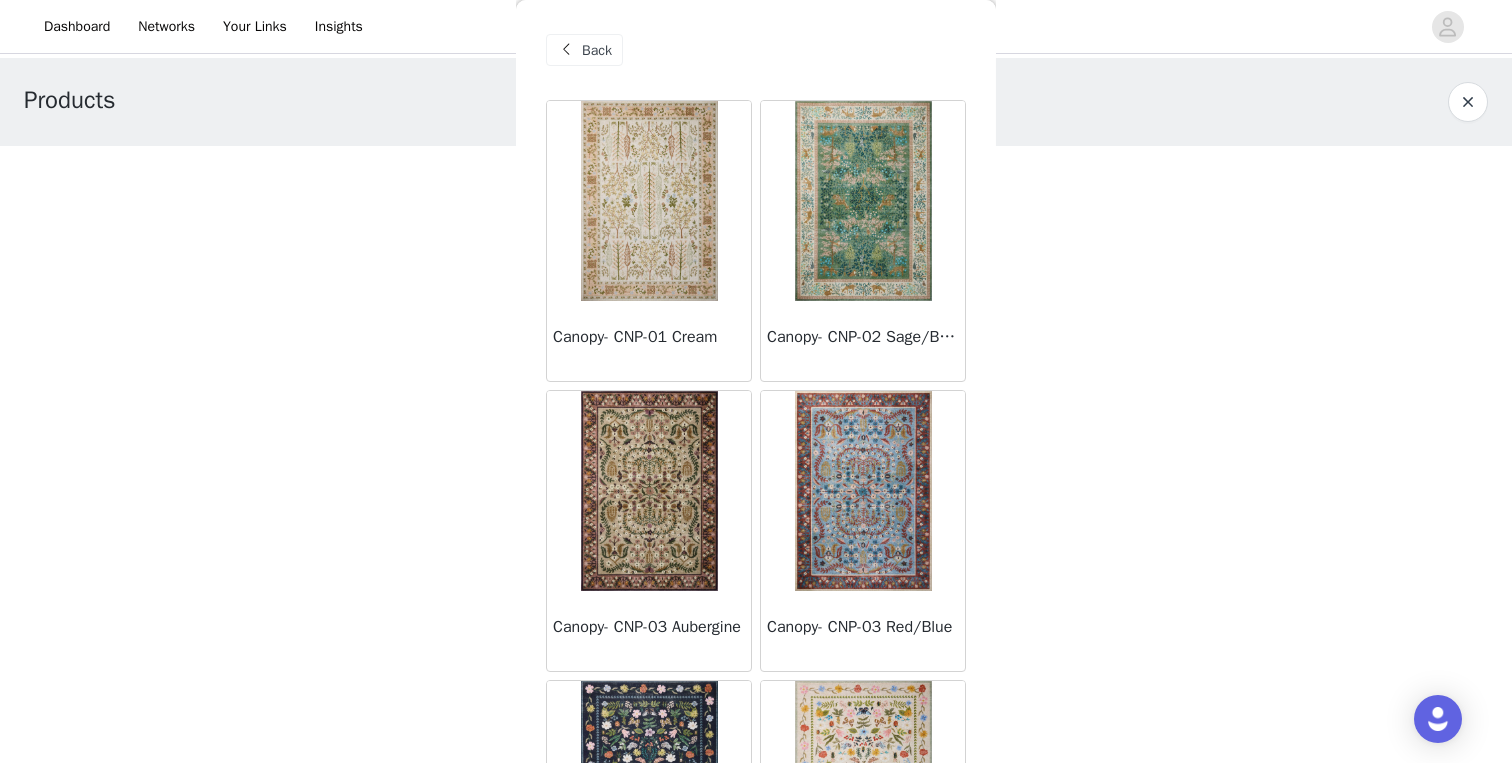 click on "Back" at bounding box center [584, 50] 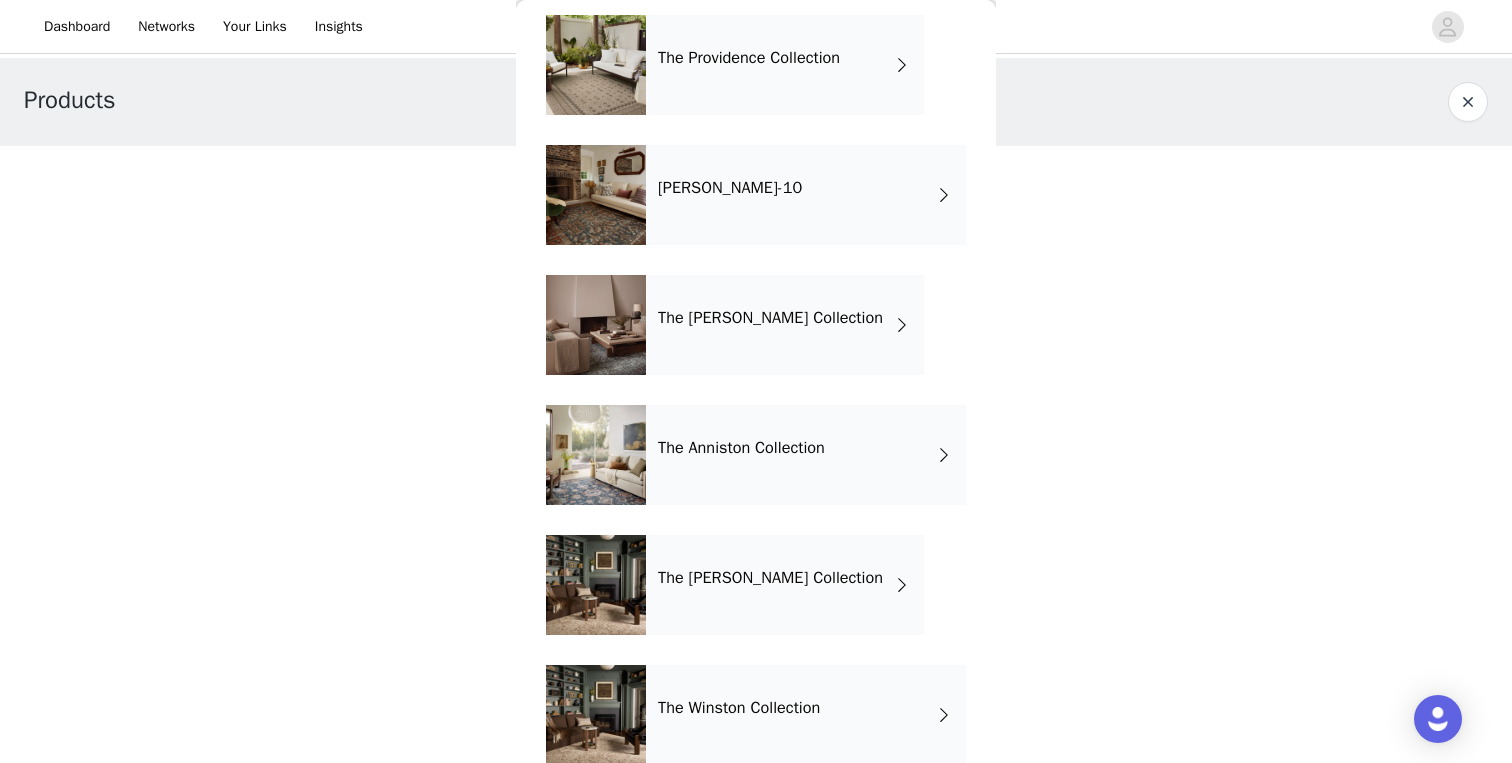 scroll, scrollTop: 9217, scrollLeft: 0, axis: vertical 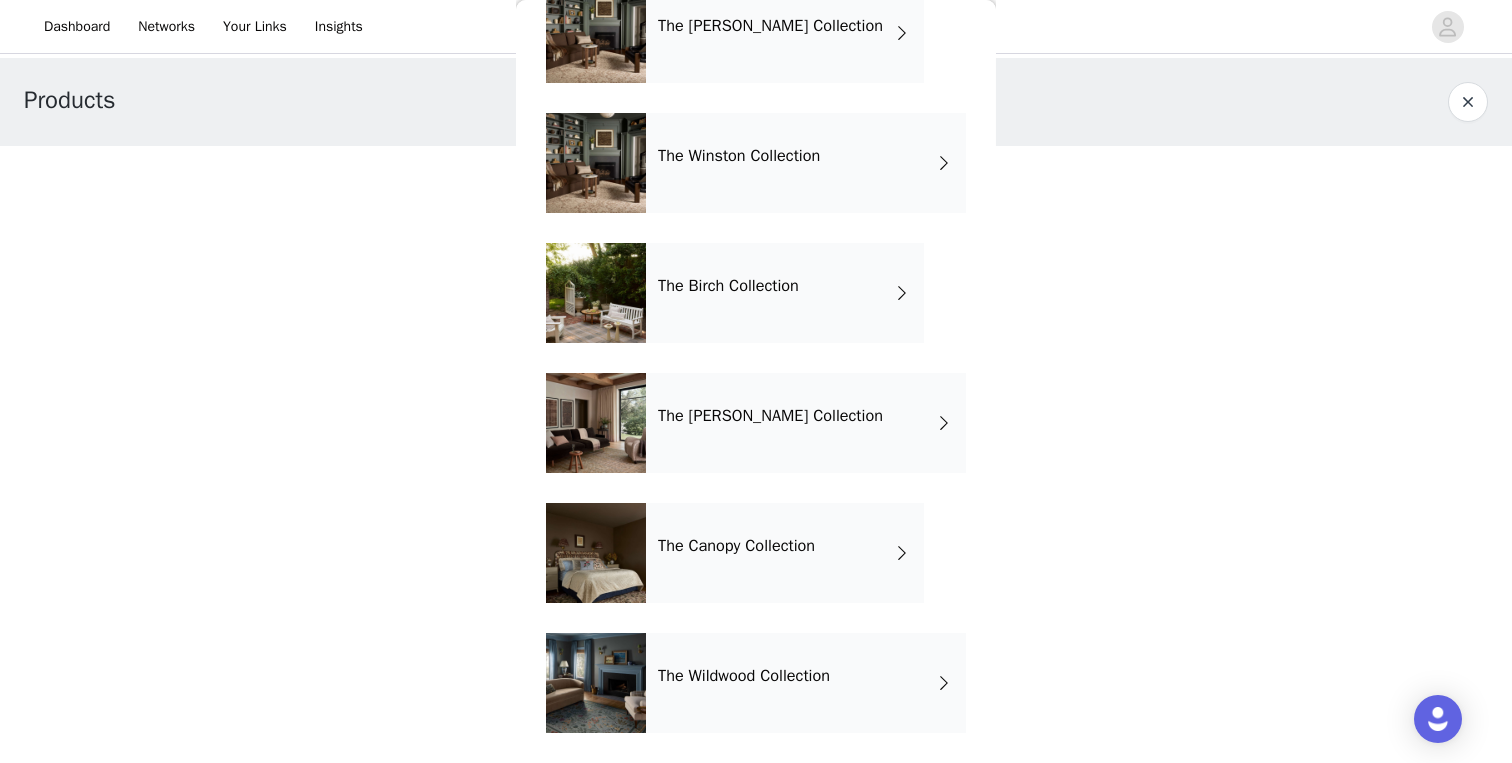 click on "The Molly Collection" at bounding box center [806, 423] 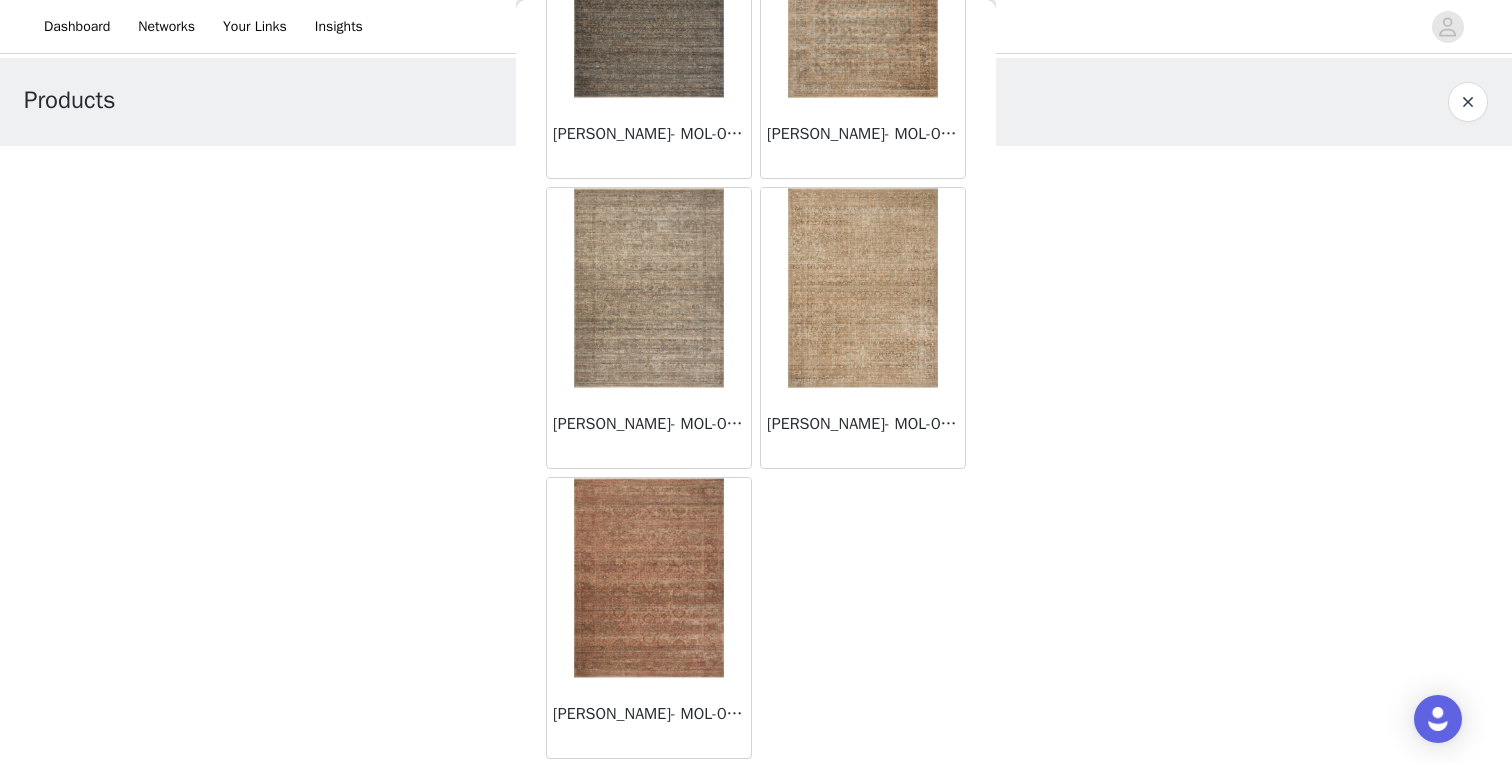 scroll, scrollTop: 546, scrollLeft: 0, axis: vertical 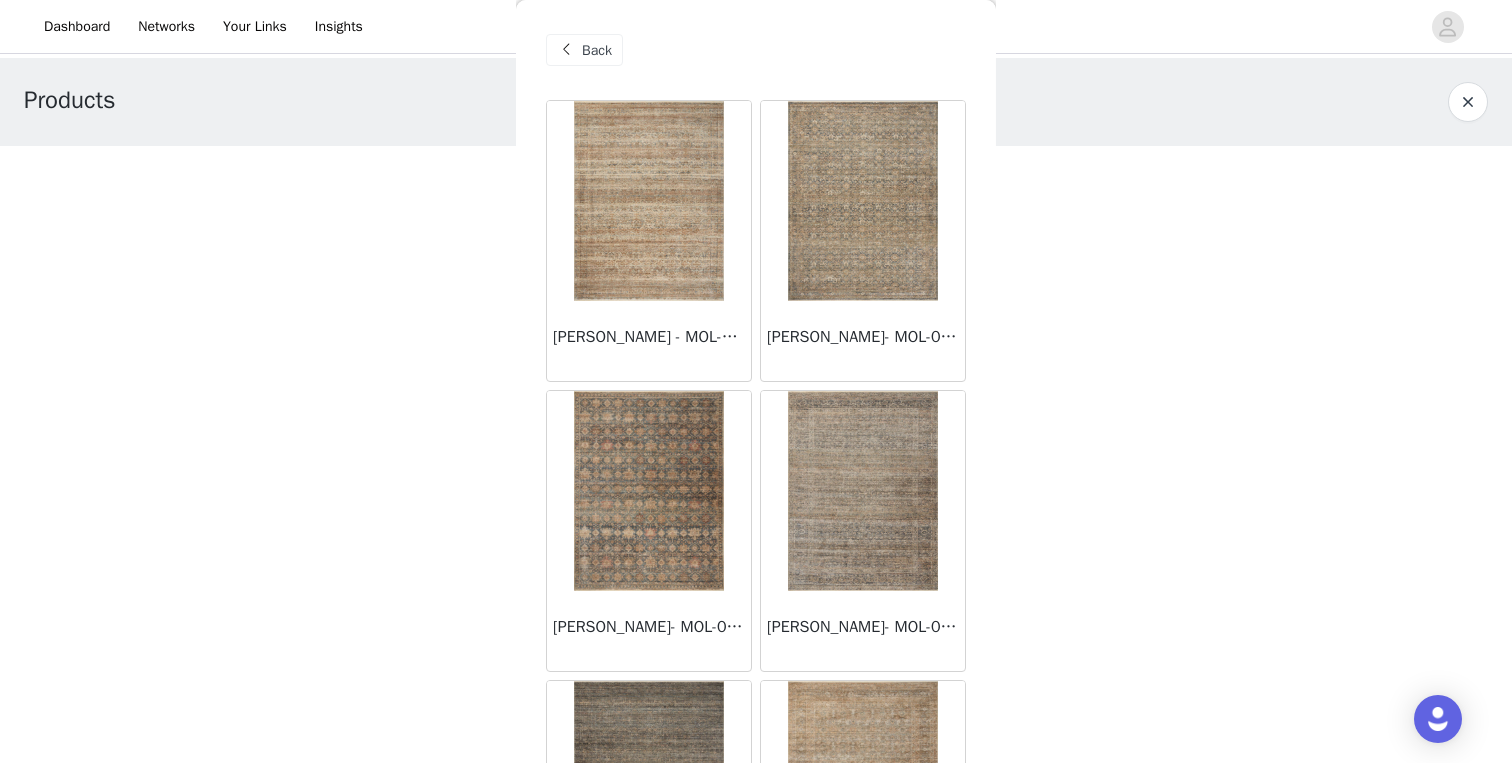 click on "Back" at bounding box center (584, 50) 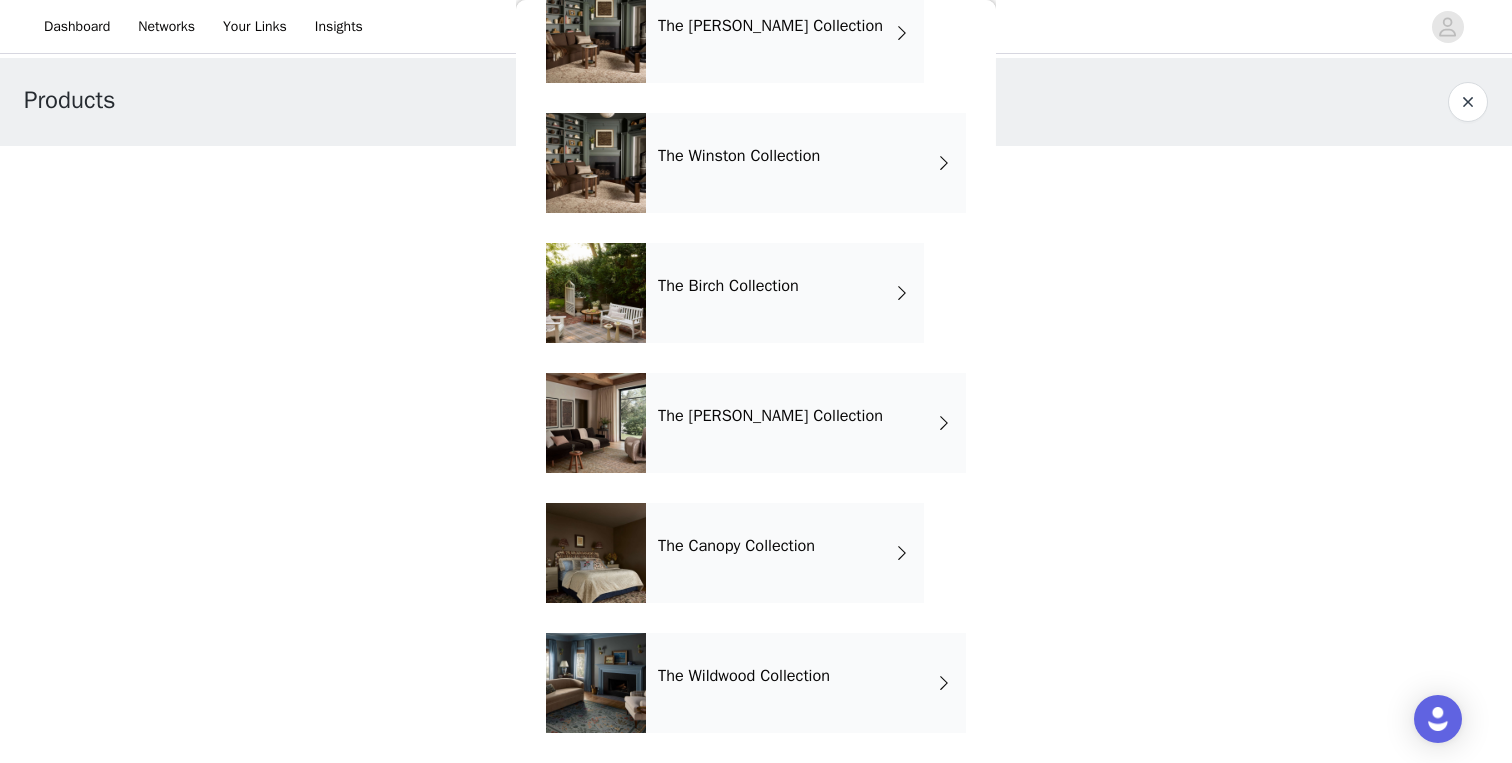click on "The Adrian Collection     The Giada Collection     The Grand Canyon Collection     The Hathaway Collection     The Kamala Collection     The Layla Collection     The Loren Collection     The Margot Collection     The Odette Collection     The Skye Collection     The Sorrento Collection     The Teagan Collection     The Alie Collection     The Billie Collection     The Georgie Collection     The Morgan Collection     The Aubrey Collection     The Blake Collection     The Alice Collection     The Chris Collection     The Francis Collection     The Humphrey Collection     The Jules Collection     The Polly Collection     The Rosemarie Collection     The Eden Collection     The Maison Collection     Rug Pad     The Rainier Collection     The Dawn Collection     The Bradbury Collection     The Katherine Collection     The Banks Collection     The Millie Collection     The Sinclair Collection     The Polly Collection     The Rosa Collection     The Perennial Collection     The Laurel Collection" at bounding box center (756, -4177) 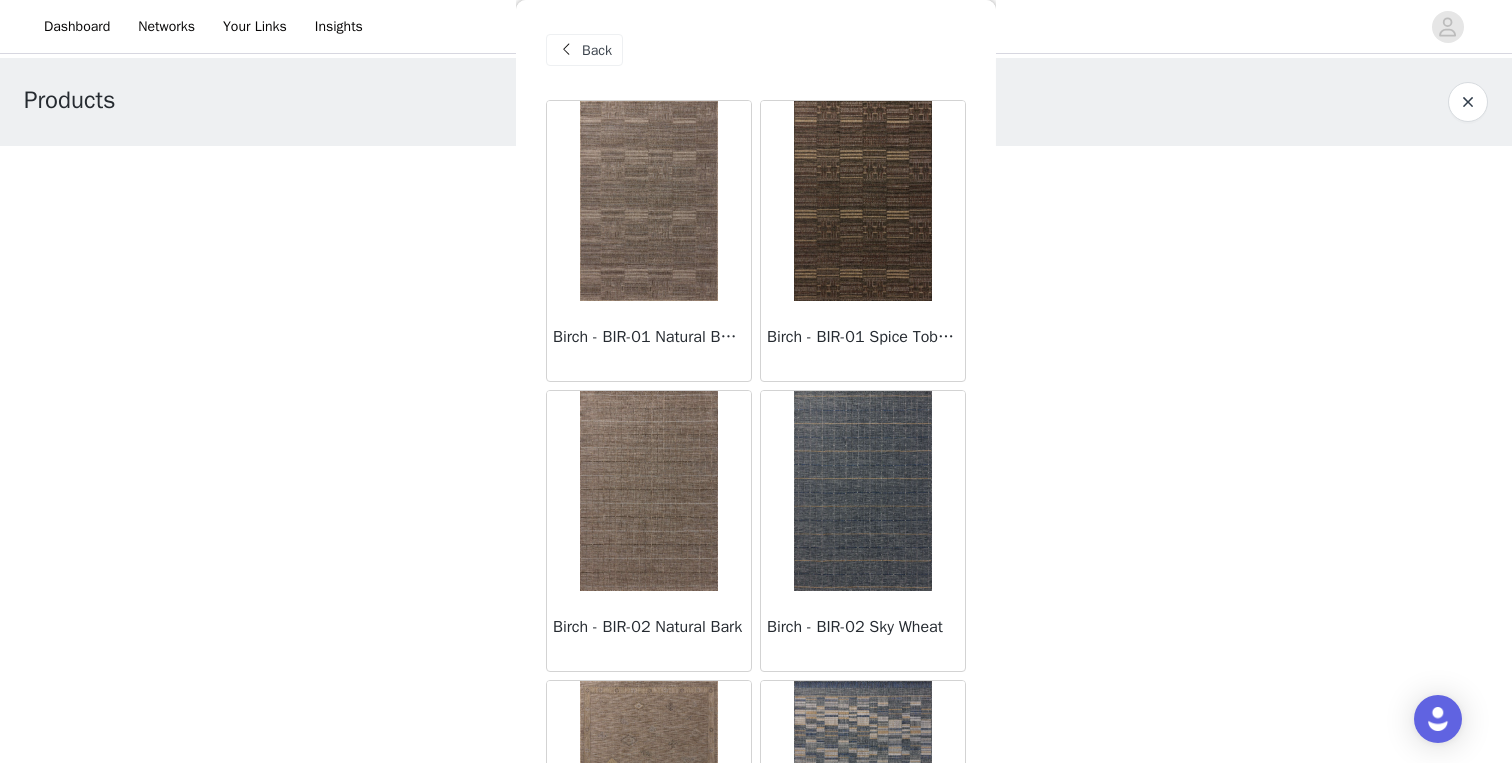 click on "Back" at bounding box center [597, 50] 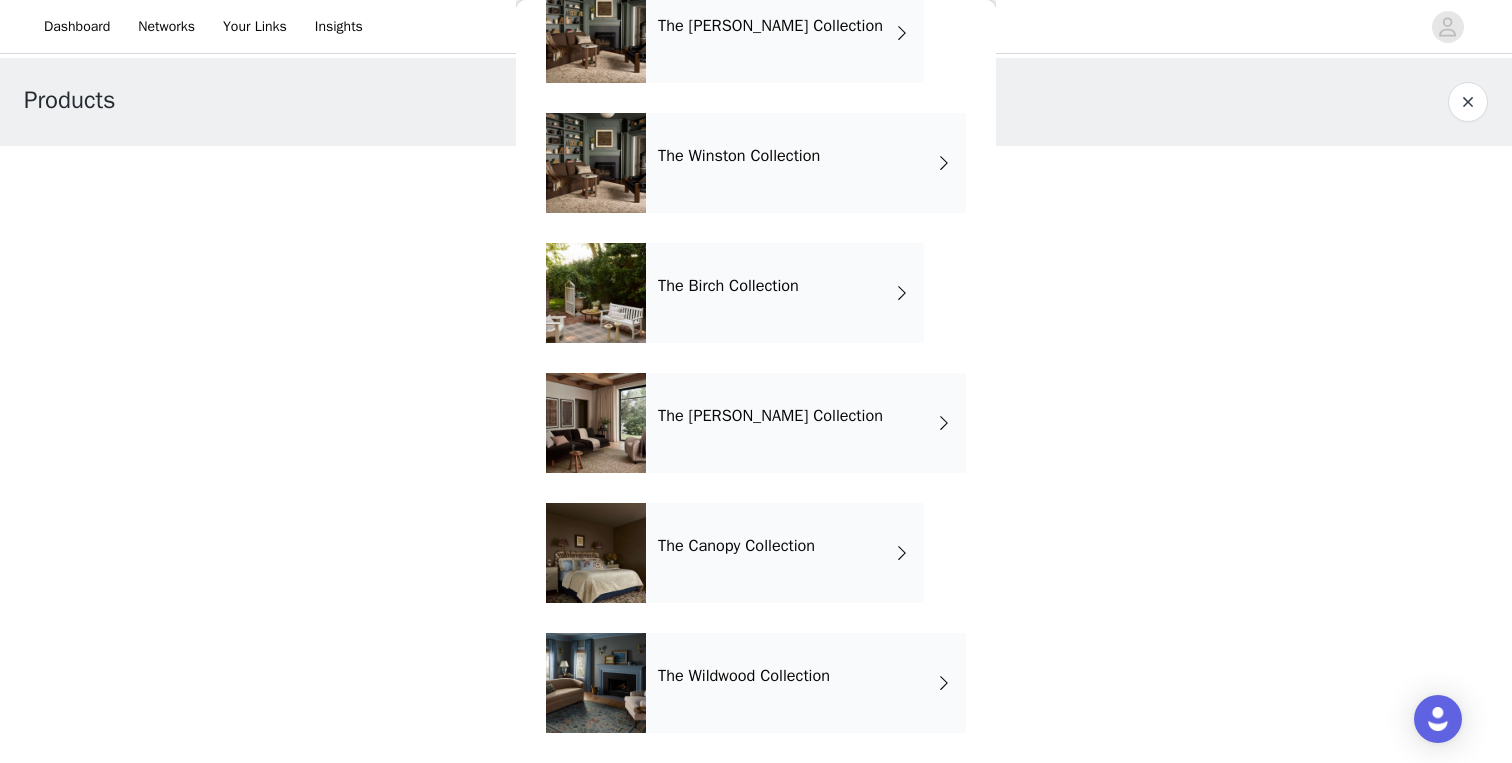 click on "The Winston Collection" at bounding box center [806, 163] 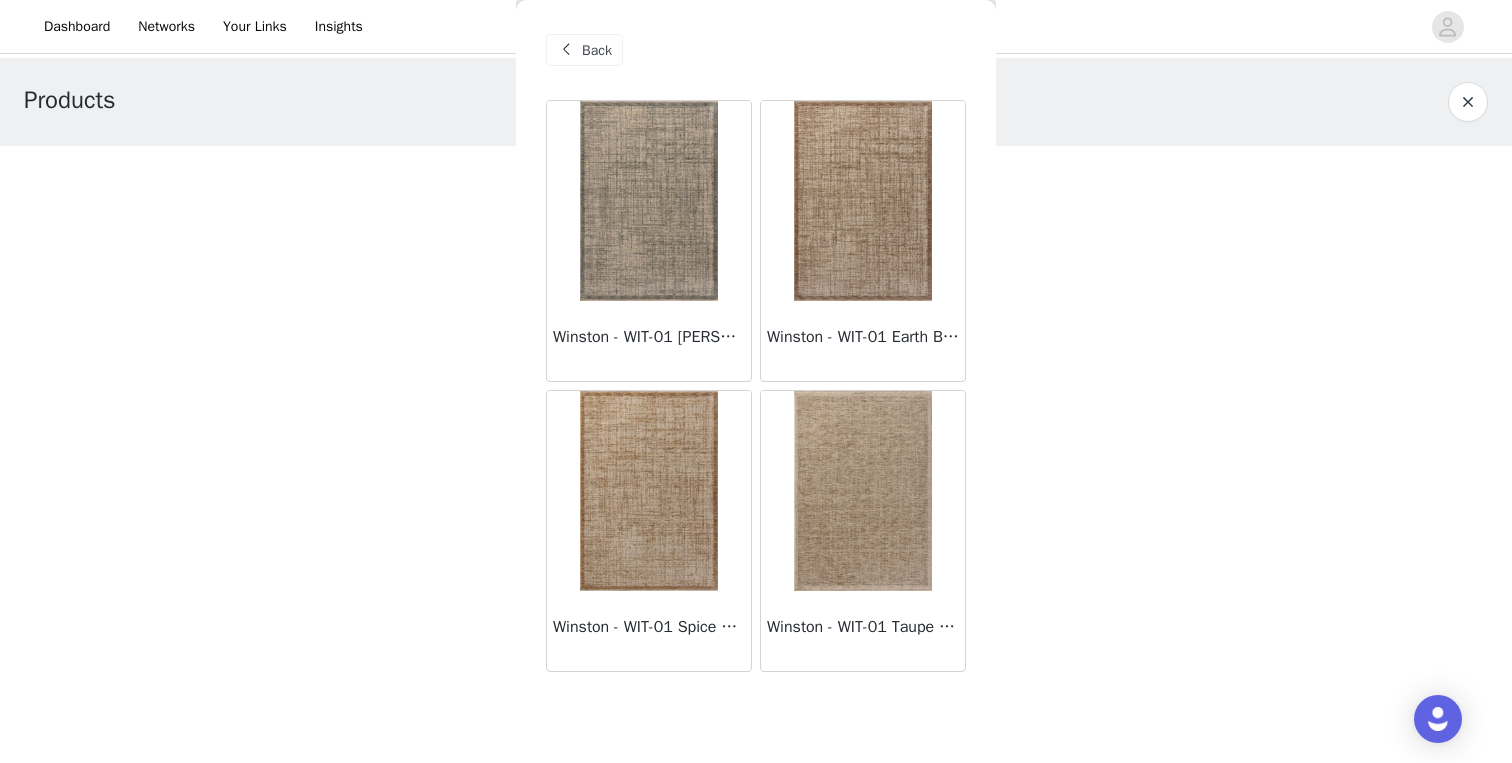 click on "Back" at bounding box center (597, 50) 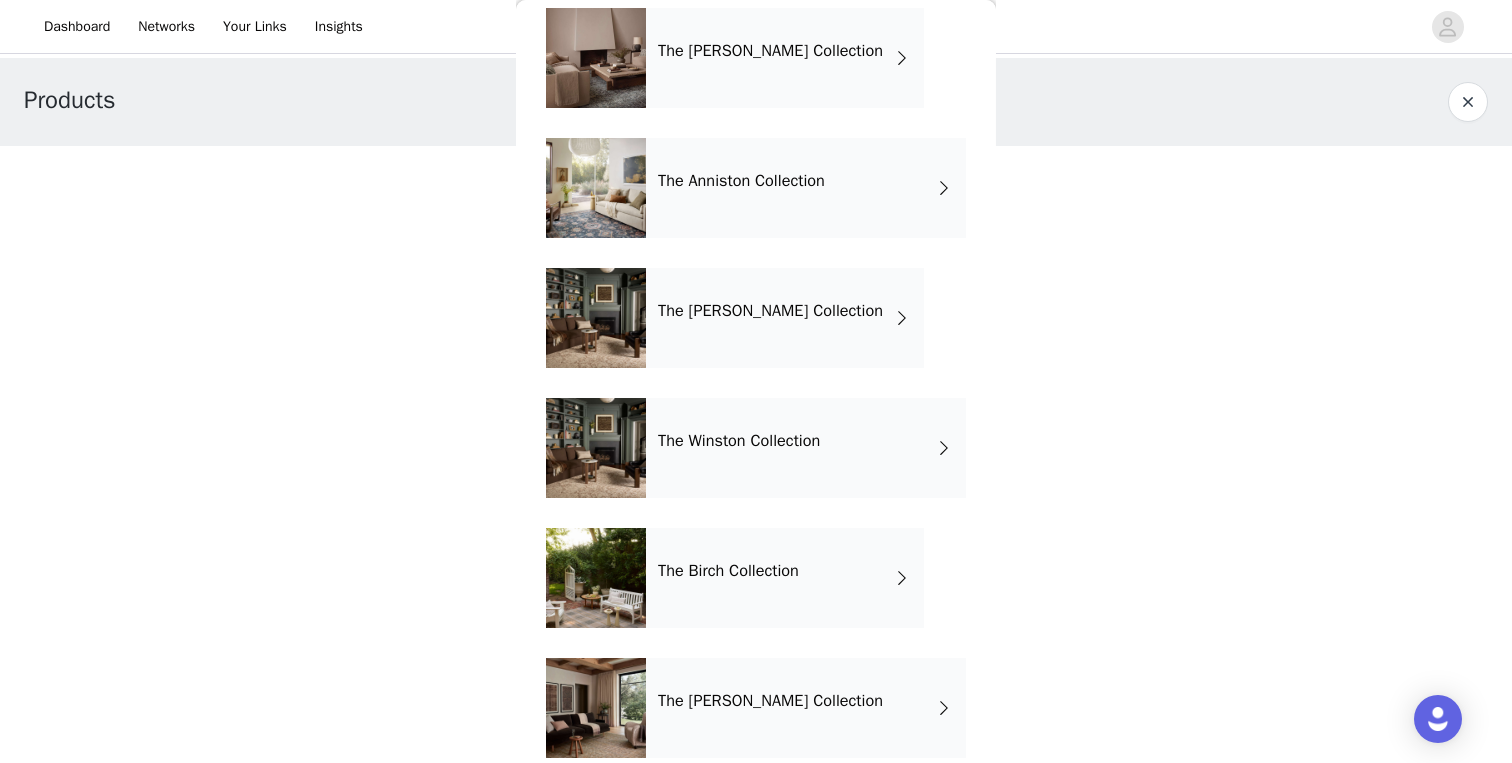 scroll, scrollTop: 8931, scrollLeft: 0, axis: vertical 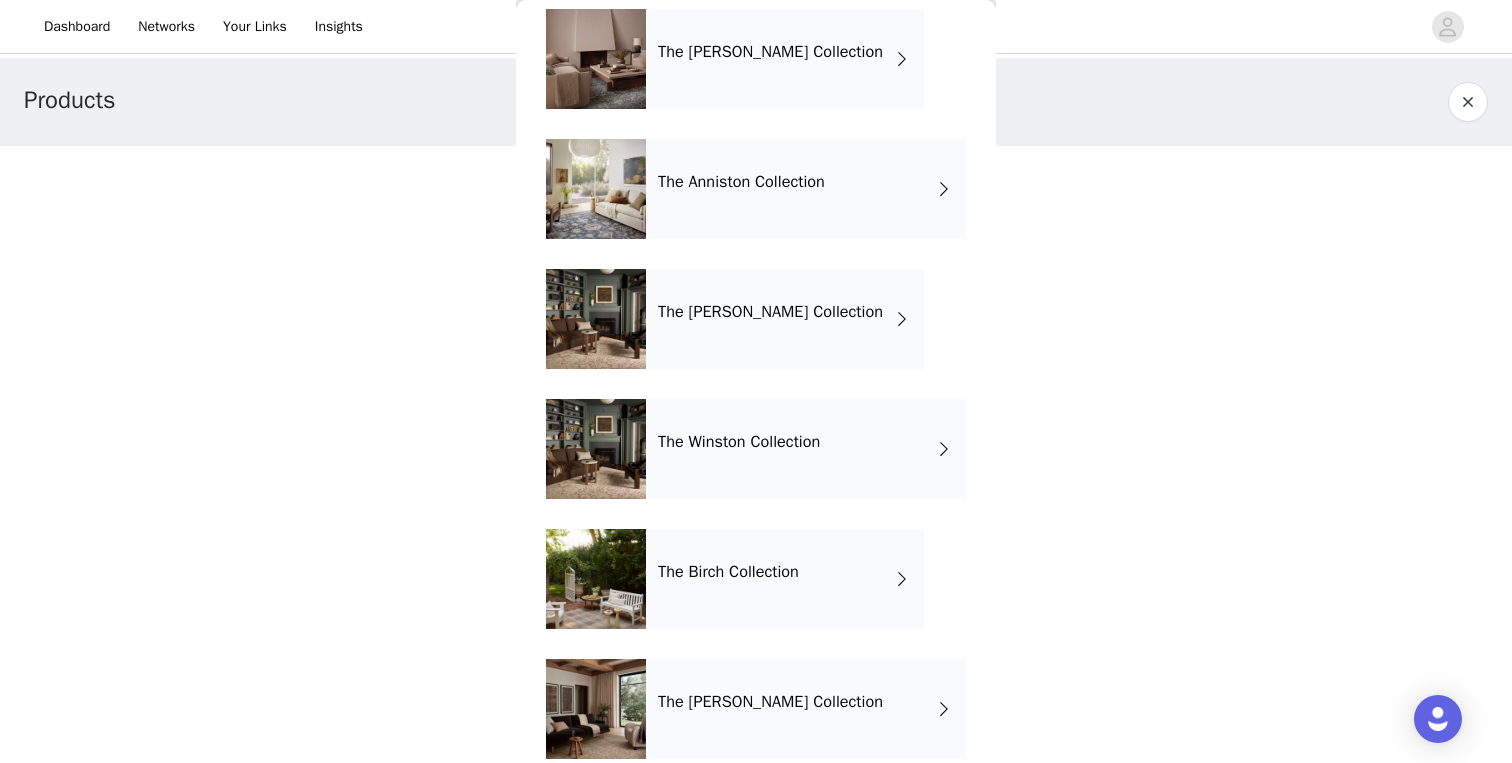 click on "The Newman Collection" at bounding box center (785, 319) 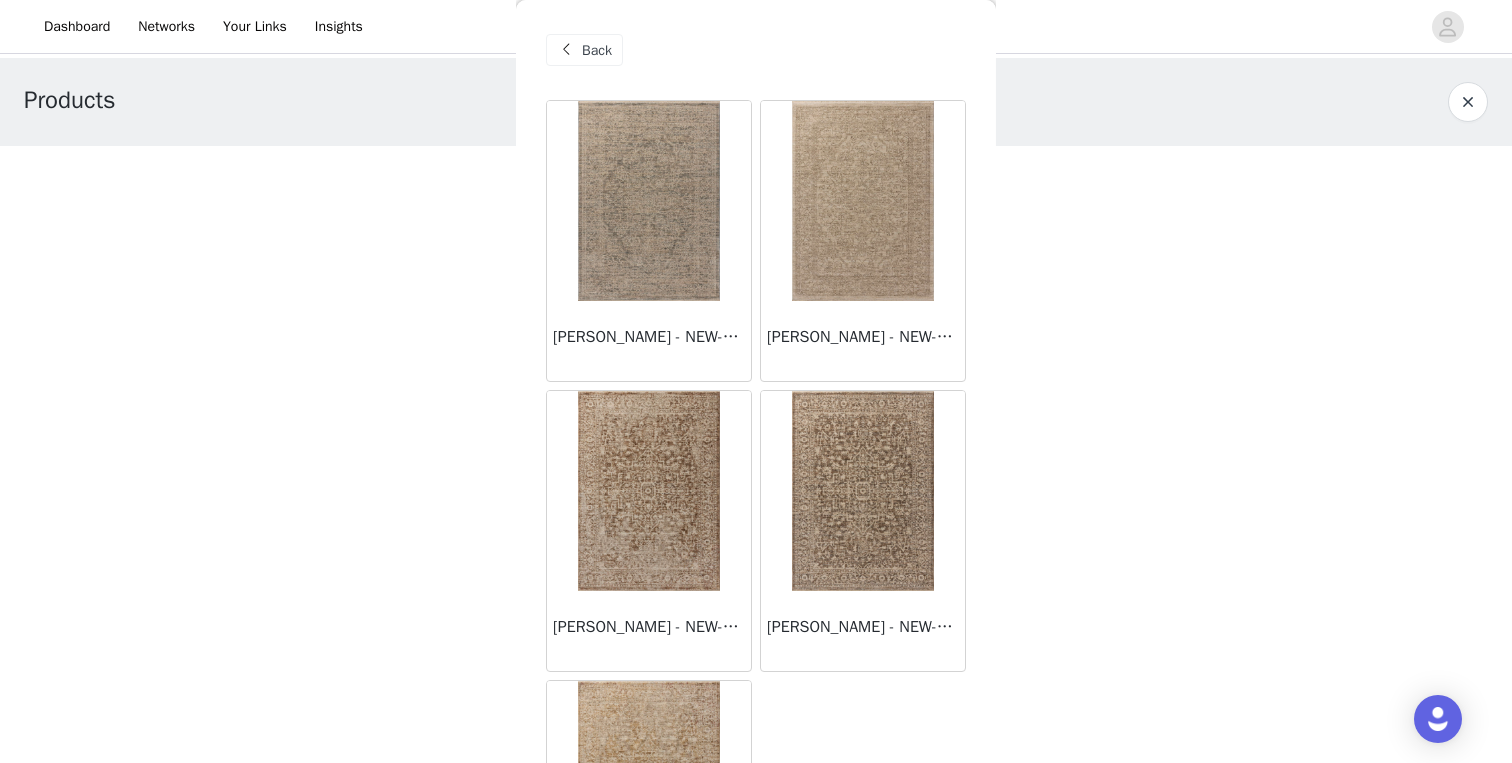 scroll, scrollTop: 203, scrollLeft: 0, axis: vertical 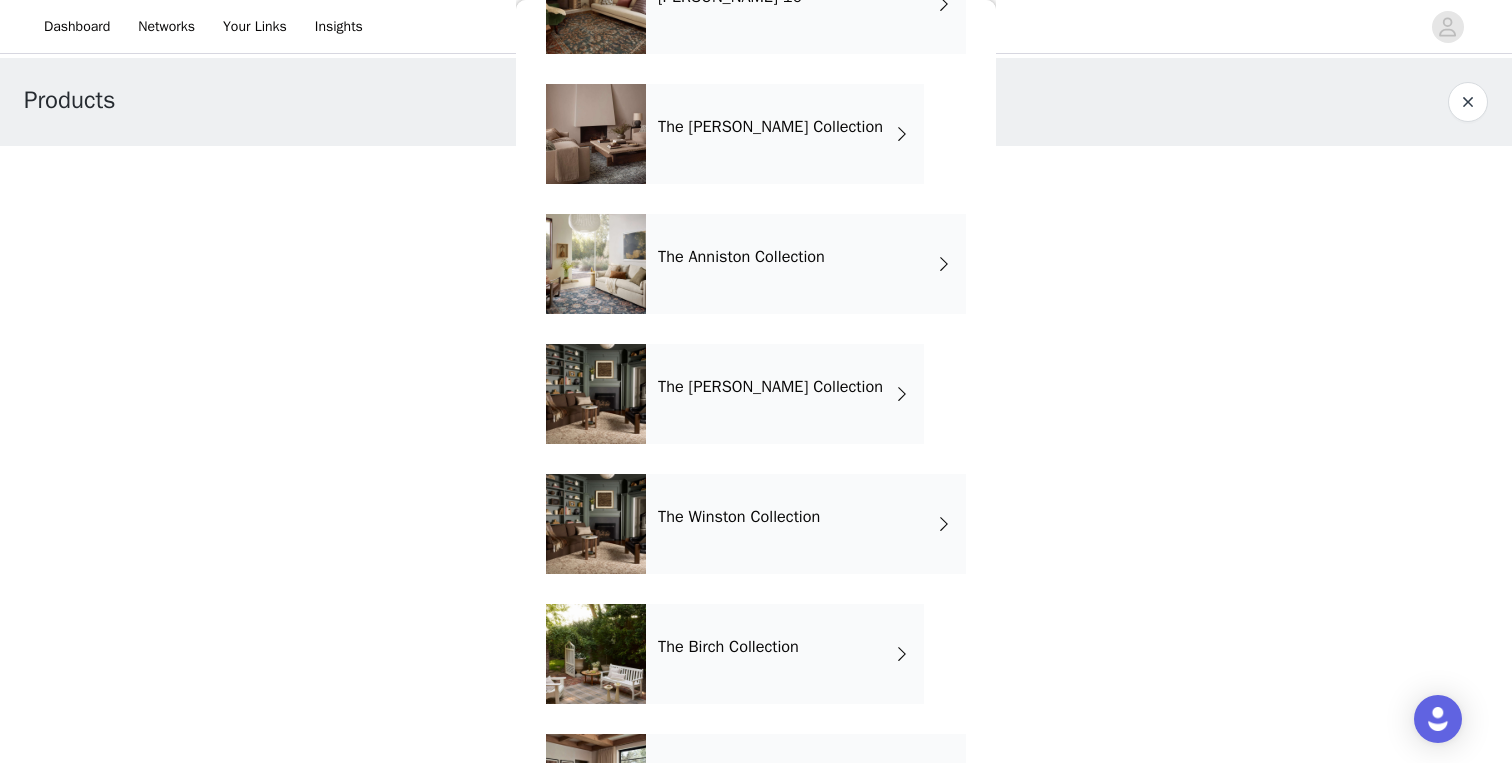click on "The Anniston Collection" at bounding box center [806, 264] 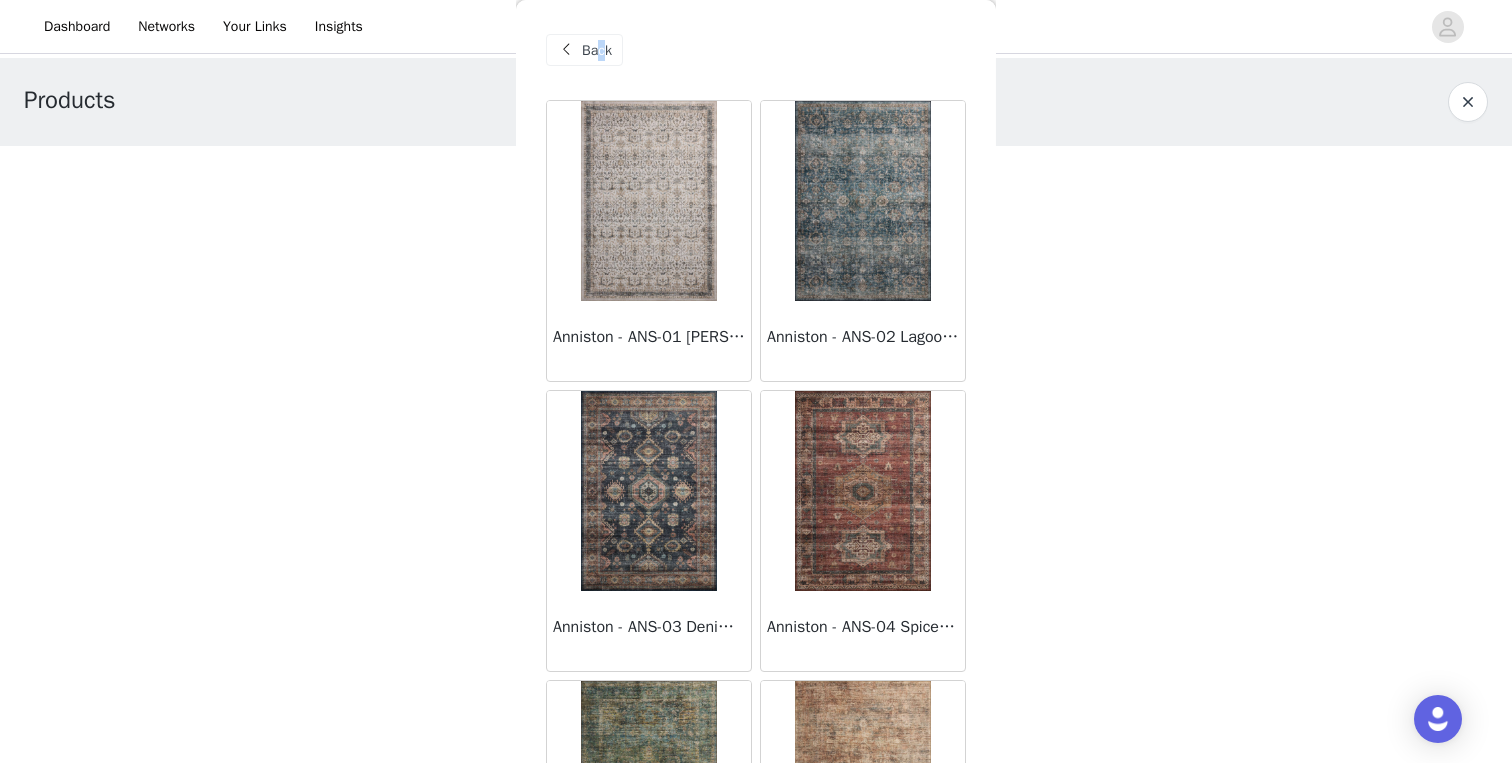 click on "Back" at bounding box center (597, 50) 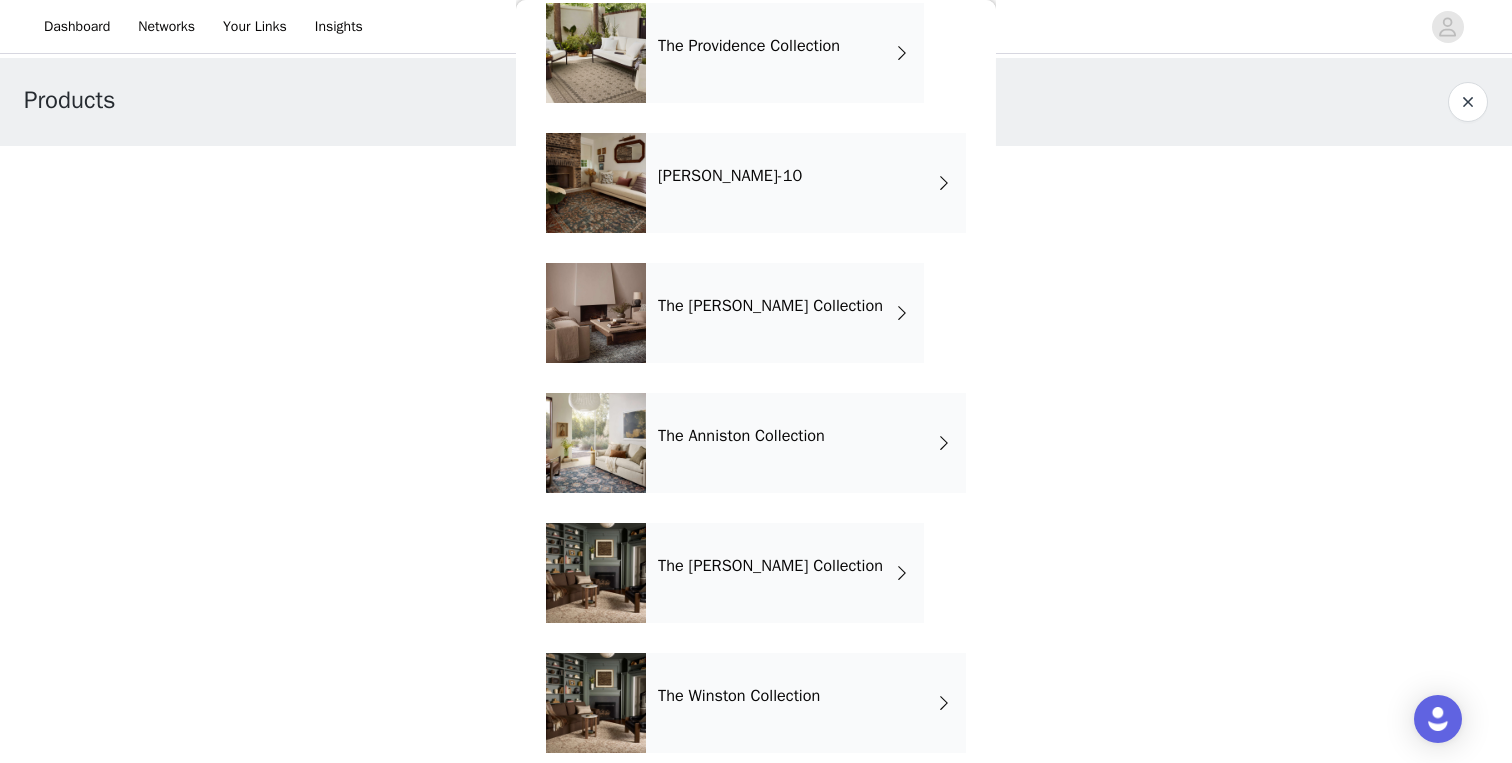 click on "The Josie Collection" at bounding box center (770, 306) 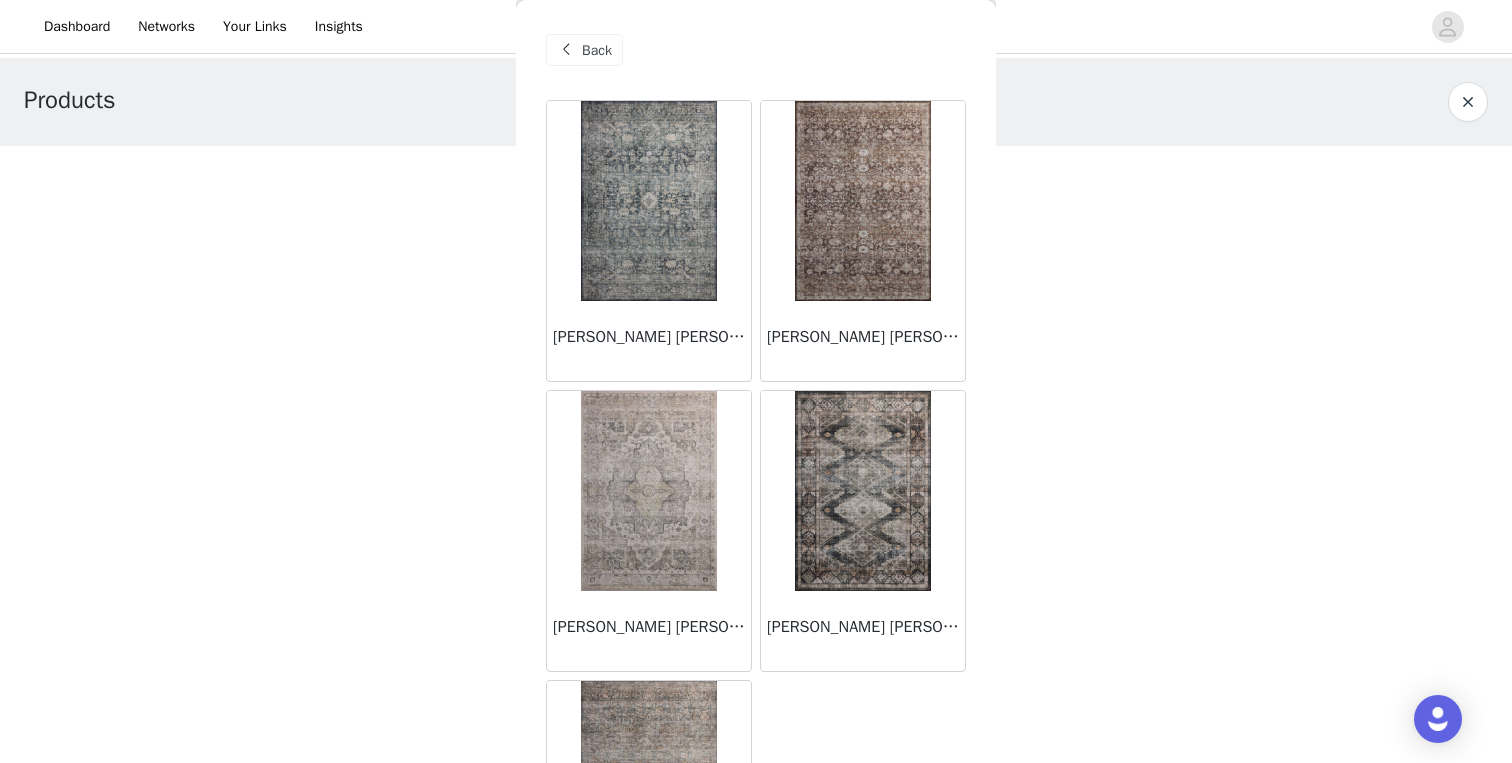 click on "Back" at bounding box center [597, 50] 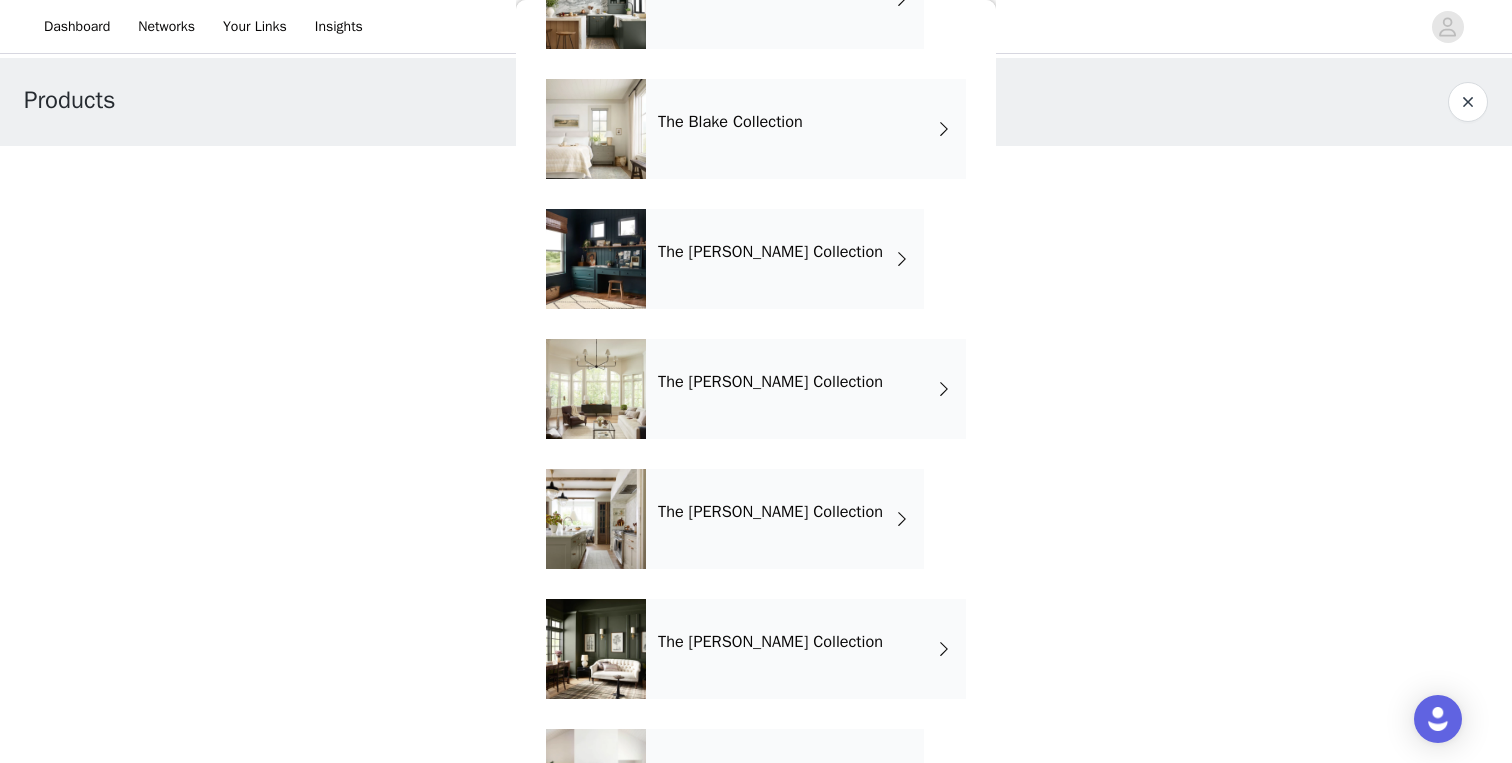 scroll, scrollTop: 2233, scrollLeft: 0, axis: vertical 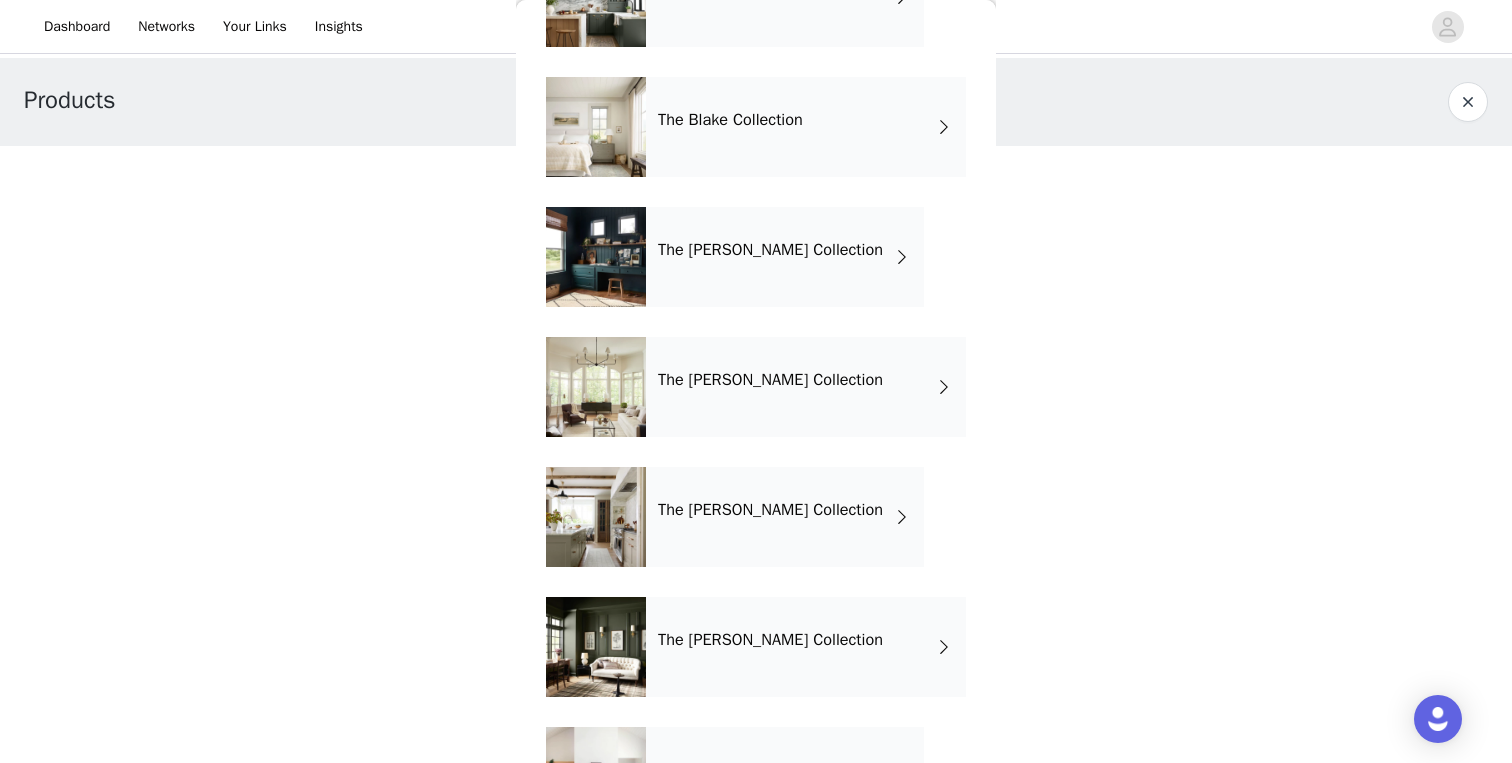 click on "The Chris Collection" at bounding box center [806, 387] 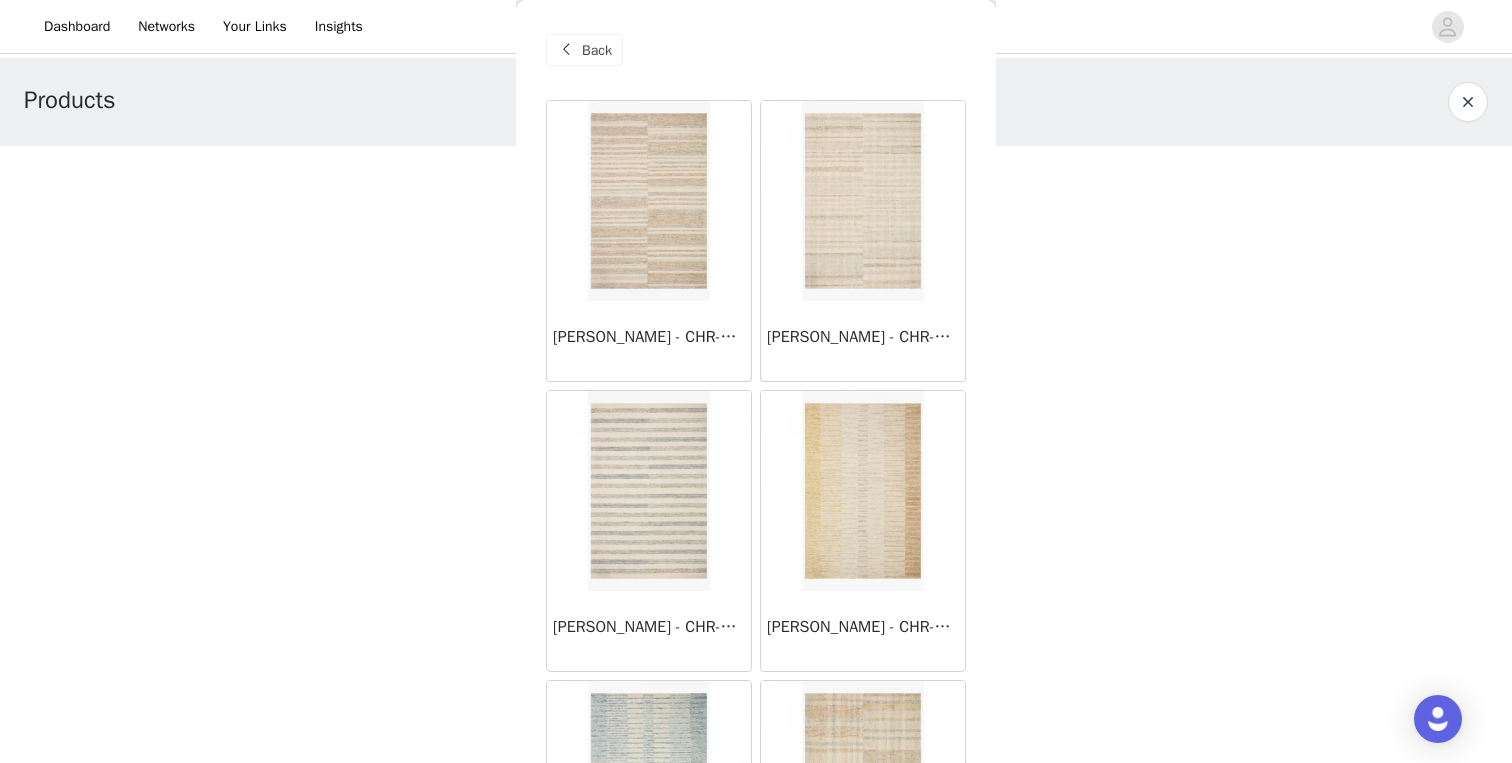 scroll, scrollTop: 203, scrollLeft: 0, axis: vertical 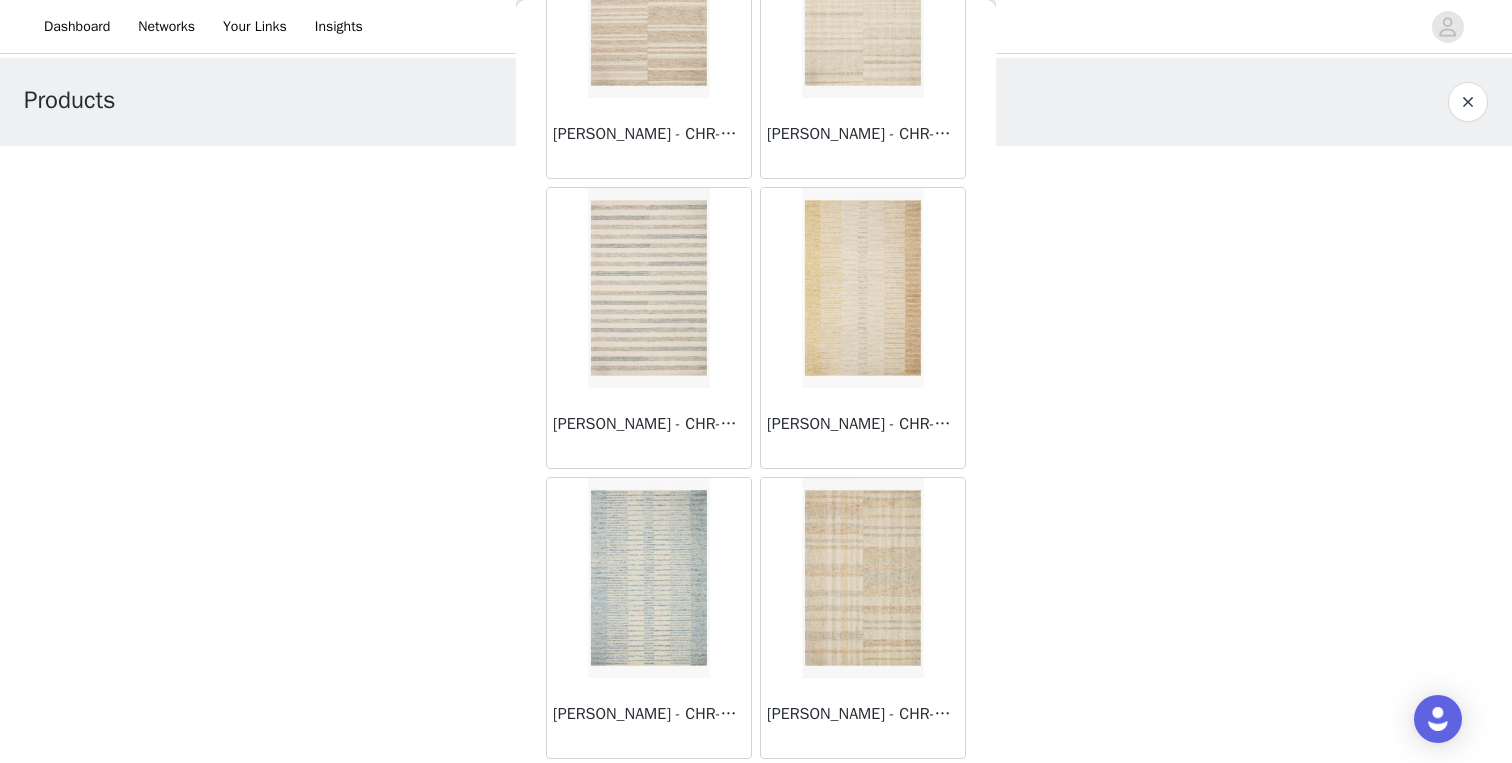 click at bounding box center [649, 578] 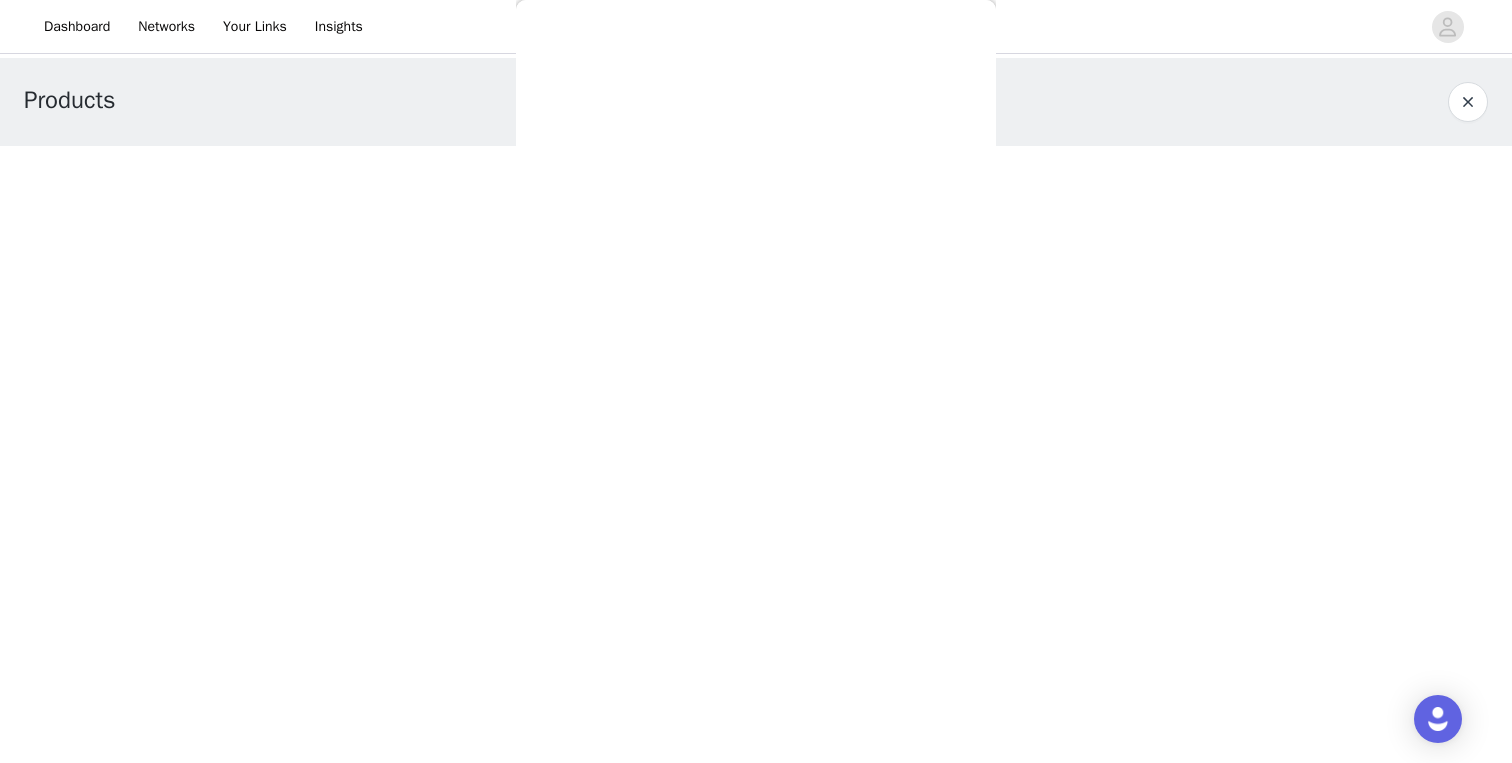 scroll, scrollTop: 0, scrollLeft: 0, axis: both 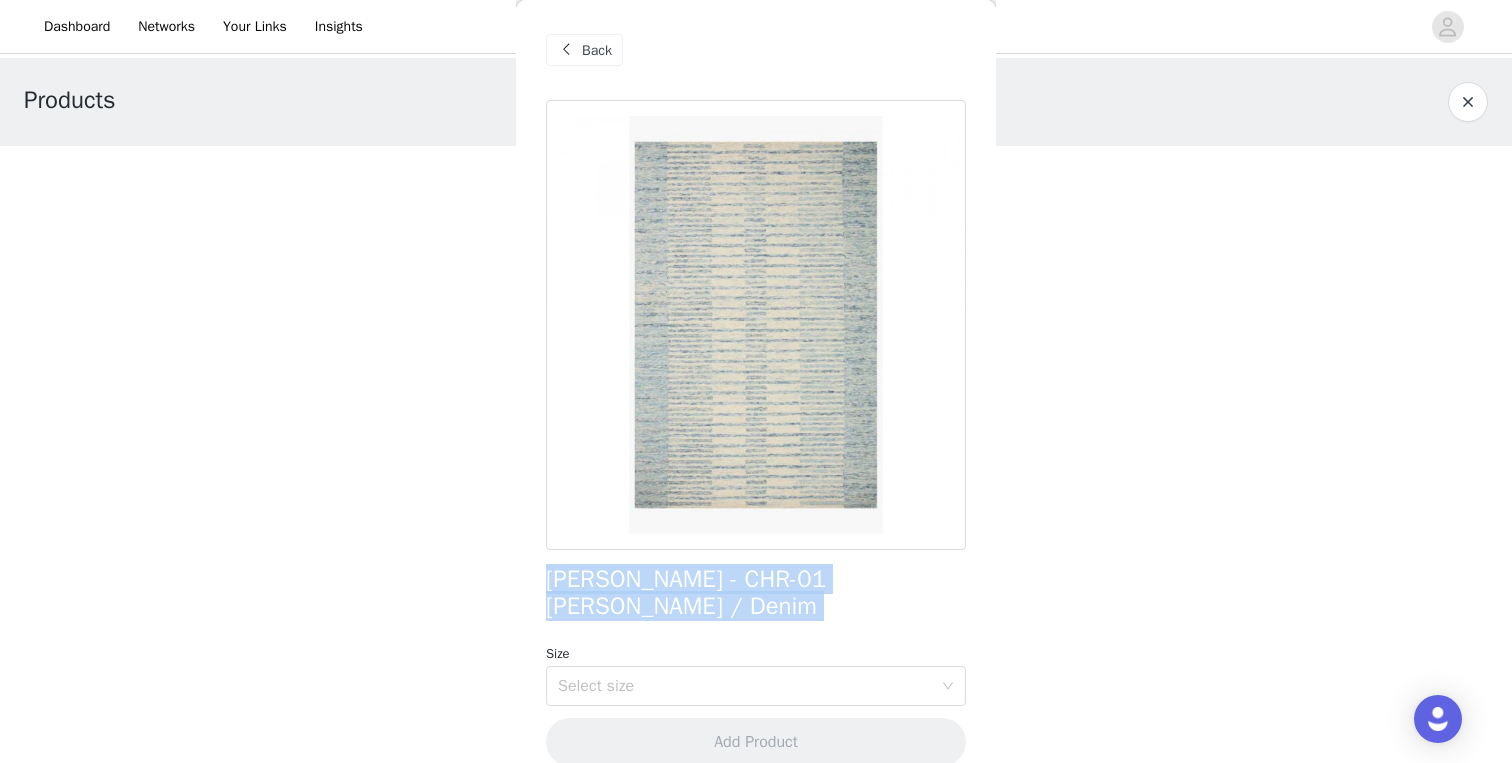 drag, startPoint x: 902, startPoint y: 593, endPoint x: 546, endPoint y: 589, distance: 356.02246 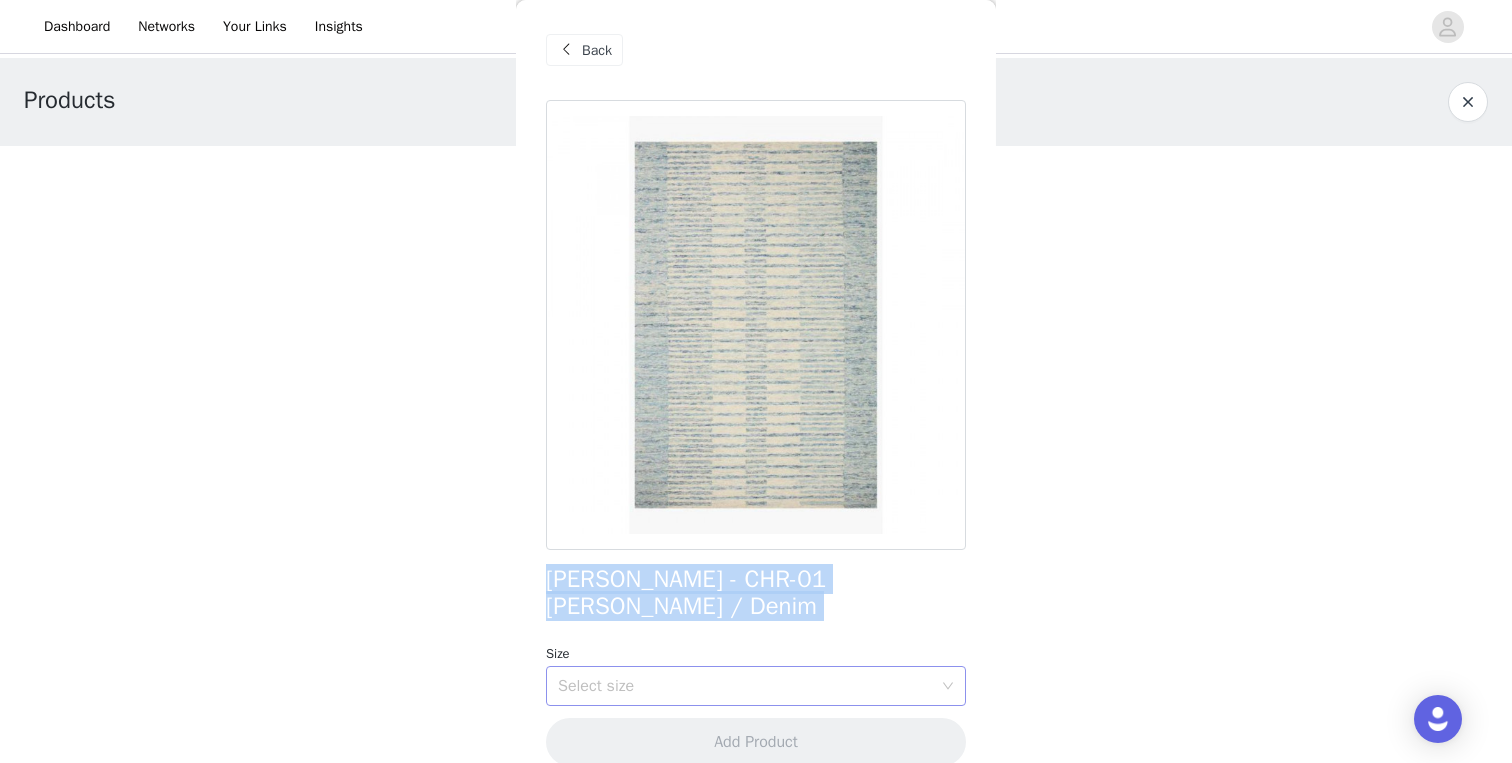 click on "Select size" at bounding box center [745, 686] 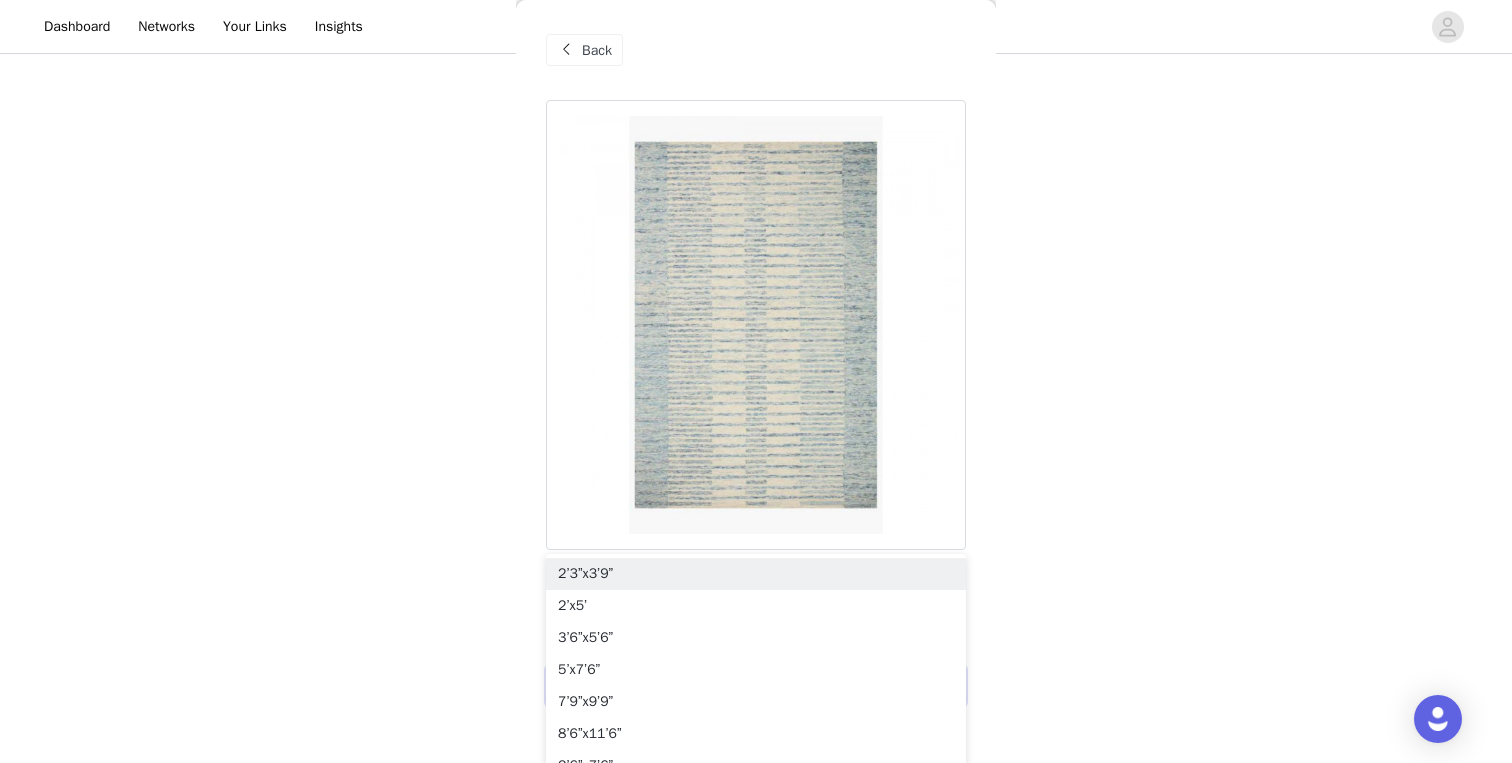 scroll, scrollTop: 170, scrollLeft: 0, axis: vertical 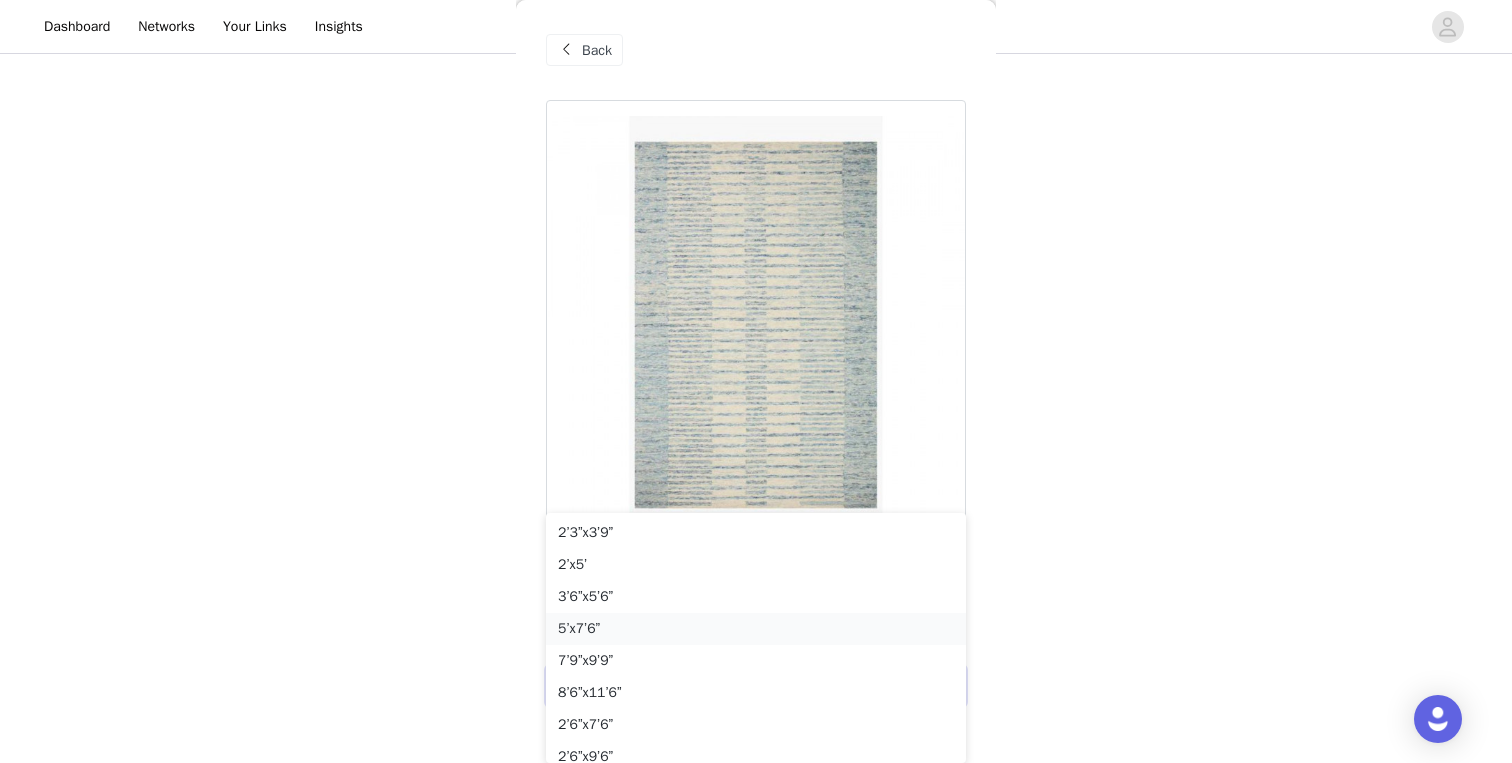 click on "5’x7’6”" at bounding box center [756, 629] 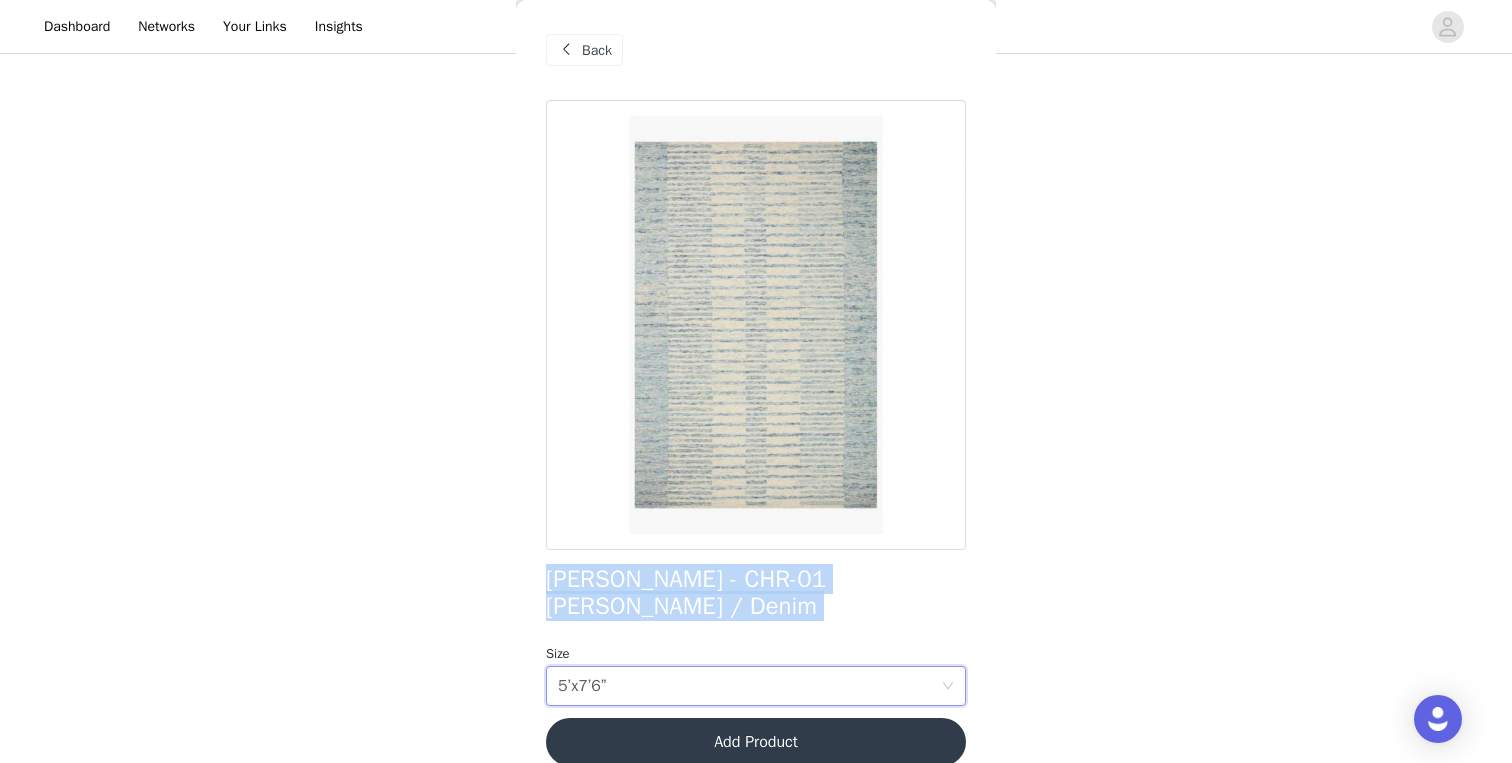 scroll, scrollTop: 0, scrollLeft: 0, axis: both 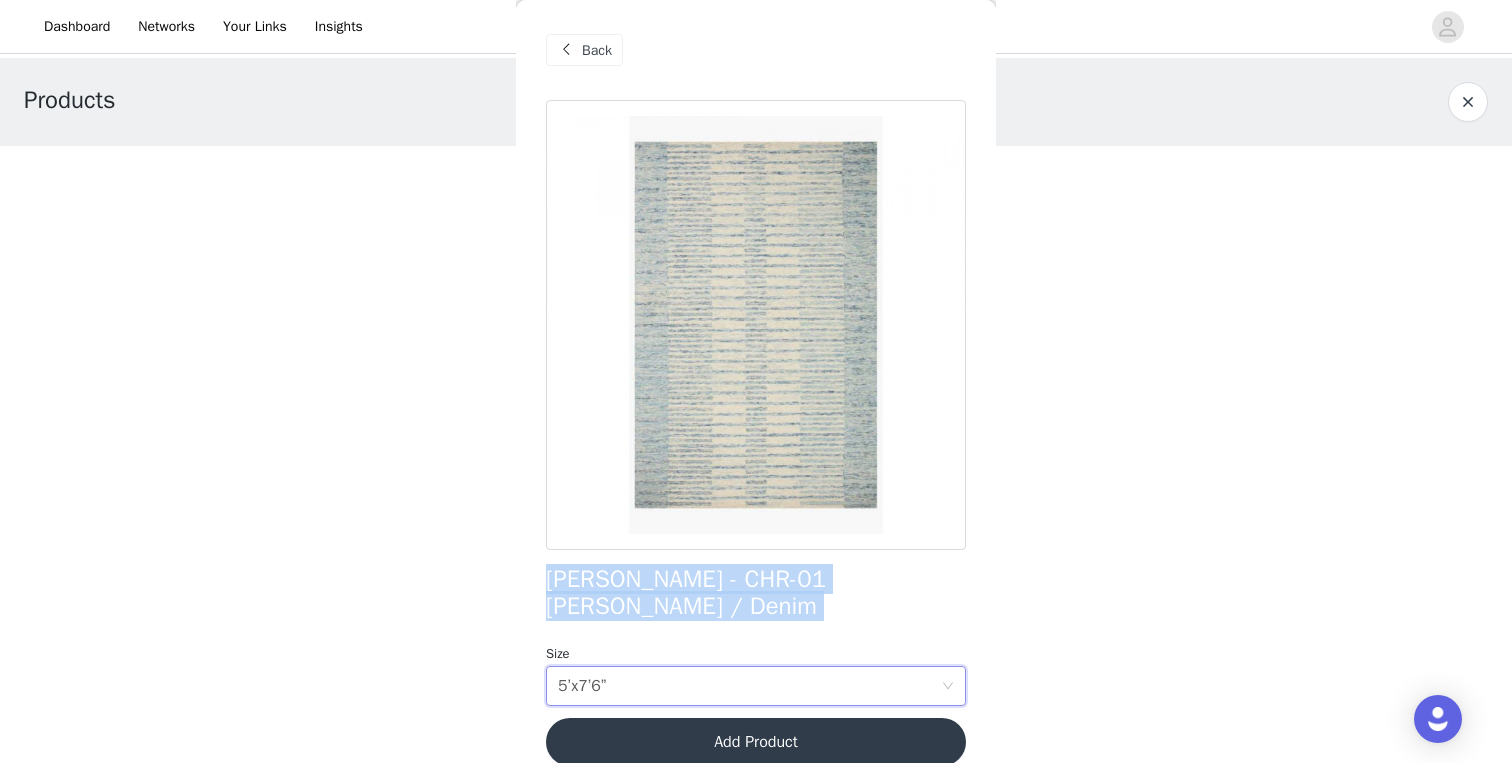 click on "Add Product" at bounding box center [756, 742] 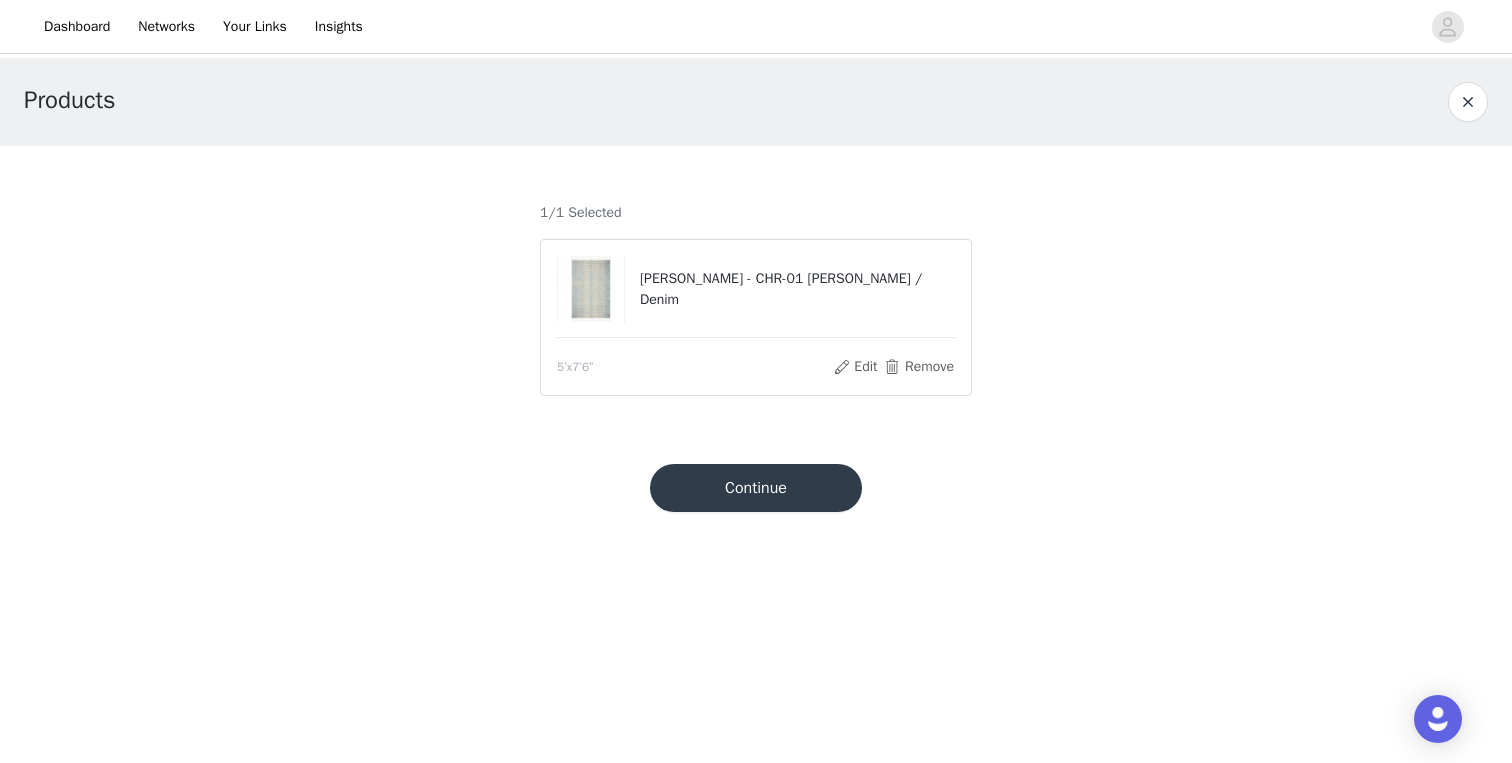 click on "Continue" at bounding box center (756, 488) 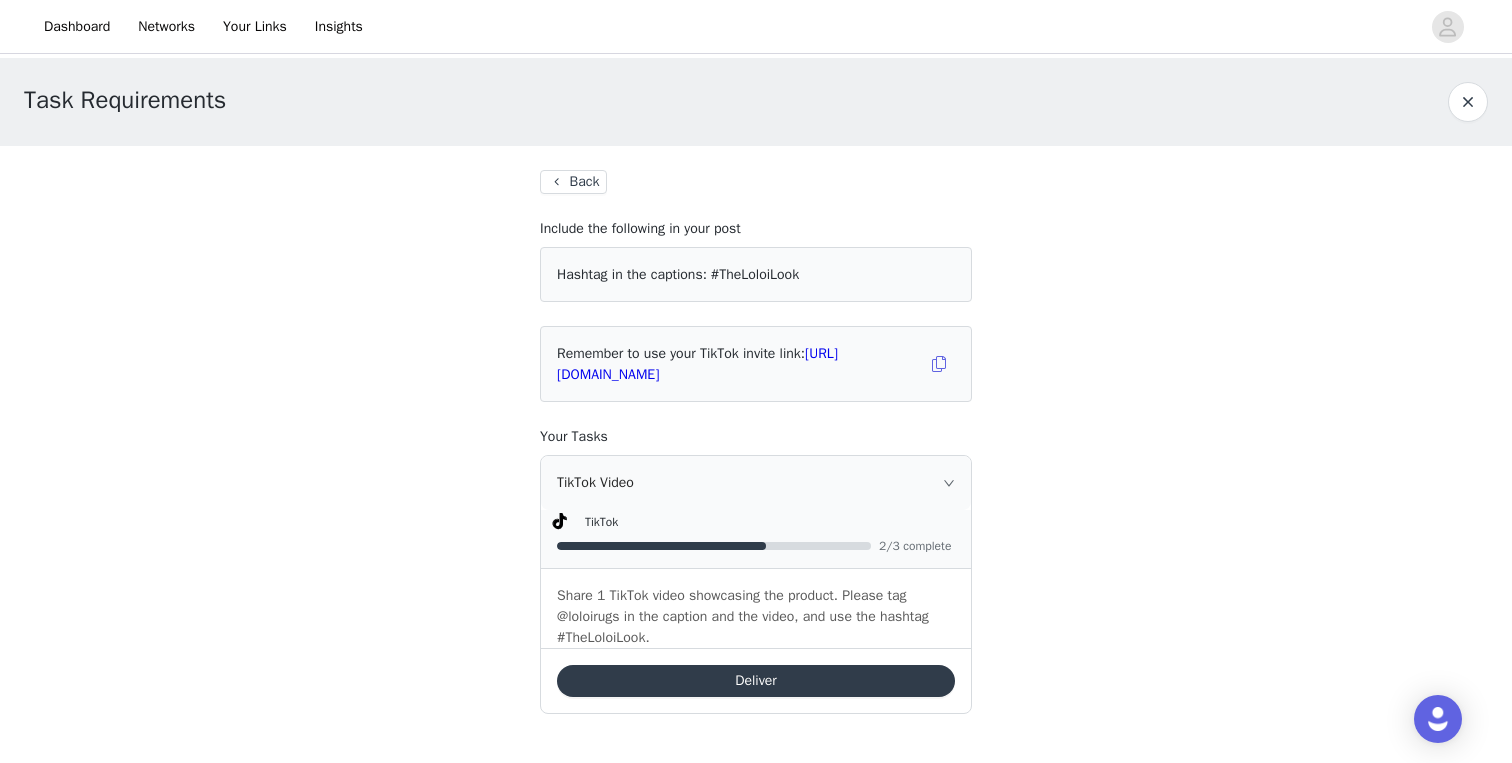 click 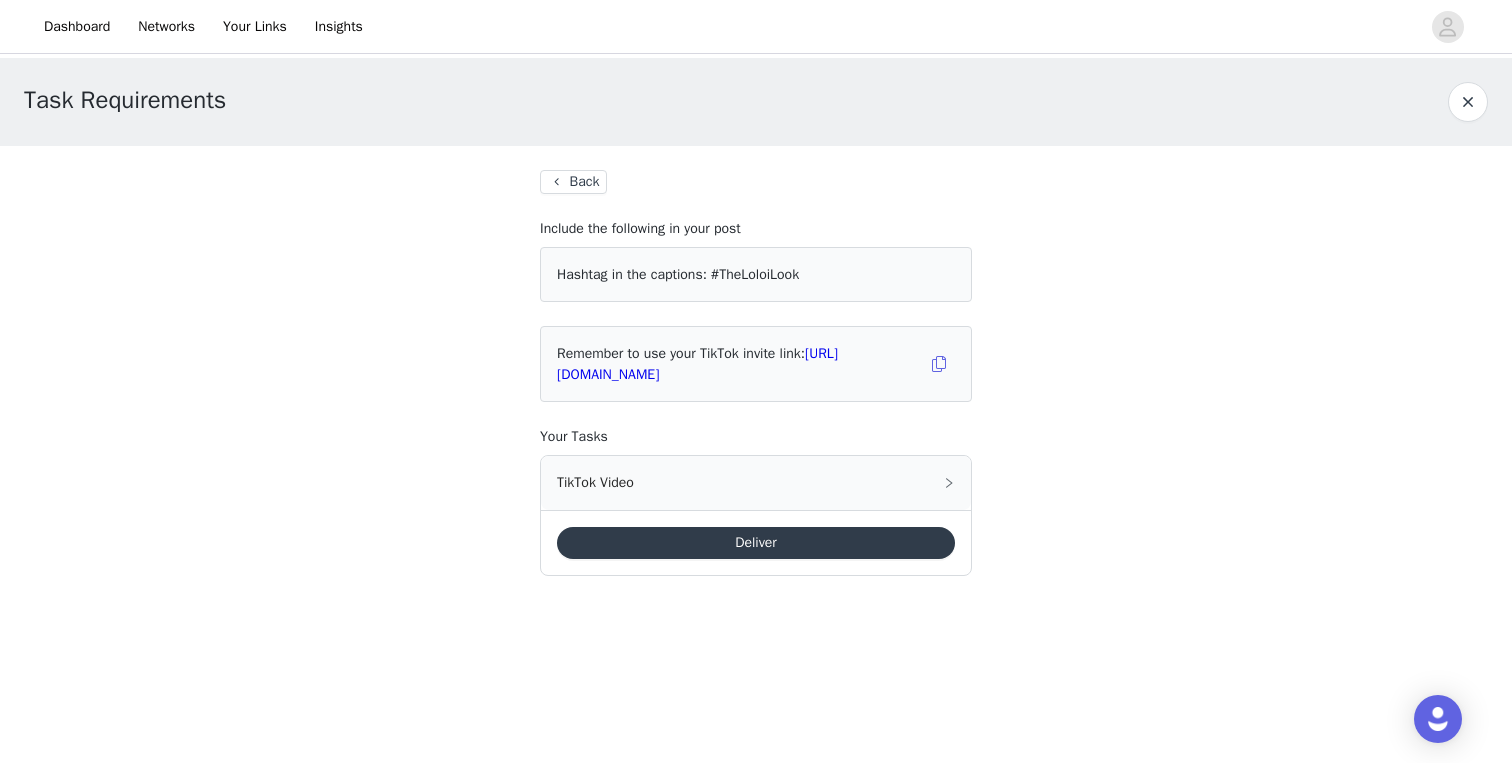 click 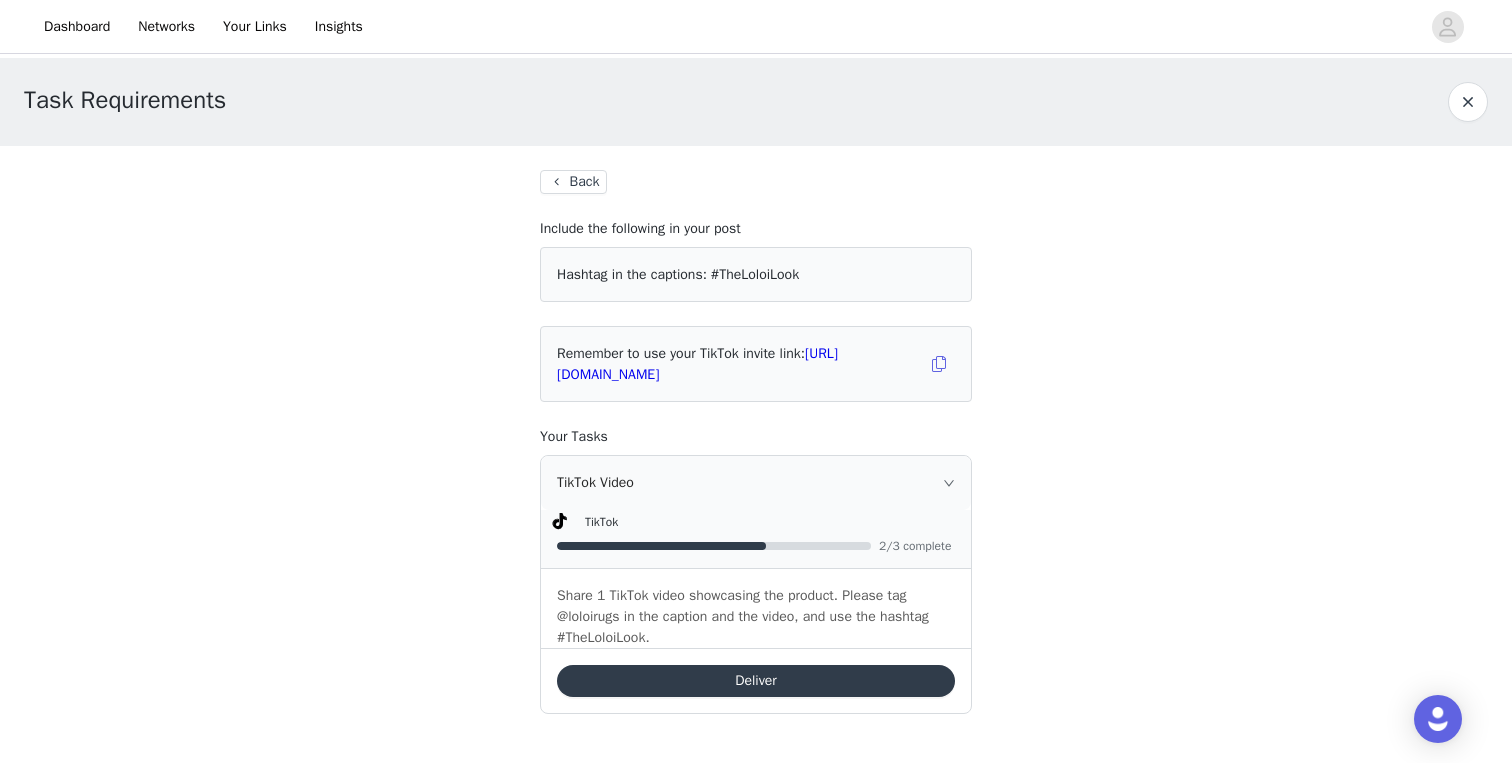 click on "Deliver" at bounding box center [756, 681] 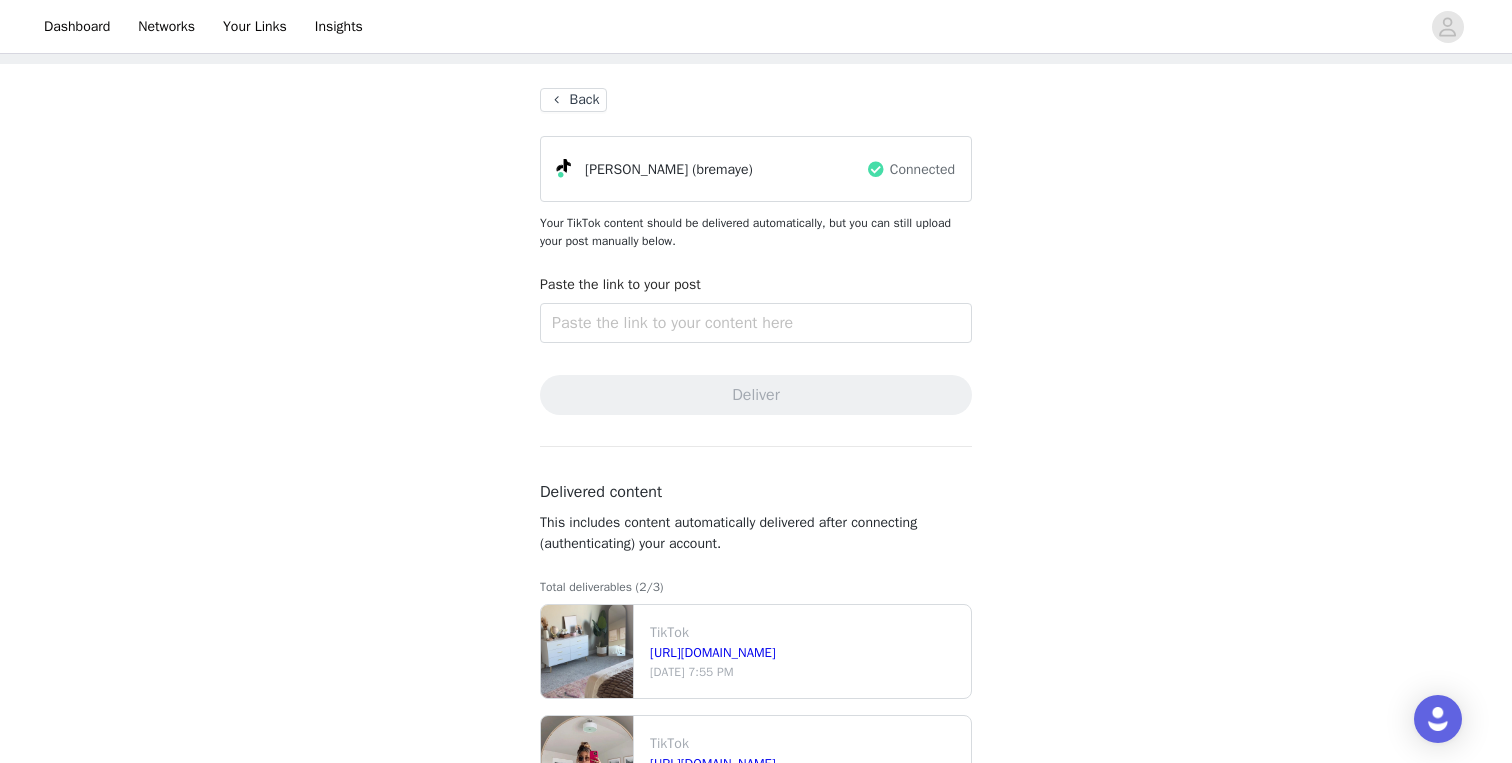 scroll, scrollTop: 0, scrollLeft: 0, axis: both 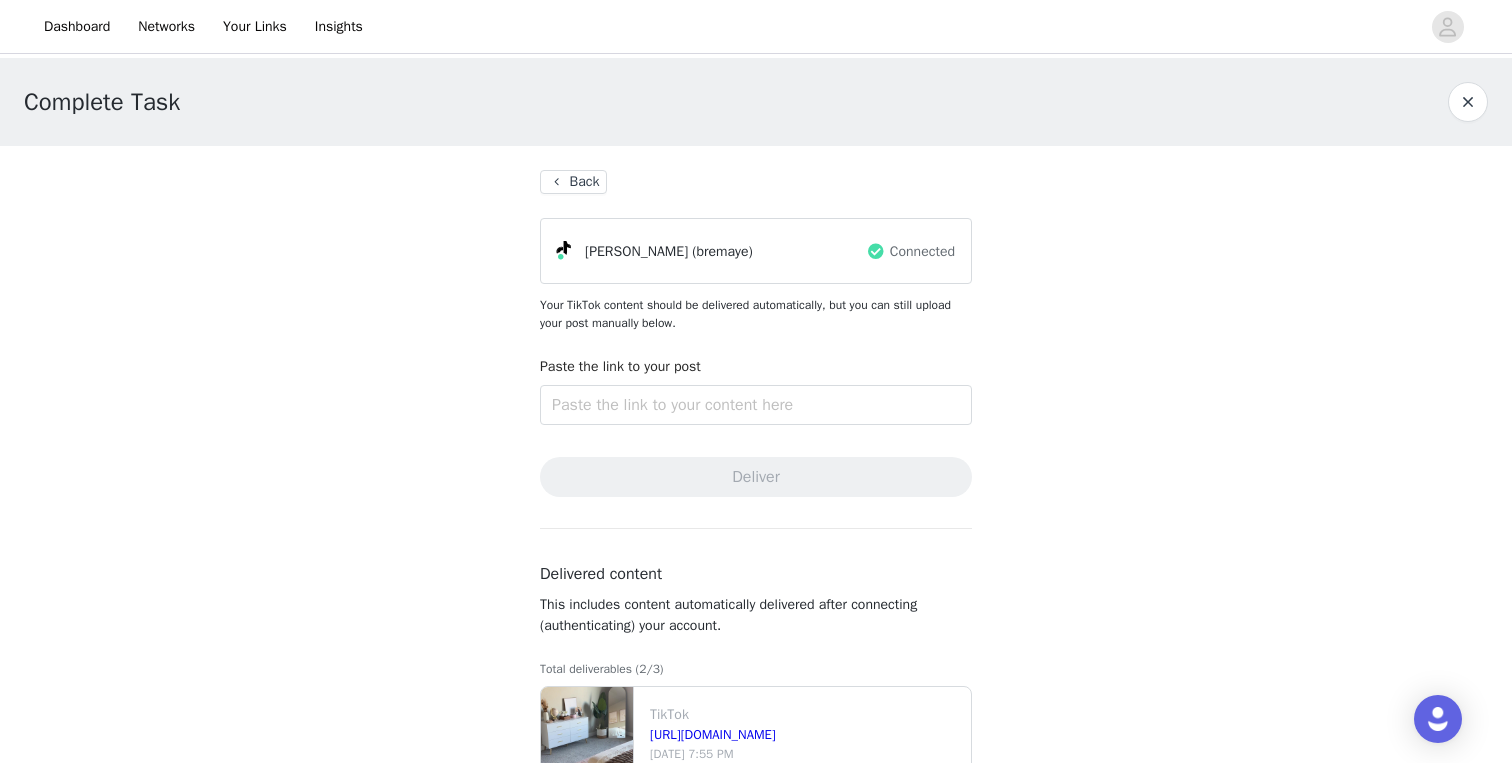 click on "Back" at bounding box center (573, 182) 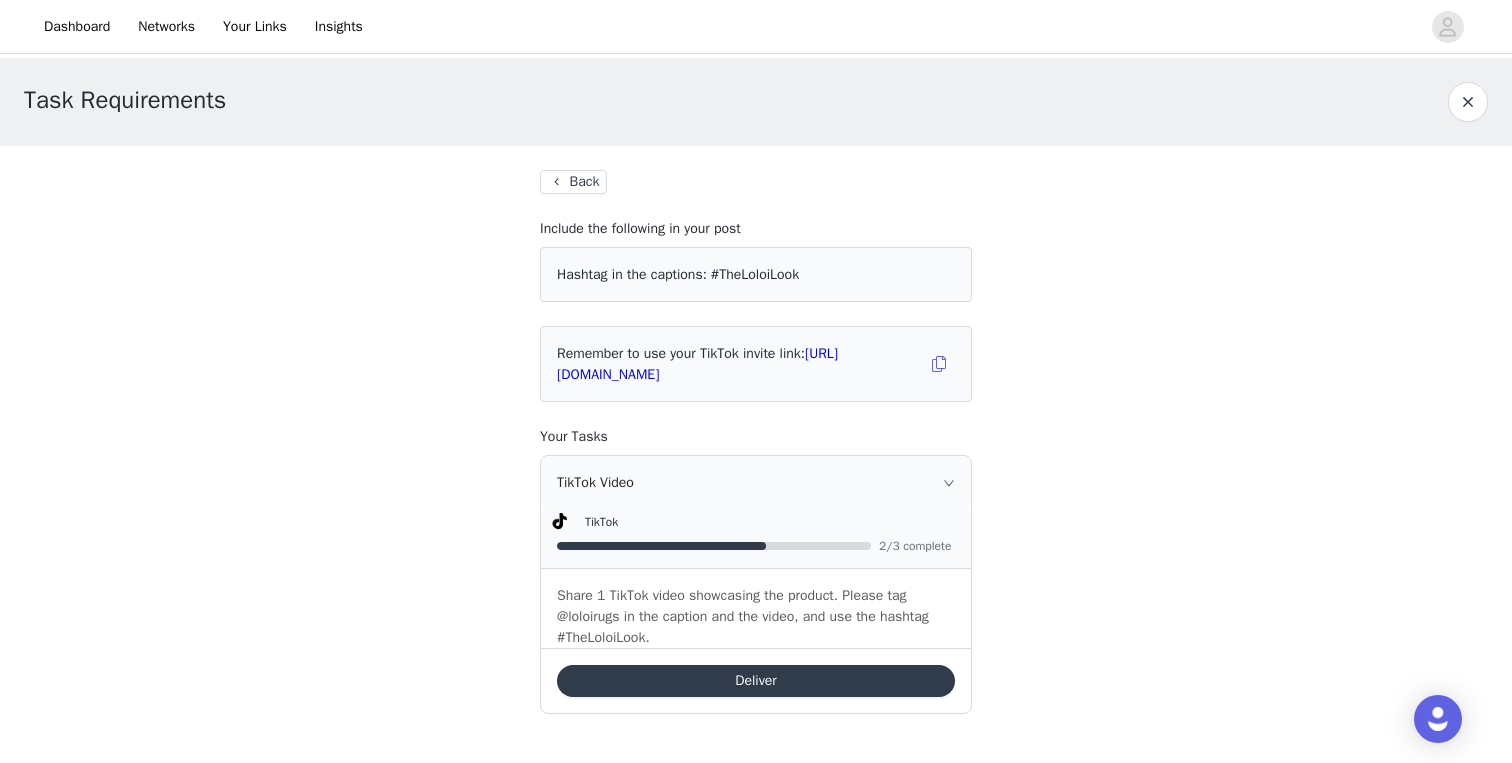 click on "Back" at bounding box center (573, 182) 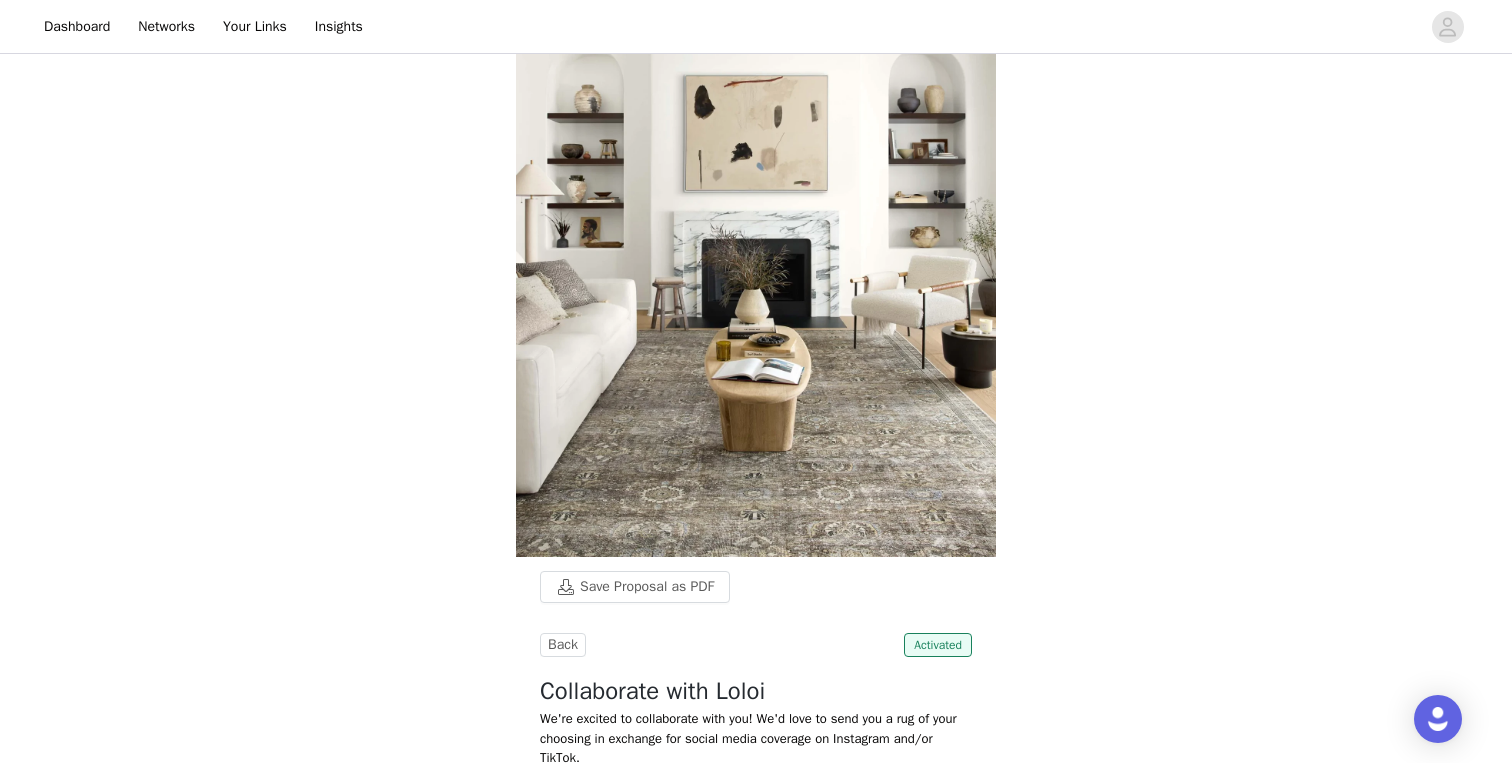 scroll, scrollTop: 0, scrollLeft: 0, axis: both 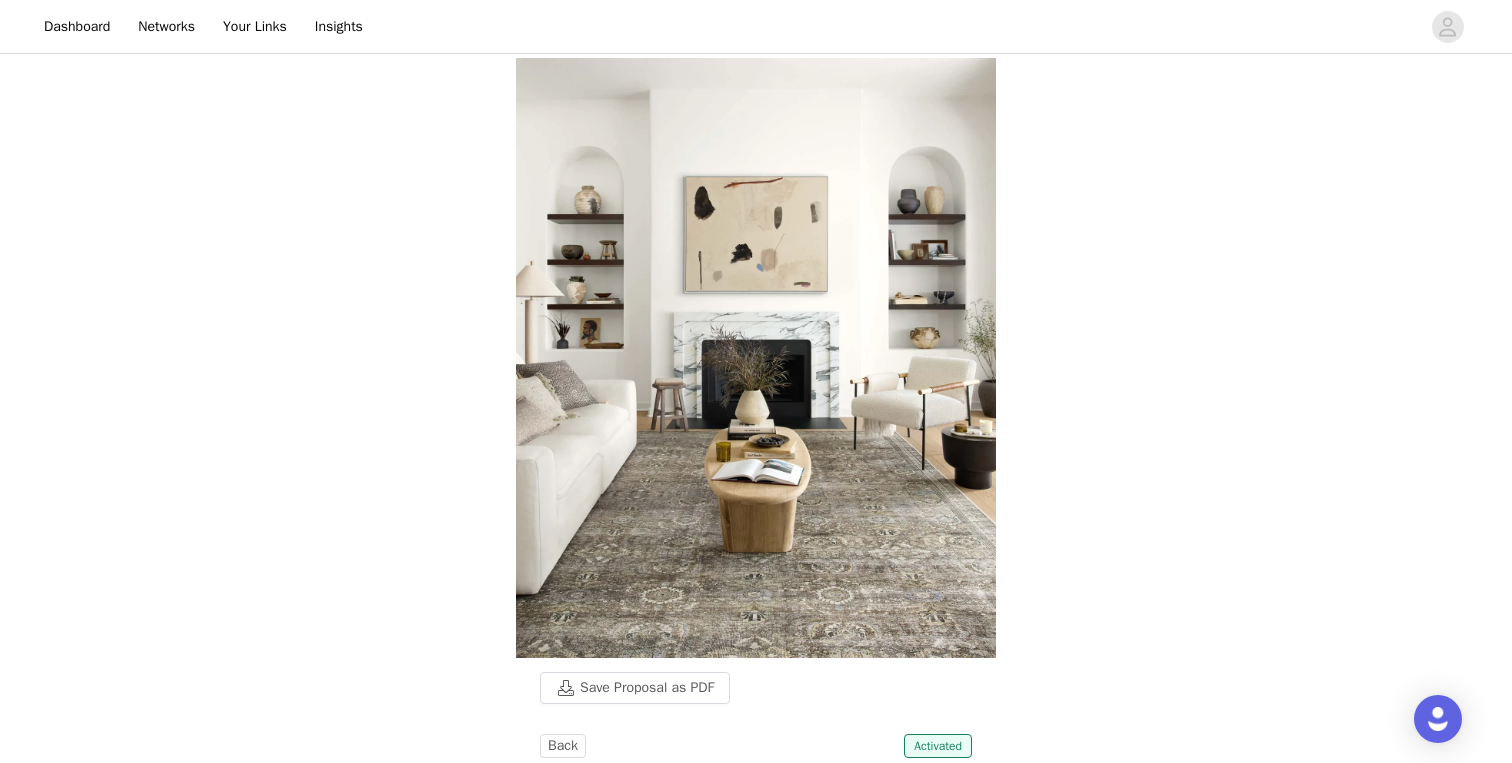 click on "Dashboard Networks Your Links Insights" at bounding box center (756, 27) 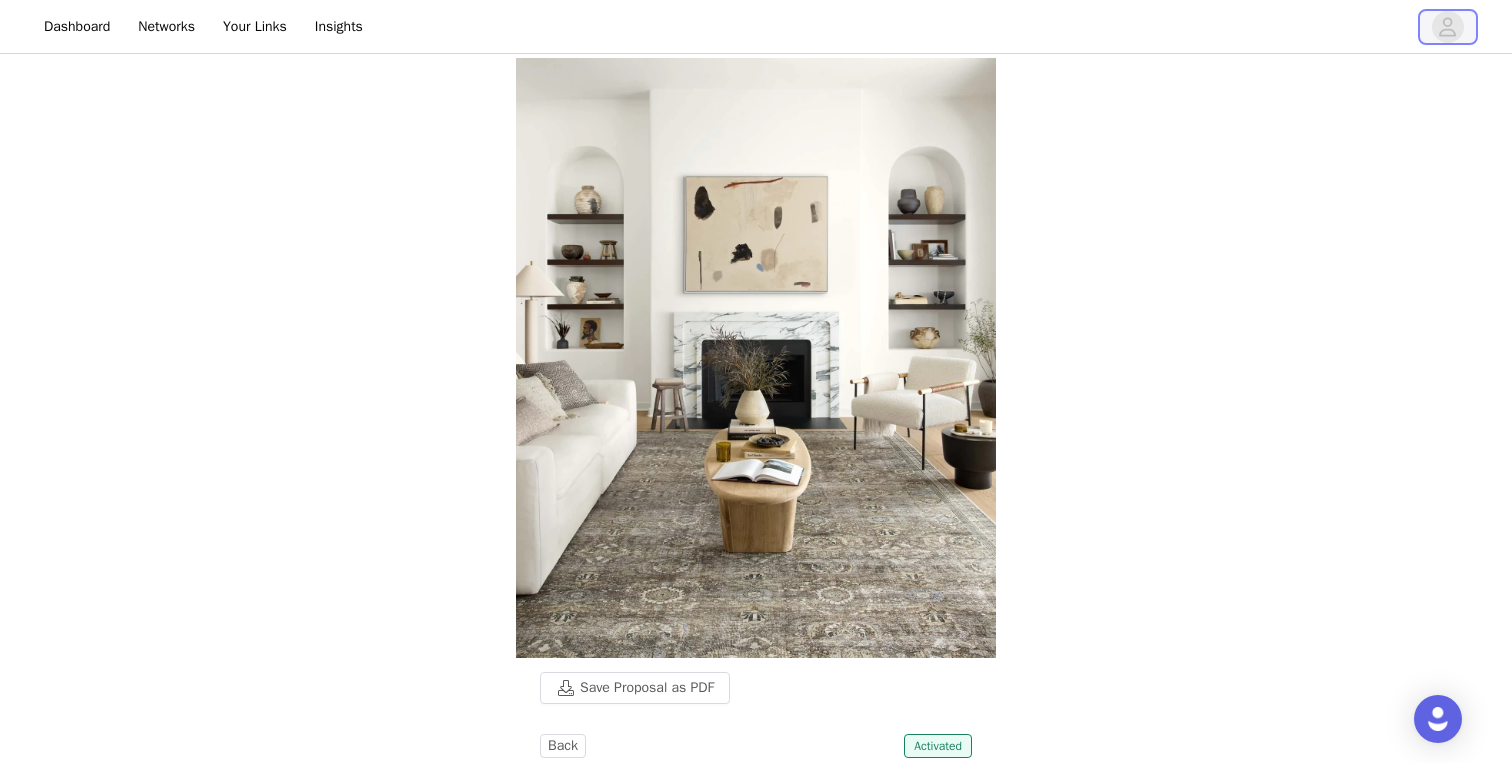 click 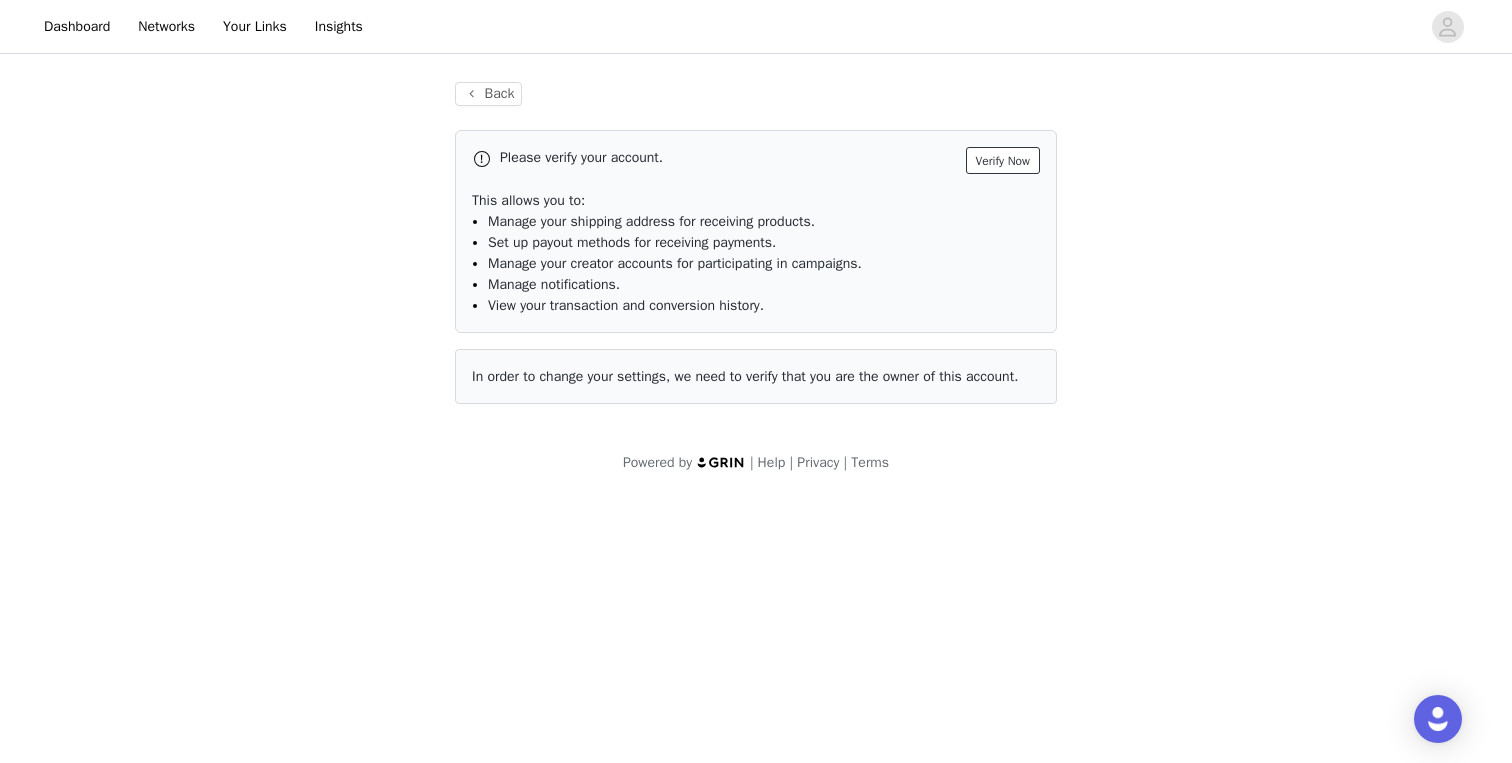 click on "Verify Now" at bounding box center (1003, 160) 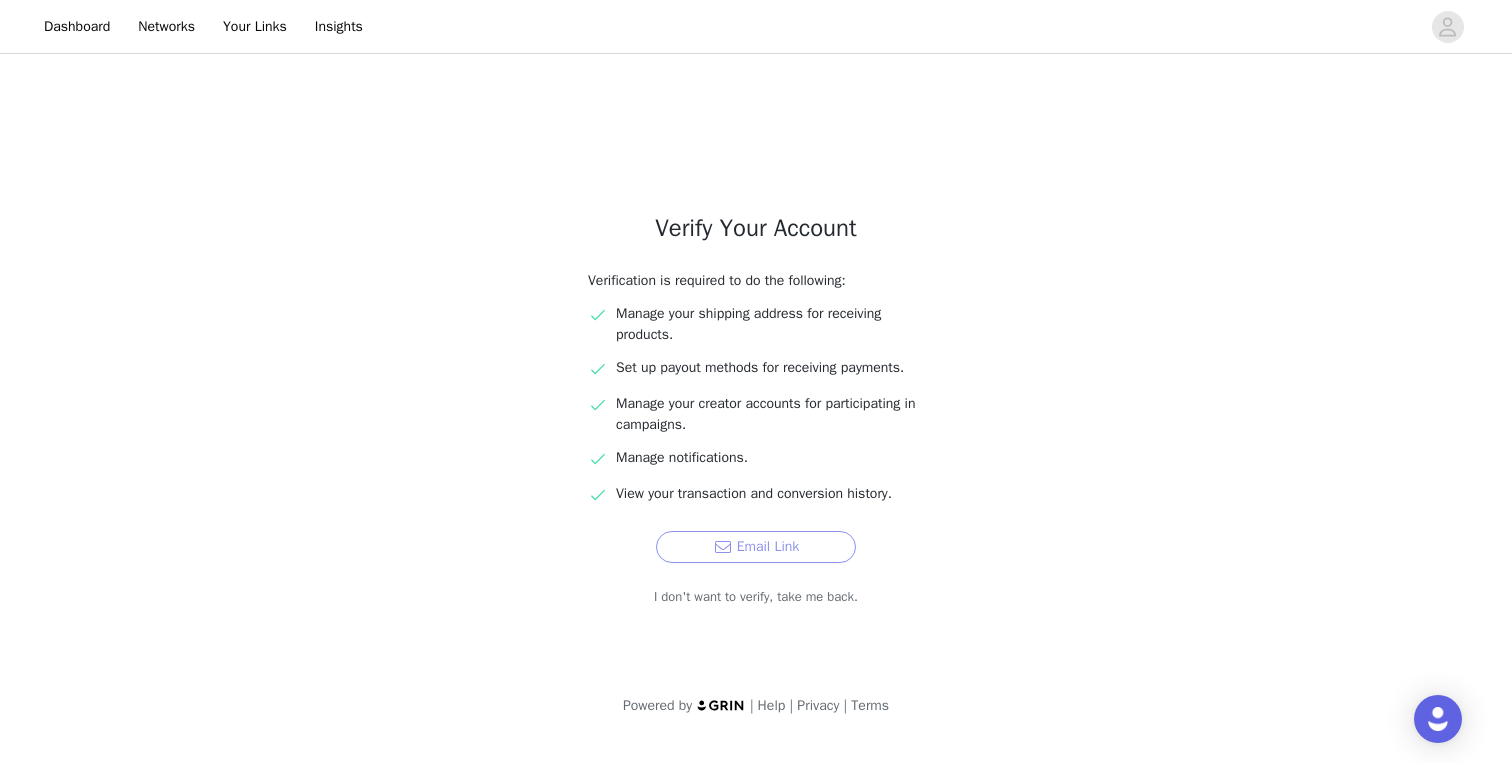 click on "Email Link" at bounding box center (756, 547) 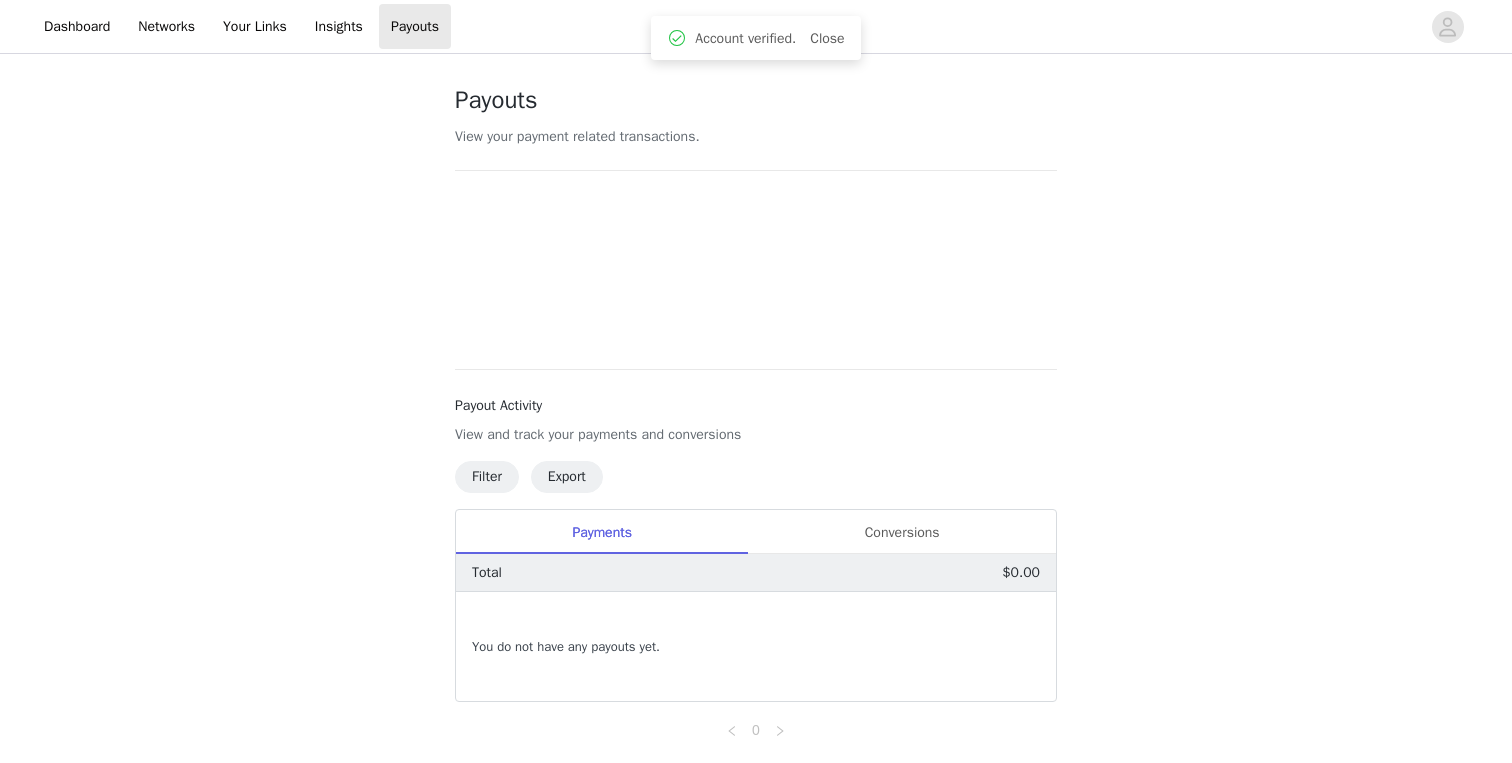 scroll, scrollTop: 0, scrollLeft: 0, axis: both 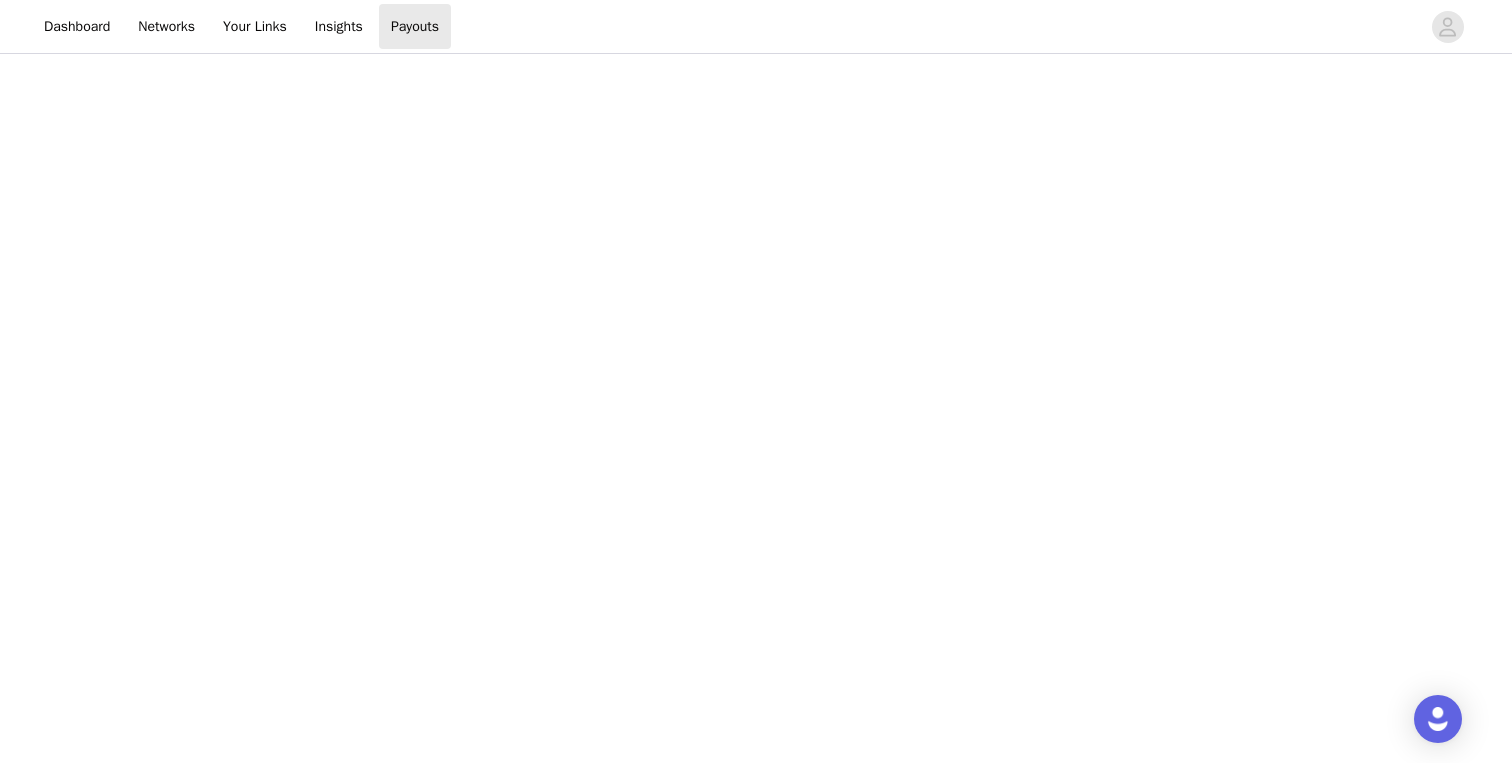 click on "Payouts   View your payment related transactions.             Payout Activity   View and track your payments and conversions   Filter   Export     Payments Conversions   Total     $0.00    You do not have any payouts yet.   0" at bounding box center (756, 560) 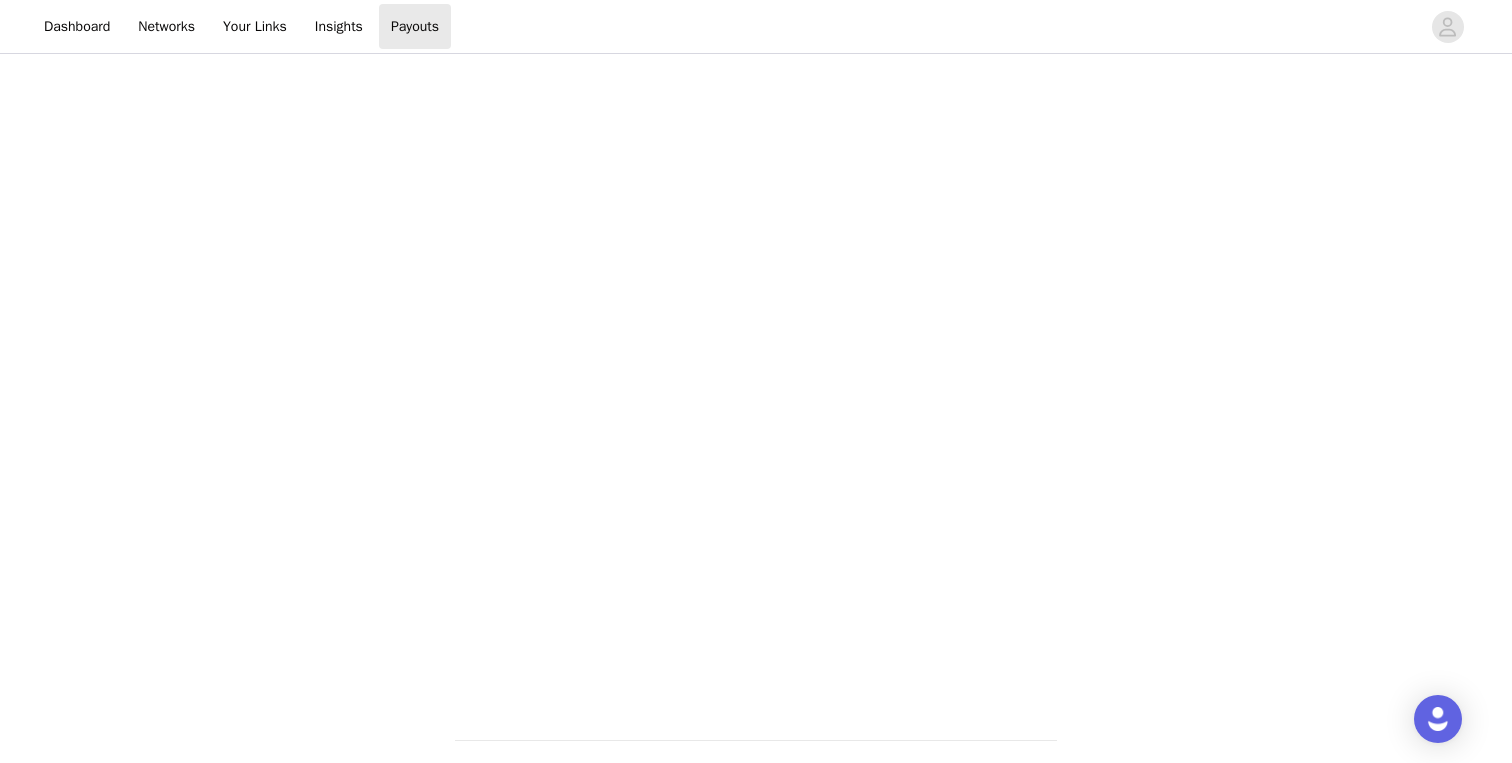 click on "Payouts   View your payment related transactions.             Payout Activity   View and track your payments and conversions   Filter   Export     Payments Conversions   Total     $0.00    You do not have any payouts yet.   0                       Powered by       |    Help    |    Privacy    |    Terms" at bounding box center (756, 403) 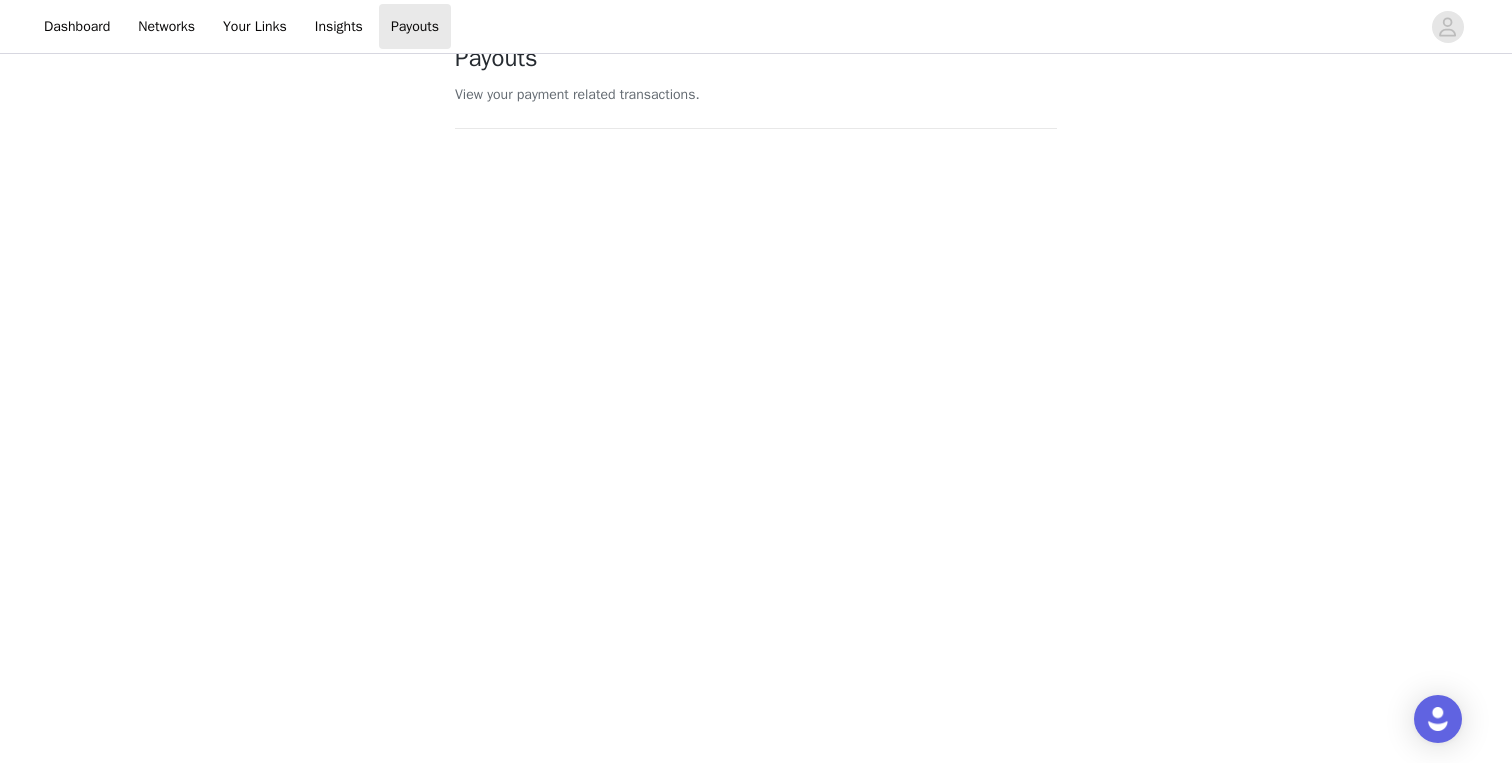 scroll, scrollTop: 0, scrollLeft: 0, axis: both 